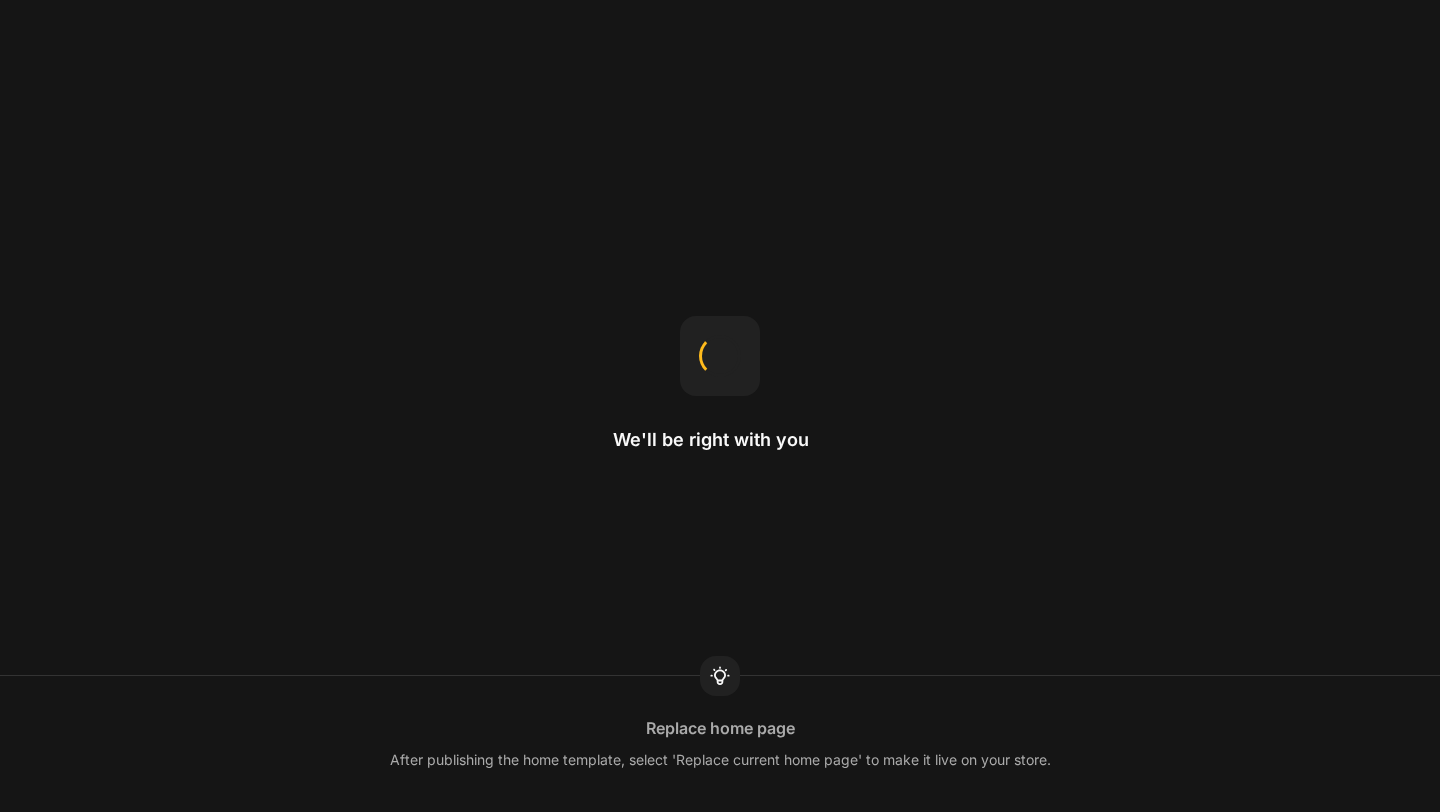 scroll, scrollTop: 0, scrollLeft: 0, axis: both 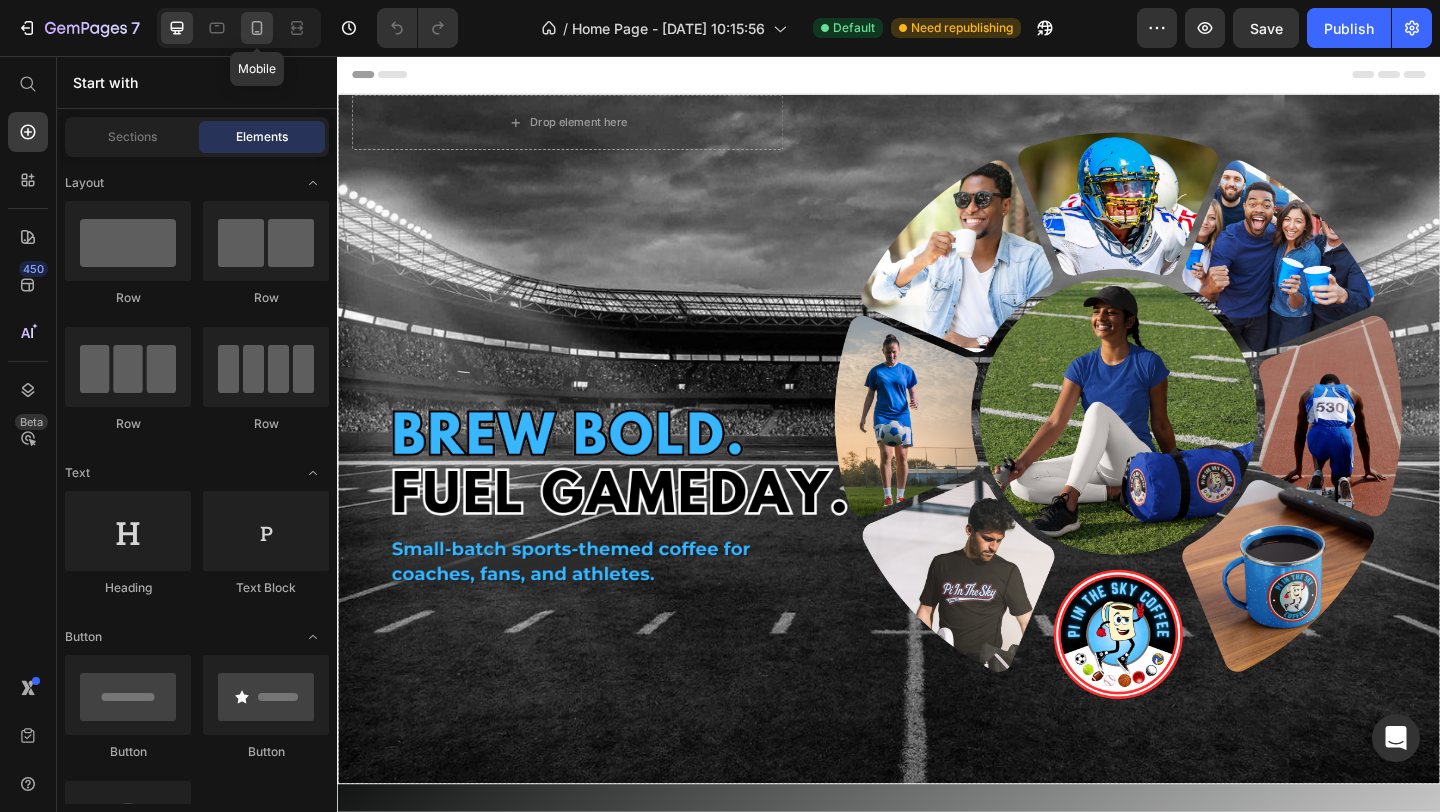 drag, startPoint x: 264, startPoint y: 25, endPoint x: 382, endPoint y: 75, distance: 128.15616 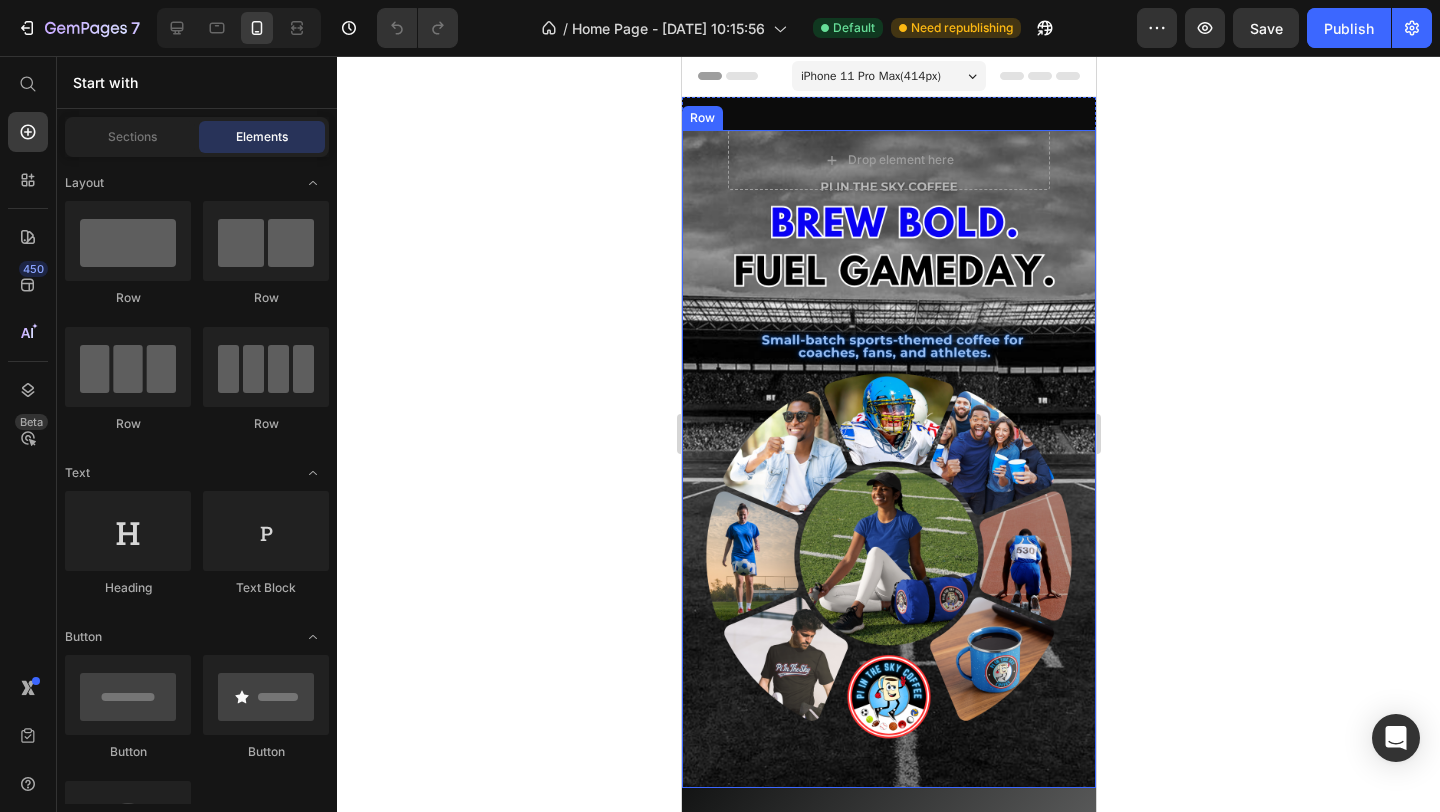 click on "Drop element here Row" at bounding box center (888, 164) 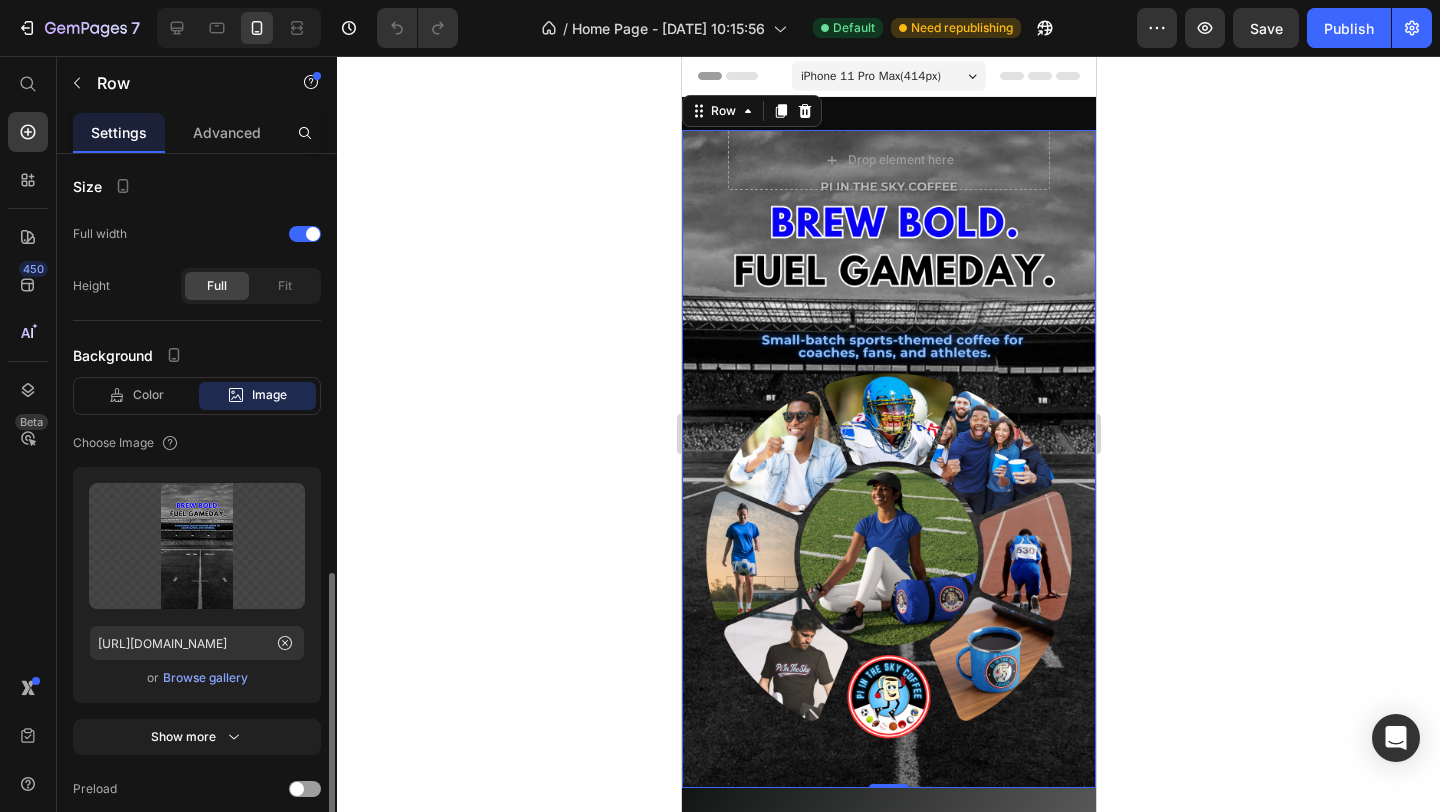 scroll, scrollTop: 622, scrollLeft: 0, axis: vertical 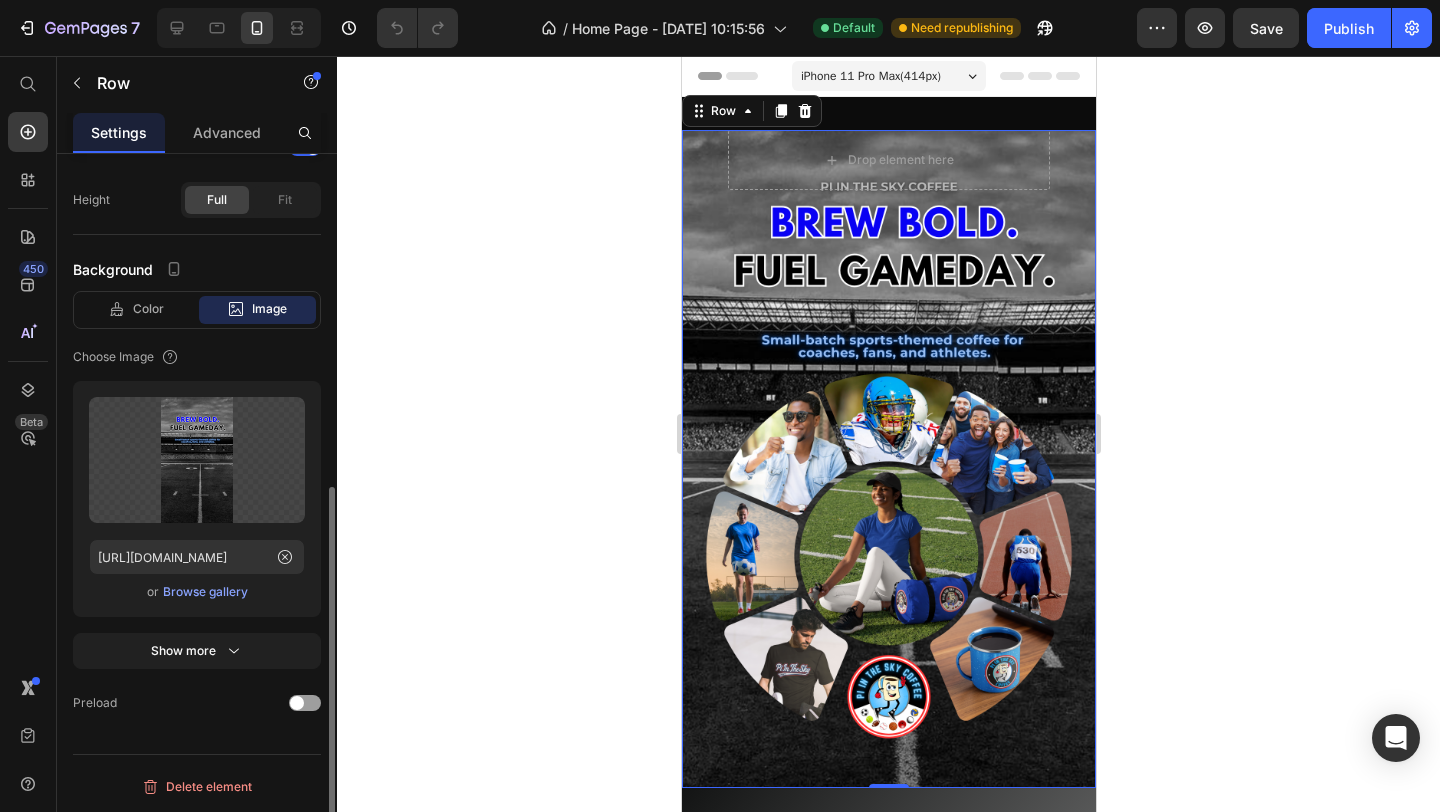 click on "Browse gallery" at bounding box center (205, 592) 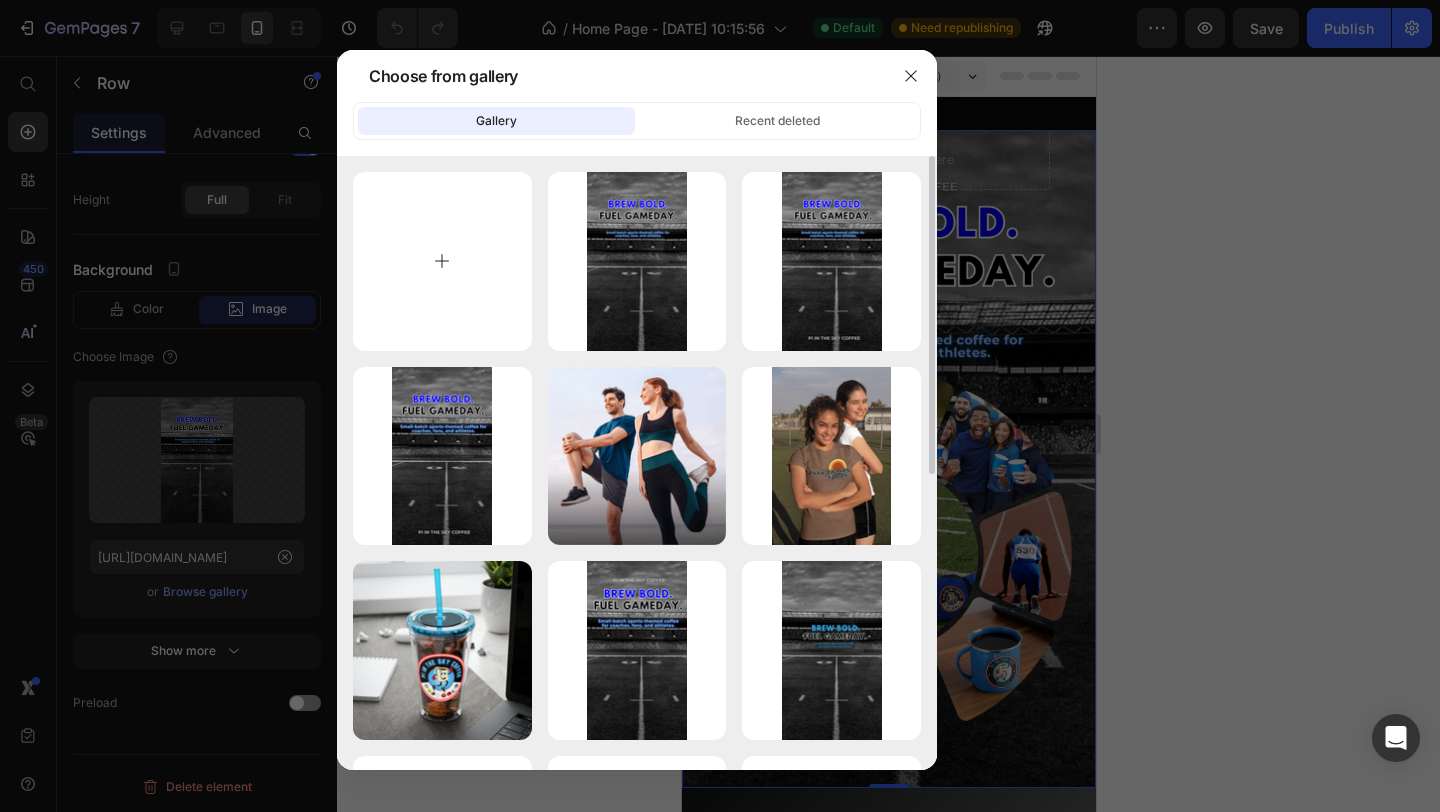 click at bounding box center [442, 261] 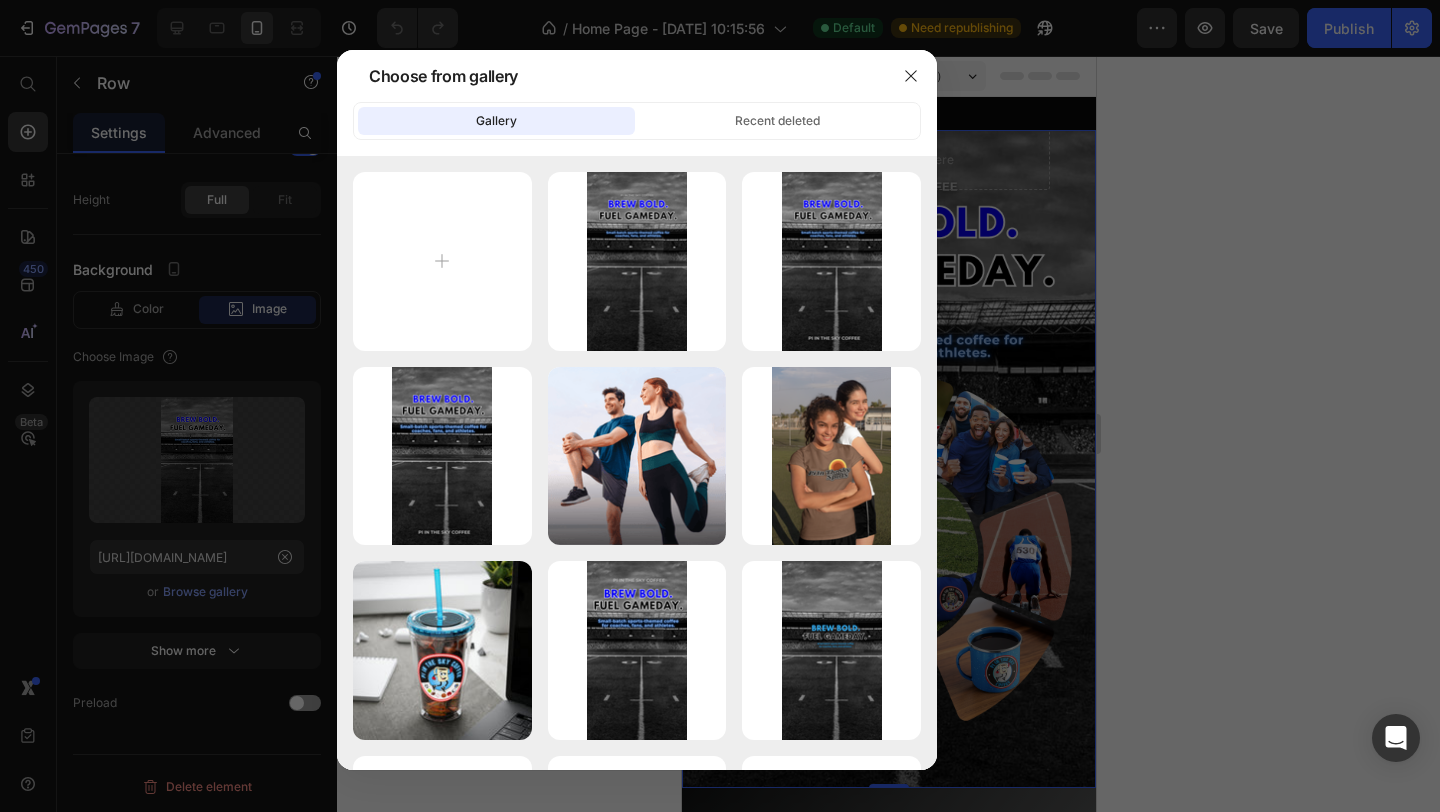 type on "C:\fakepath\New Mobile.png" 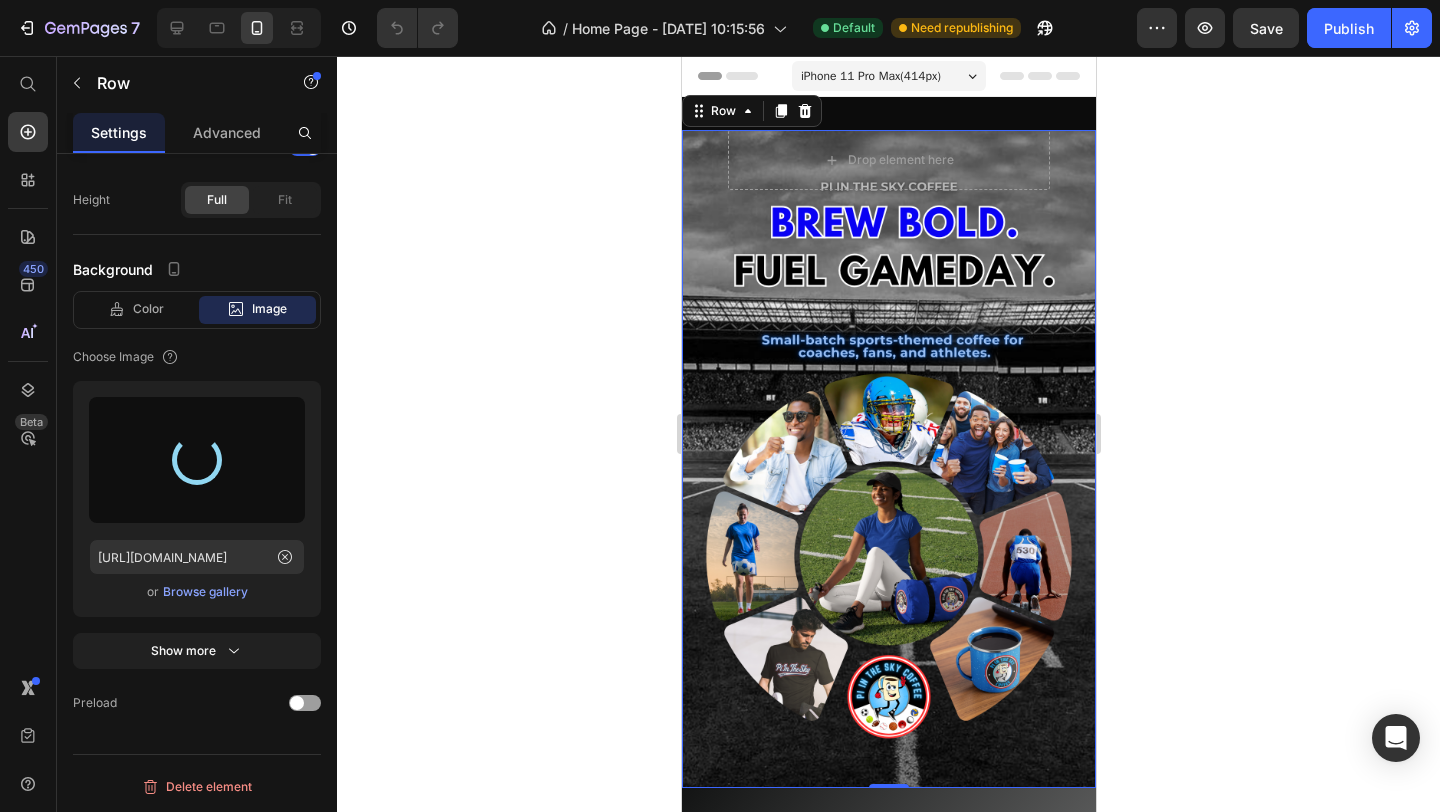 type on "[URL][DOMAIN_NAME]" 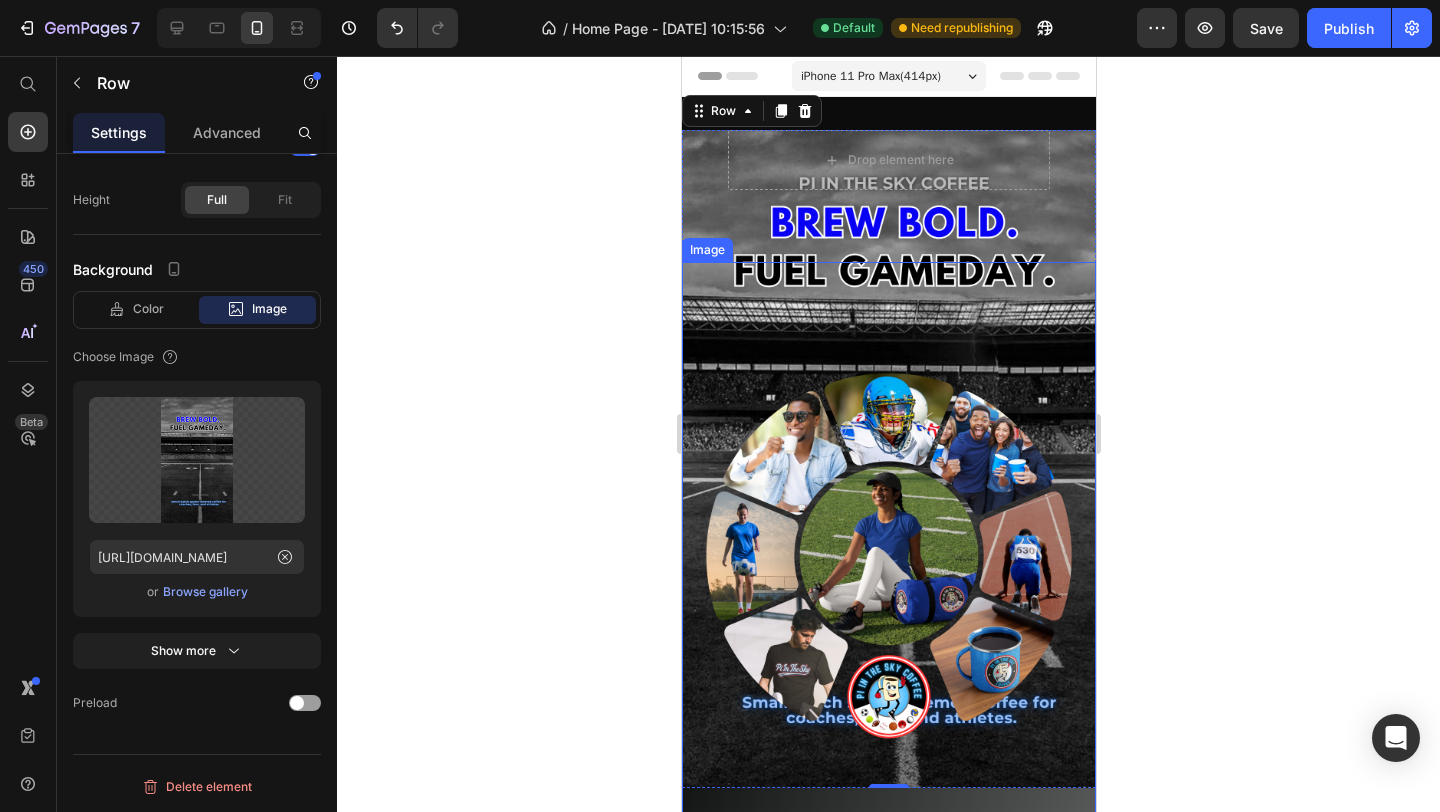 click at bounding box center (888, 556) 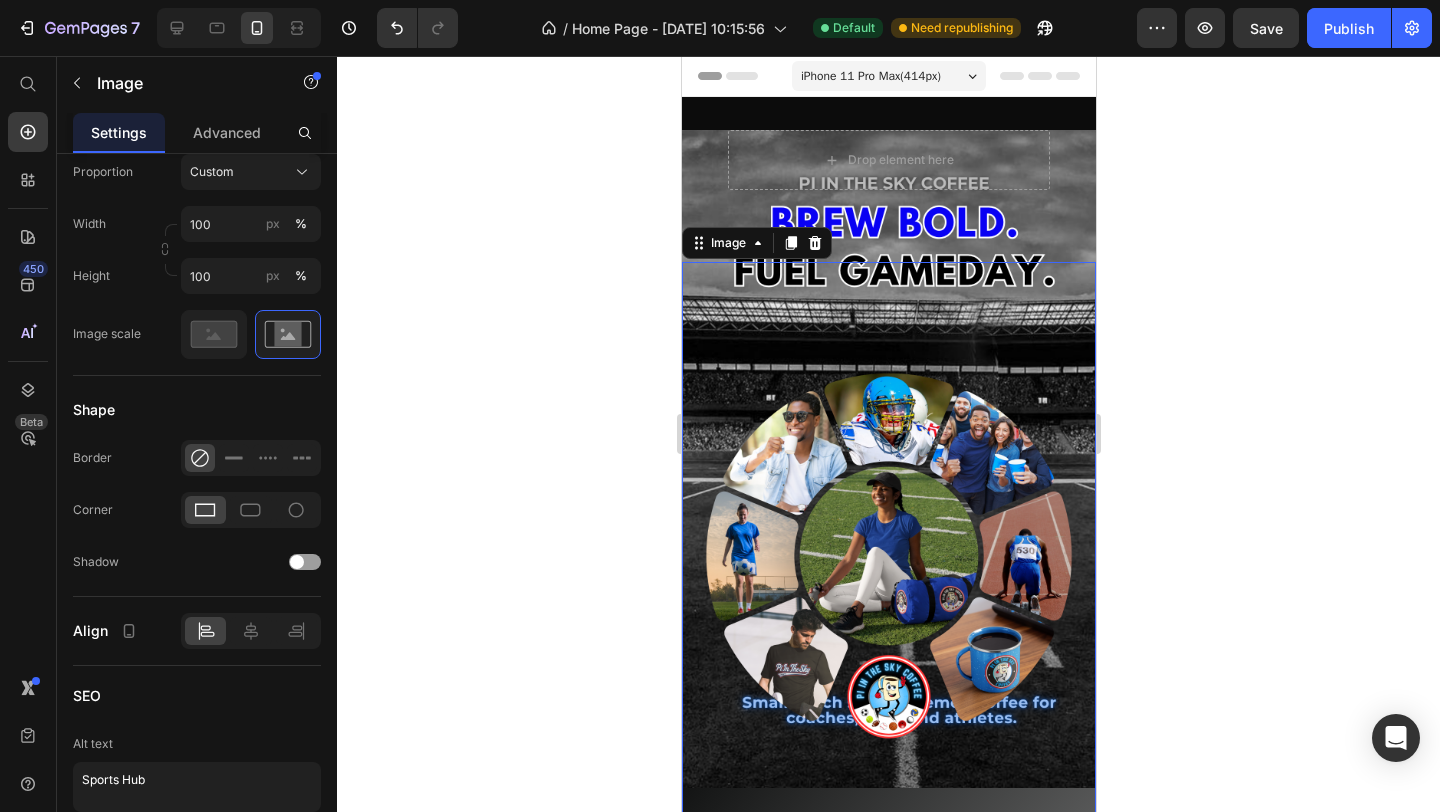 scroll, scrollTop: 0, scrollLeft: 0, axis: both 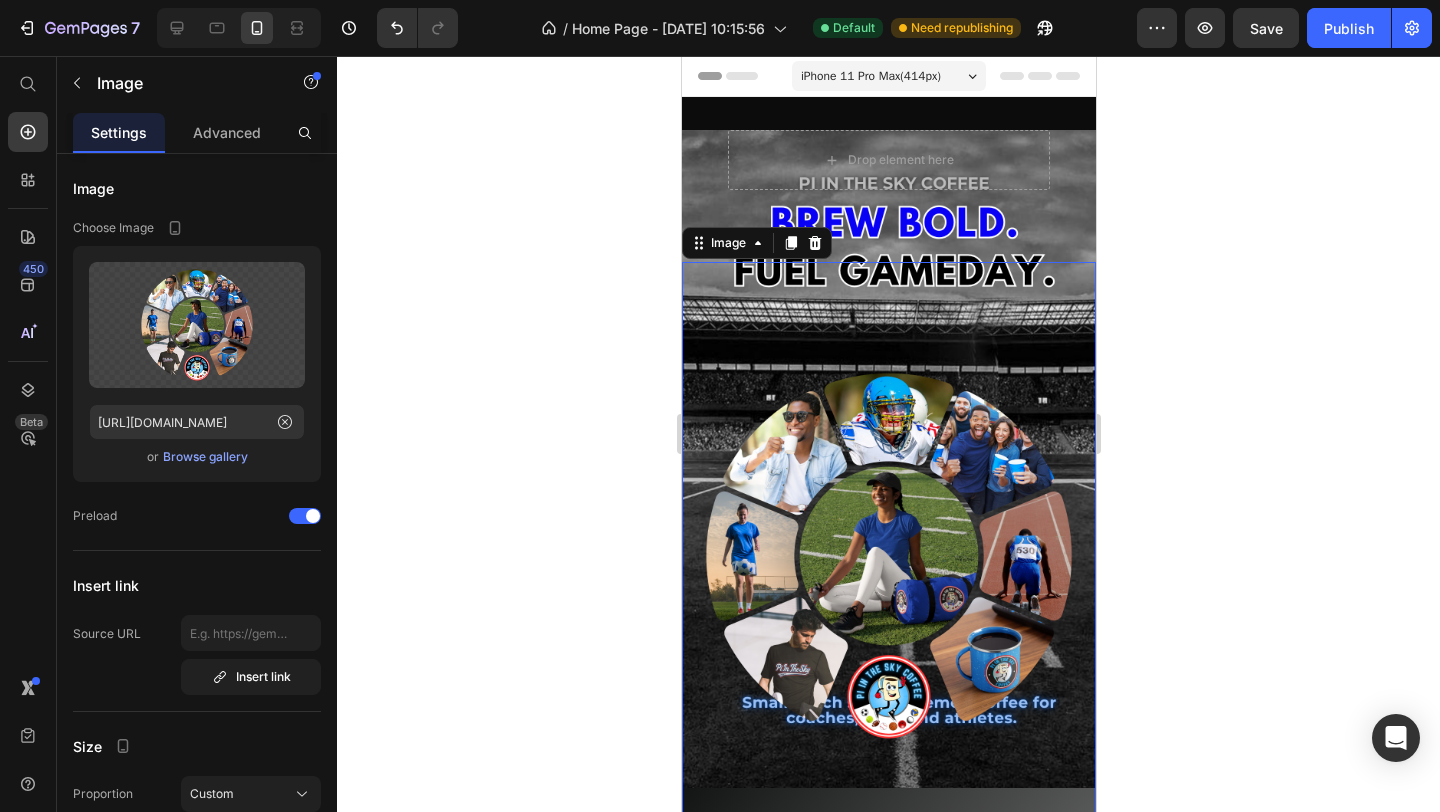 click at bounding box center (888, 556) 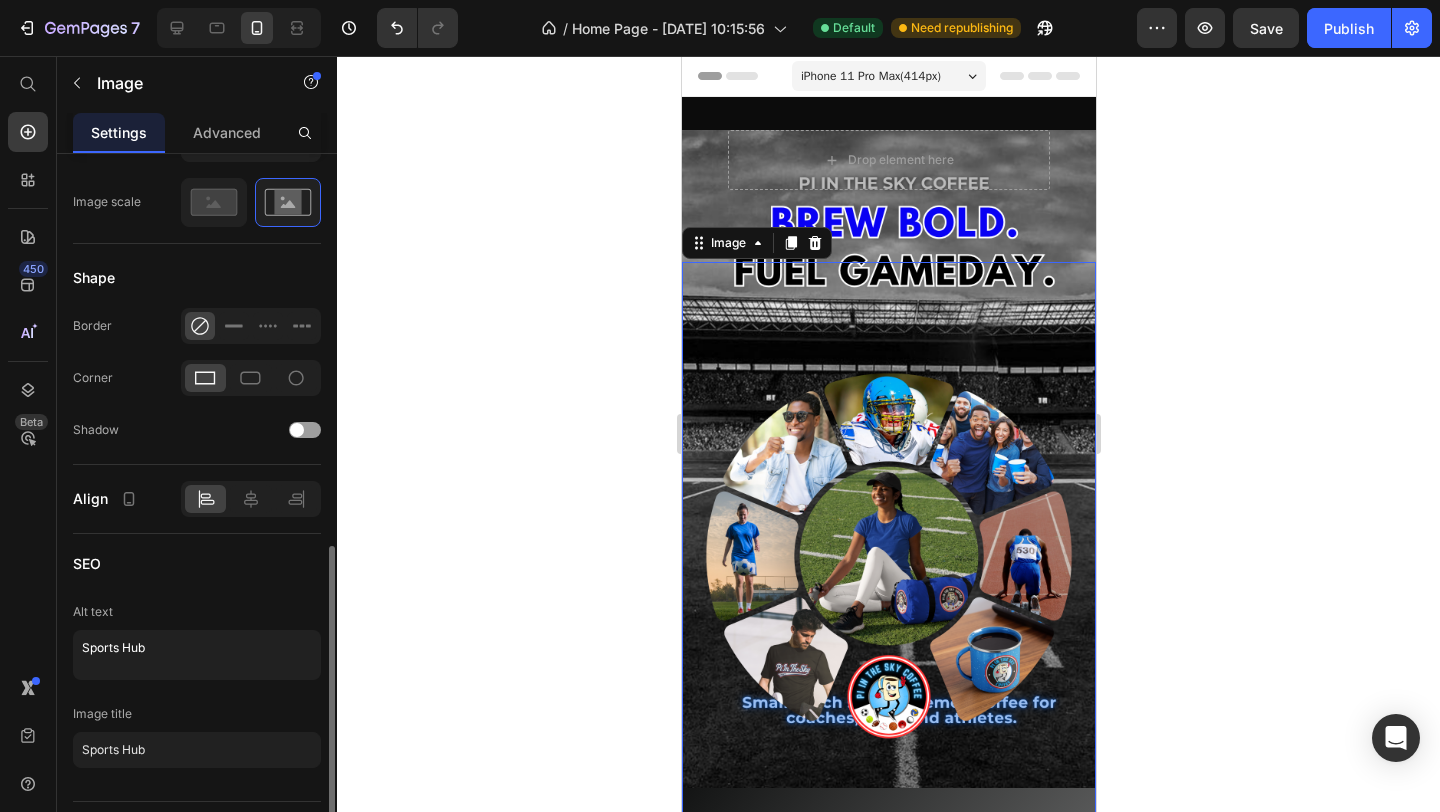 scroll, scrollTop: 801, scrollLeft: 0, axis: vertical 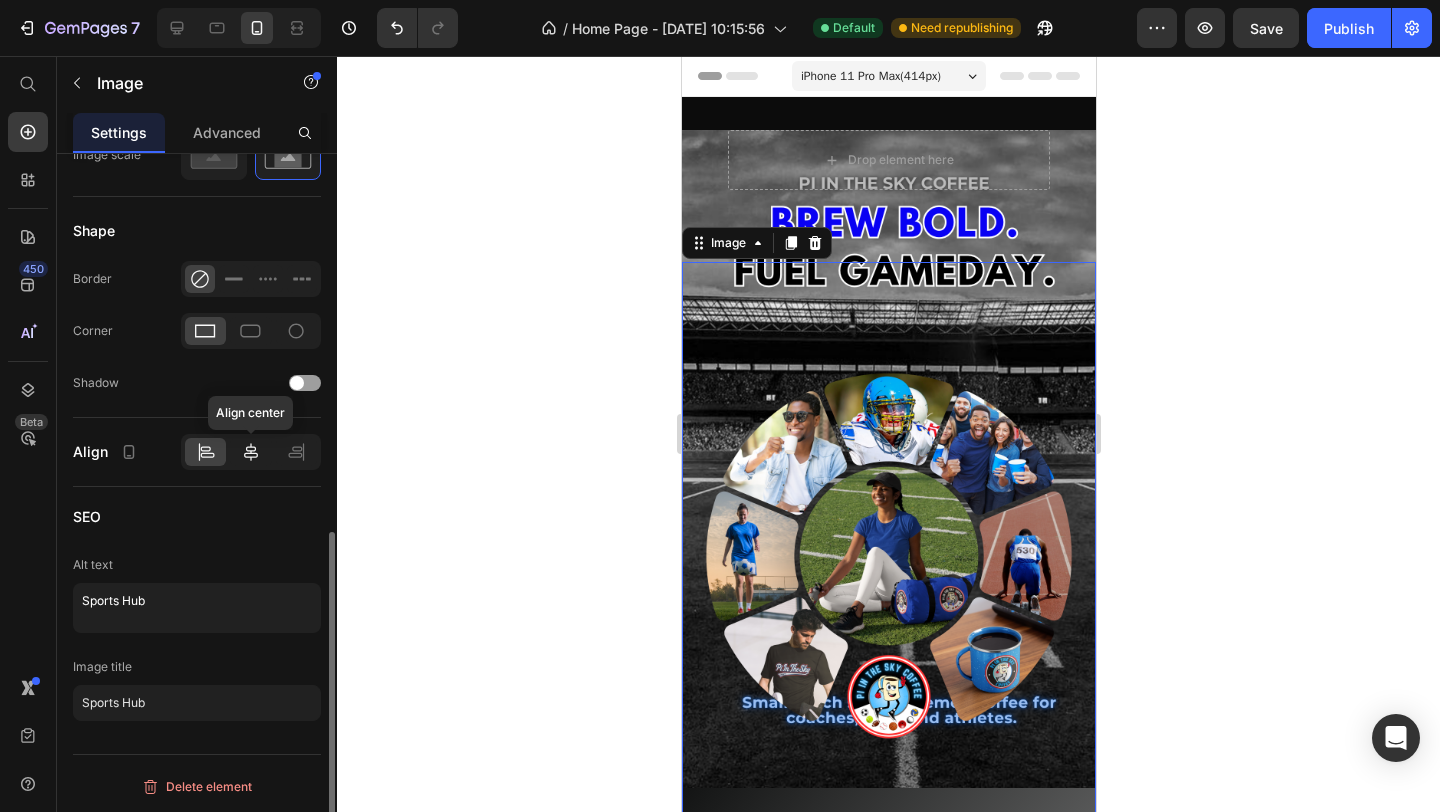 click 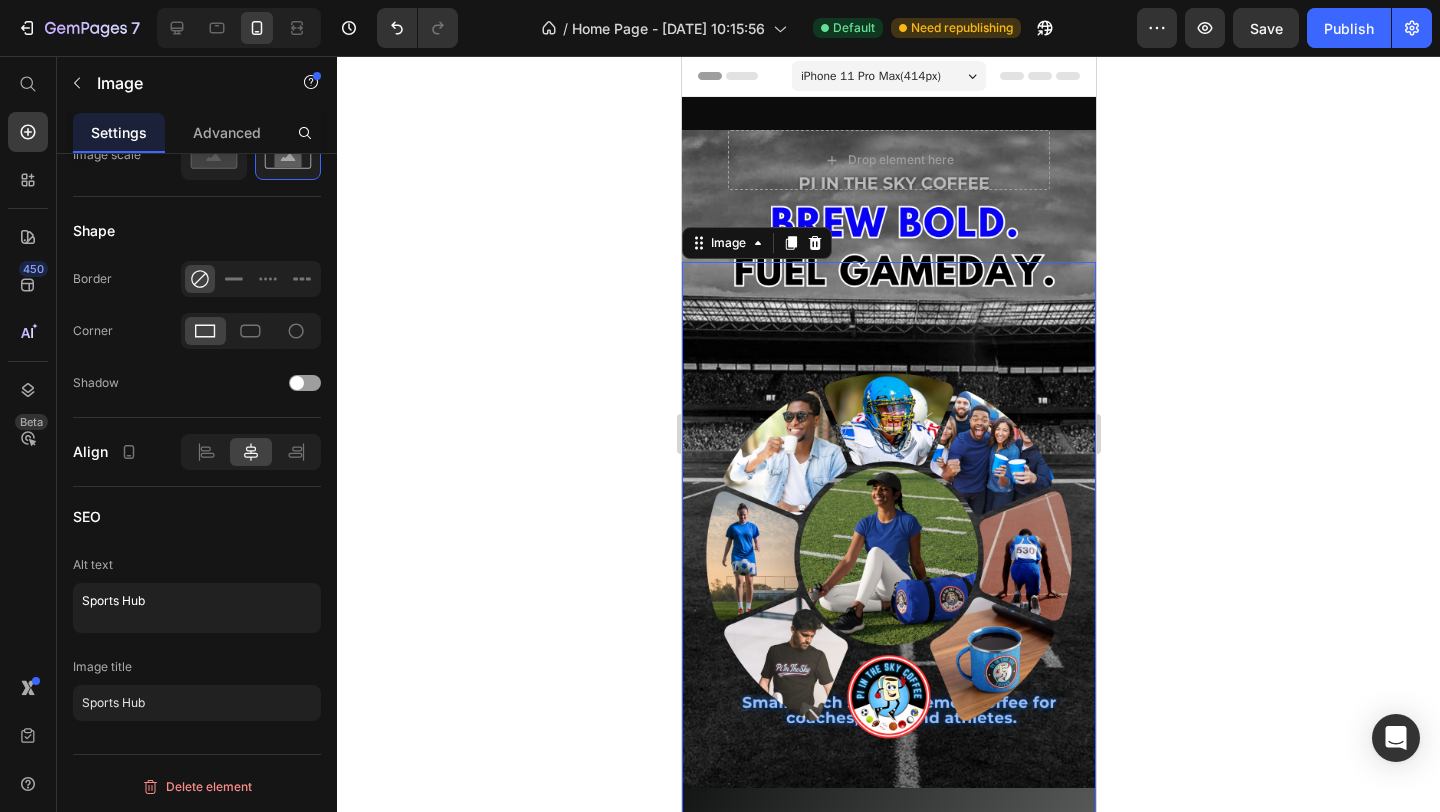 click at bounding box center (888, 556) 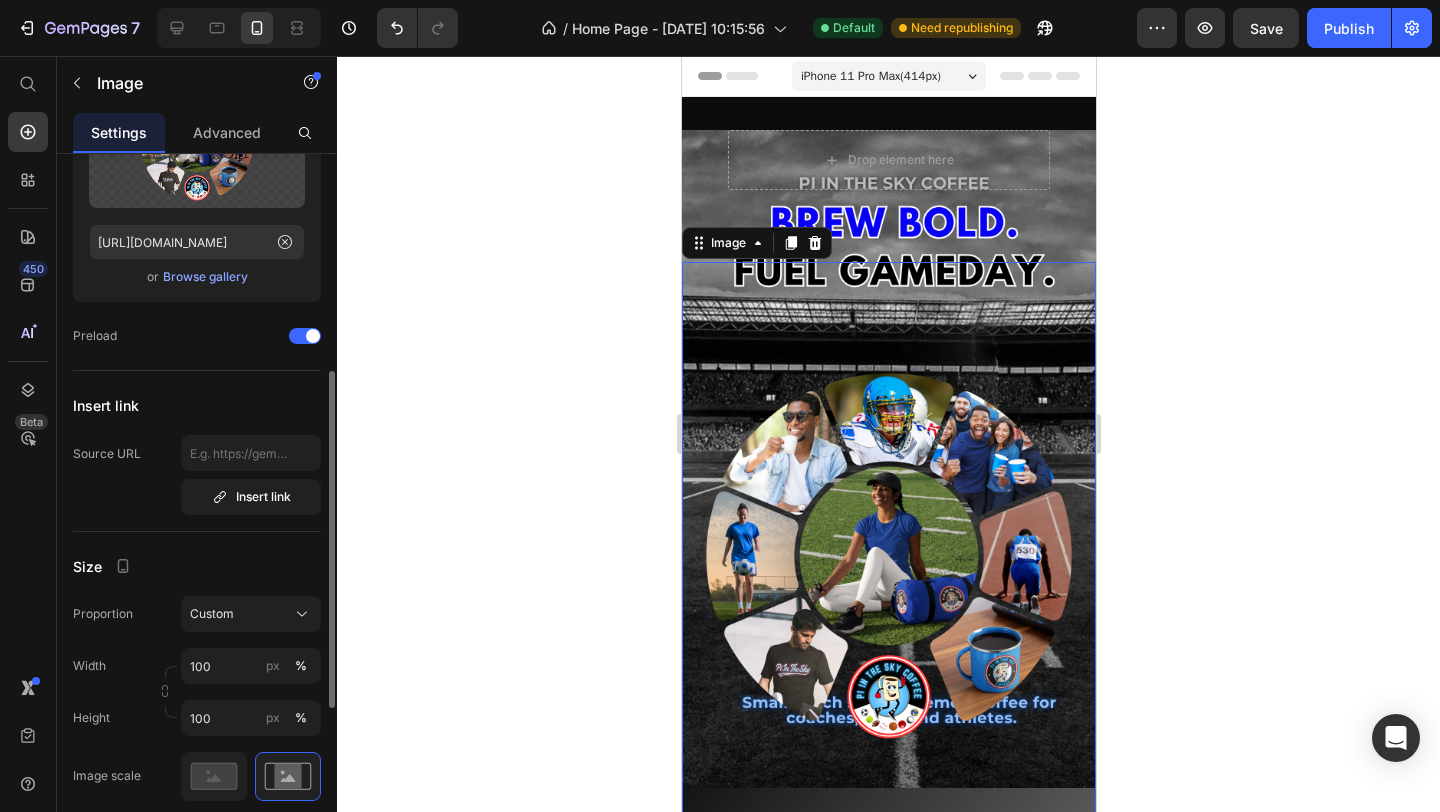scroll, scrollTop: 283, scrollLeft: 0, axis: vertical 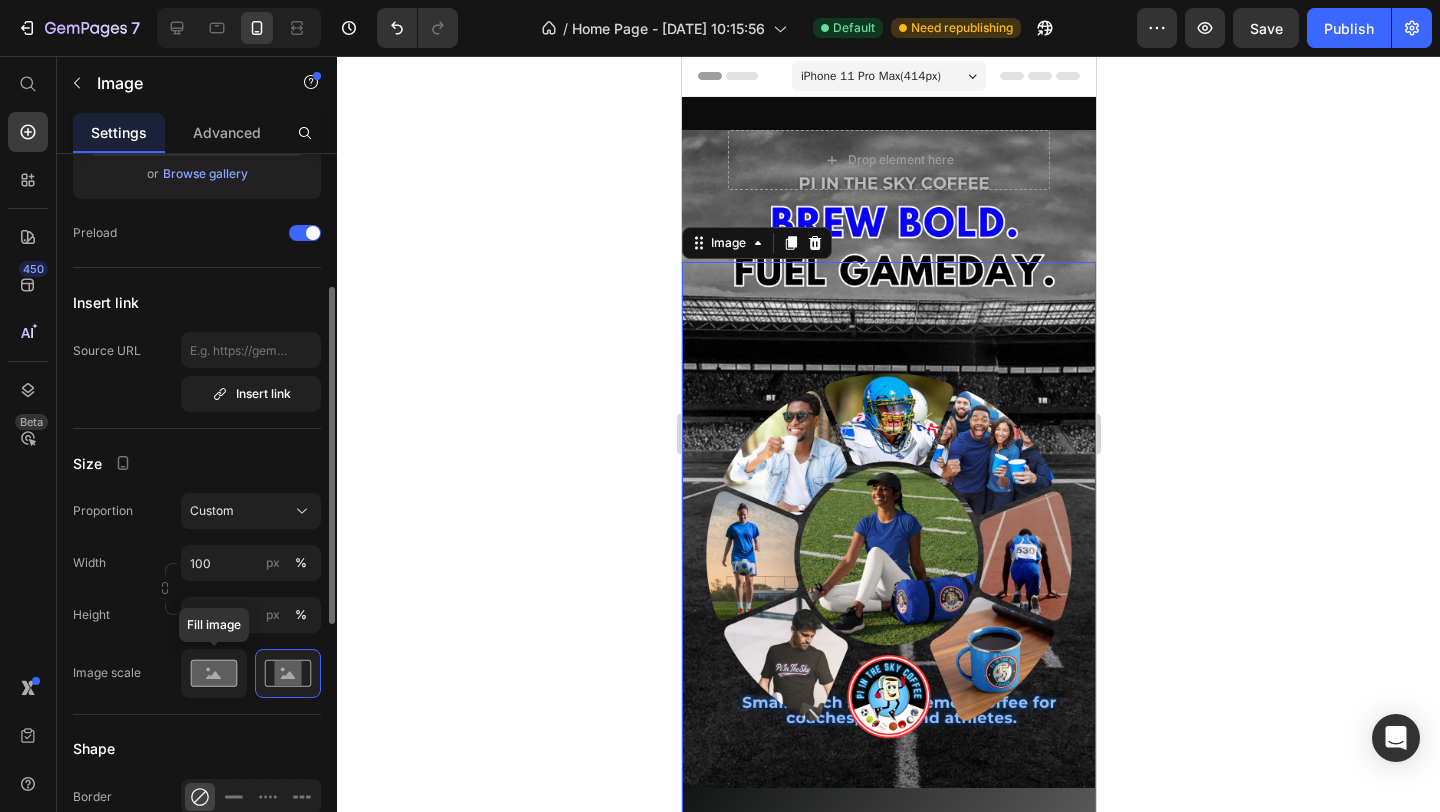 click 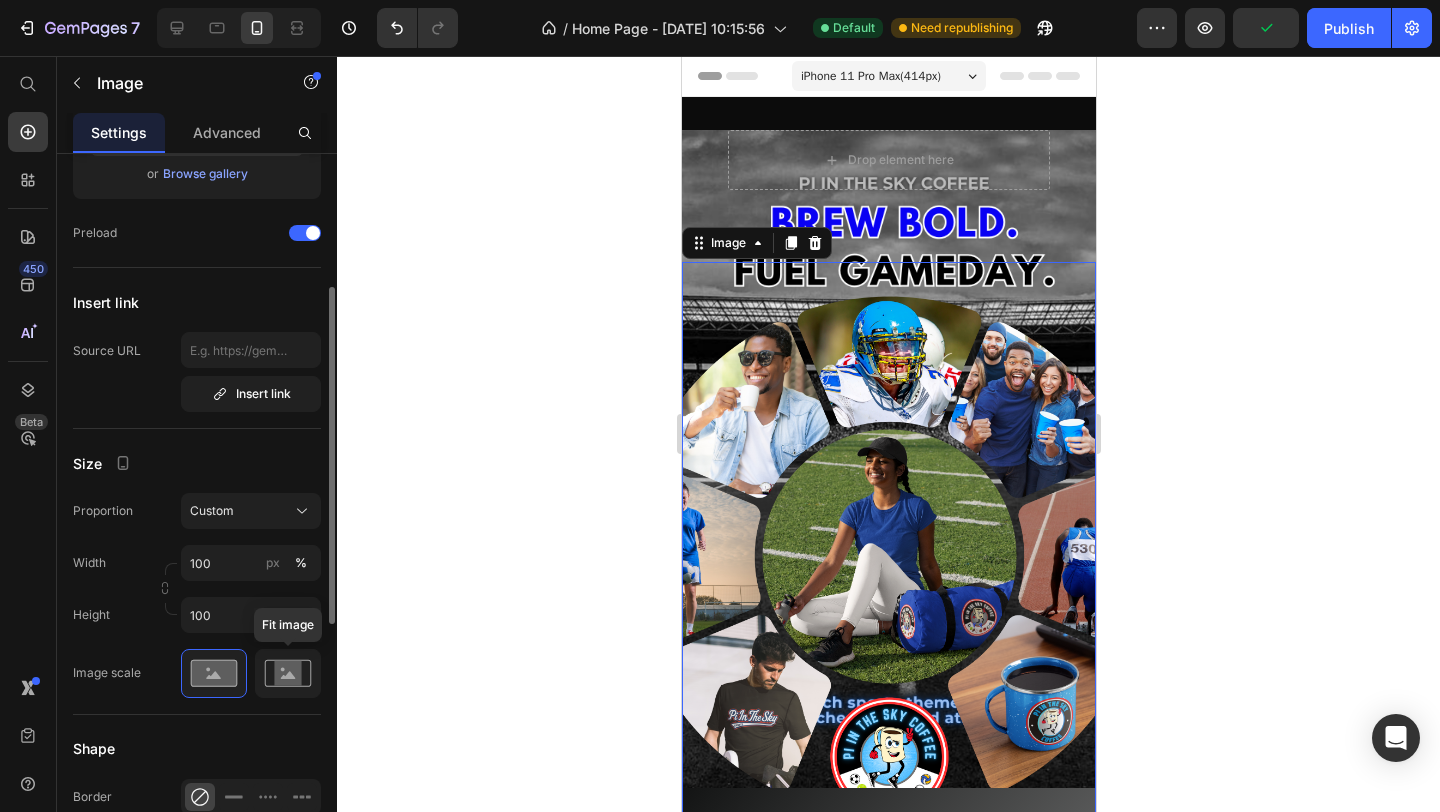 click 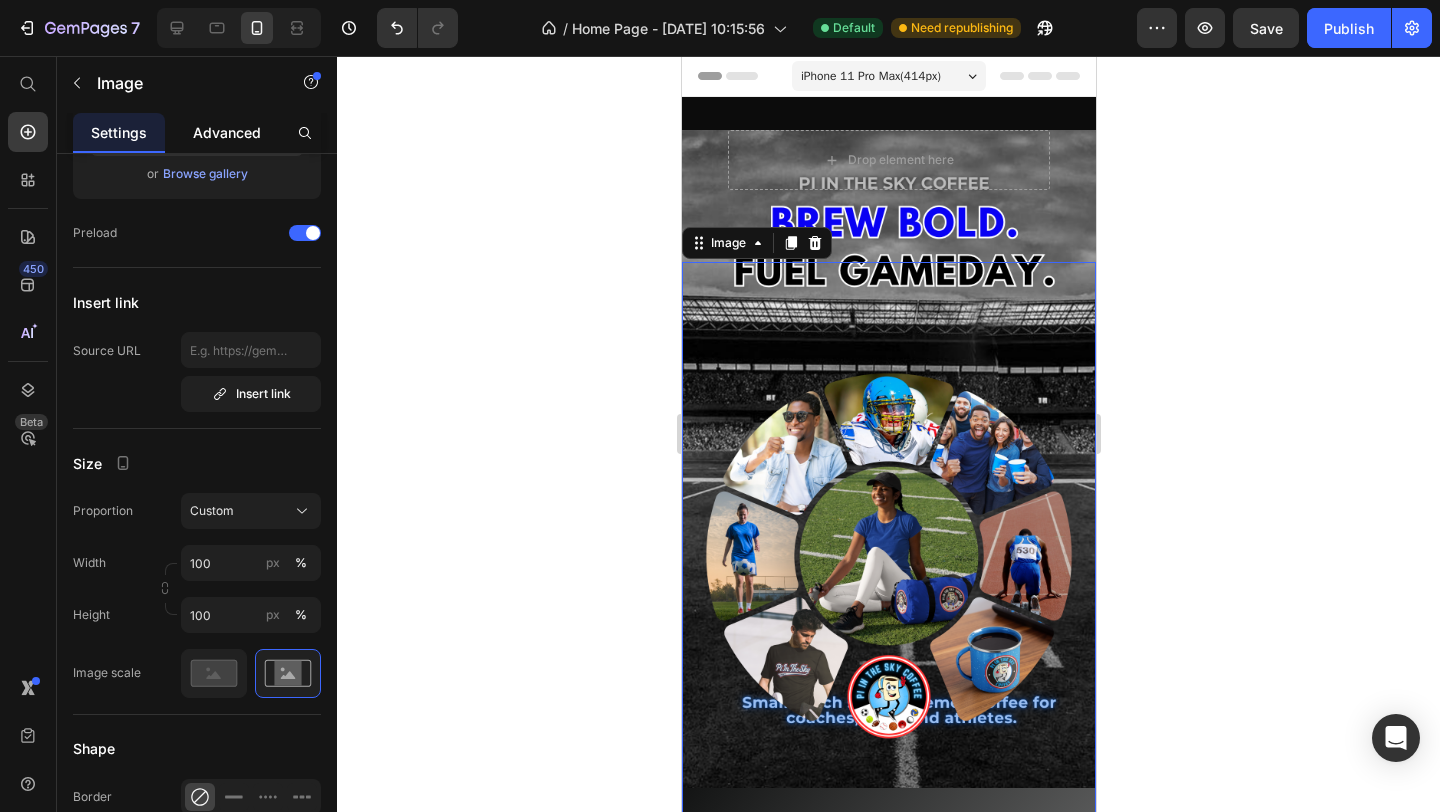 click on "Advanced" at bounding box center (227, 132) 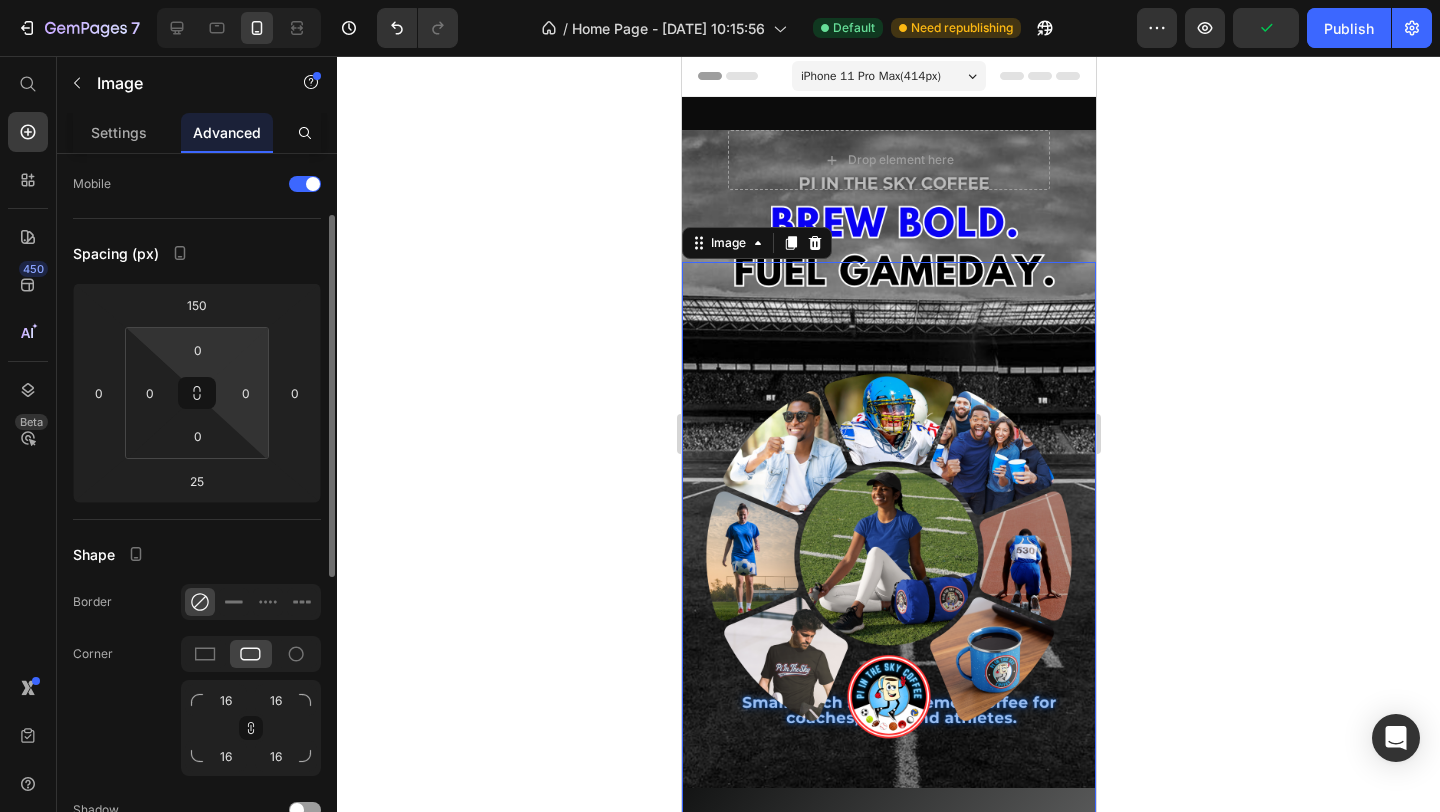scroll, scrollTop: 126, scrollLeft: 0, axis: vertical 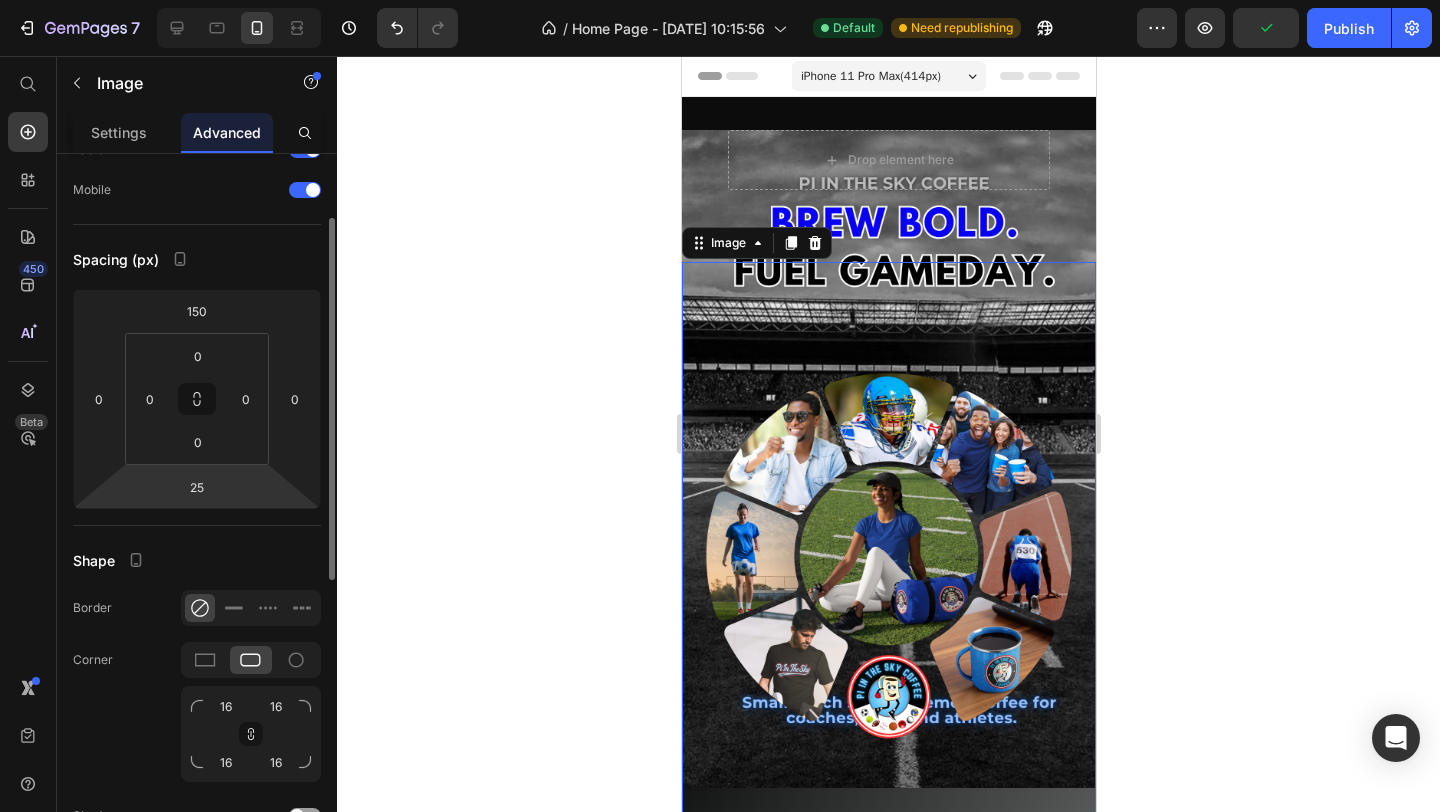 click on "7   /  Home Page - [DATE] 10:15:56 Default Need republishing Preview  Publish  450 Beta Start with Sections Elements Hero Section Product Detail Brands Trusted Badges Guarantee Product Breakdown How to use Testimonials Compare Bundle FAQs Social Proof Brand Story Product List Collection Blog List Contact Sticky Add to Cart Custom Footer Browse Library 450 Layout
Row
Row
Row
Row Text
Heading
Text Block Button
Button
Button
Sticky Back to top Media
Image" at bounding box center [720, 0] 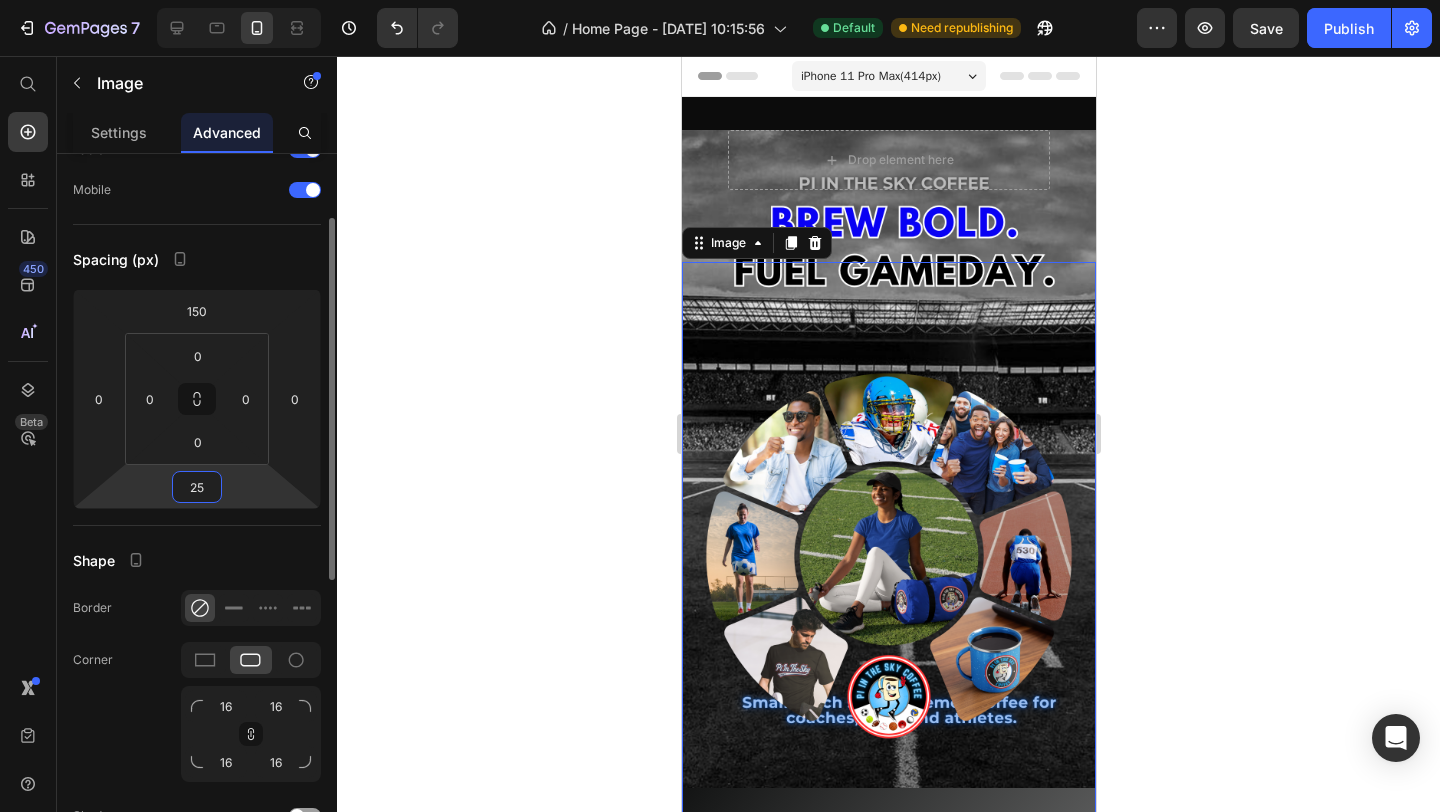 click on "25" at bounding box center (197, 487) 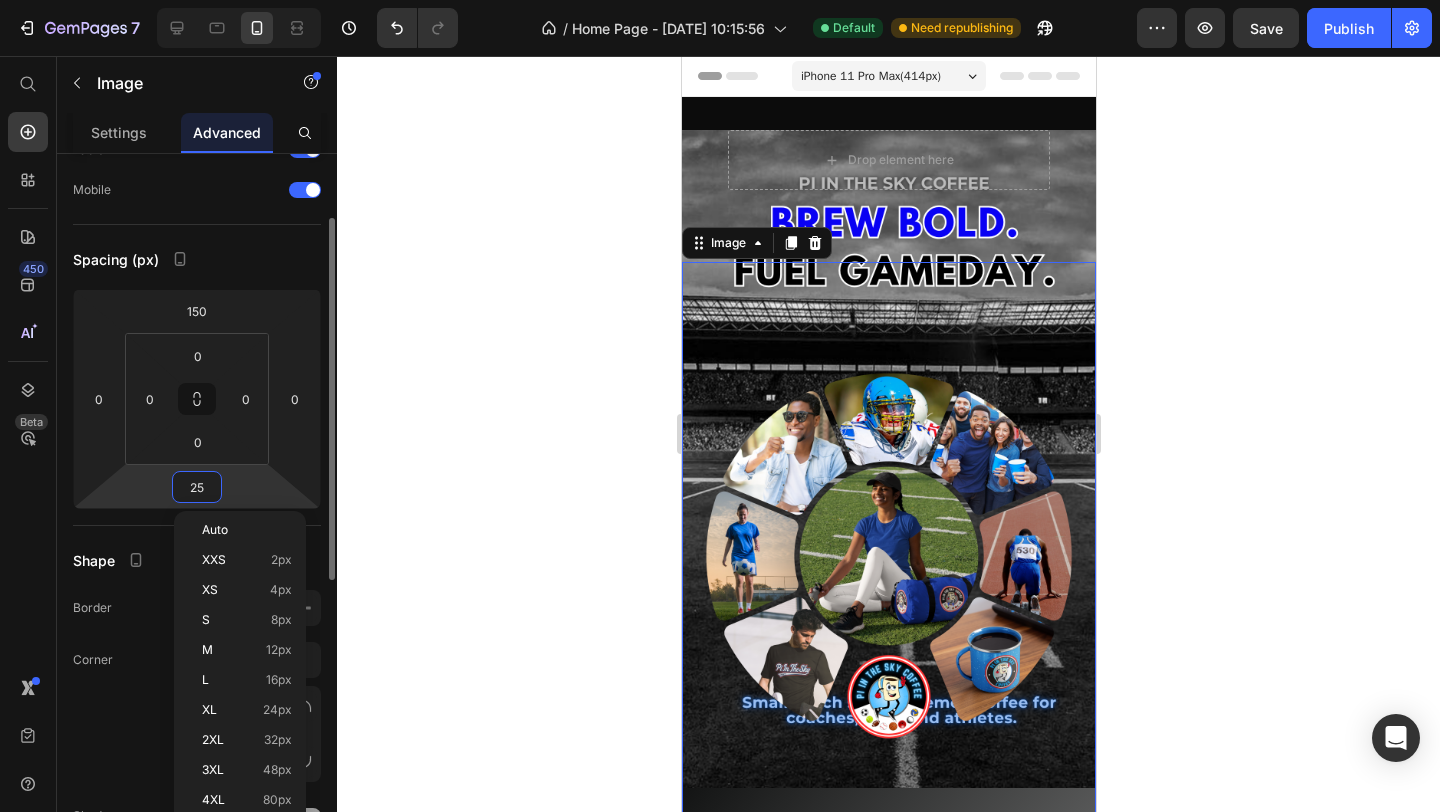 type on "2" 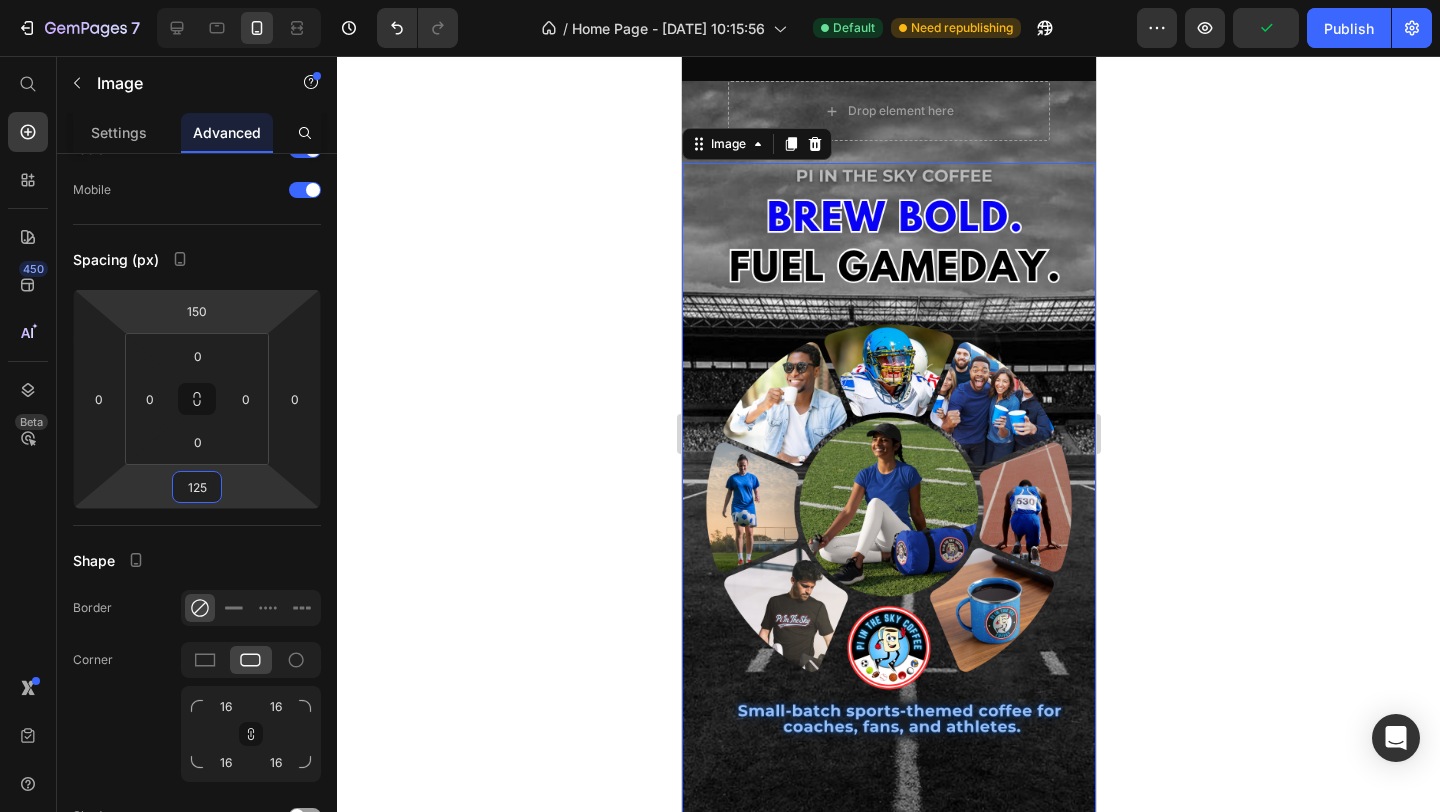 scroll, scrollTop: 45, scrollLeft: 0, axis: vertical 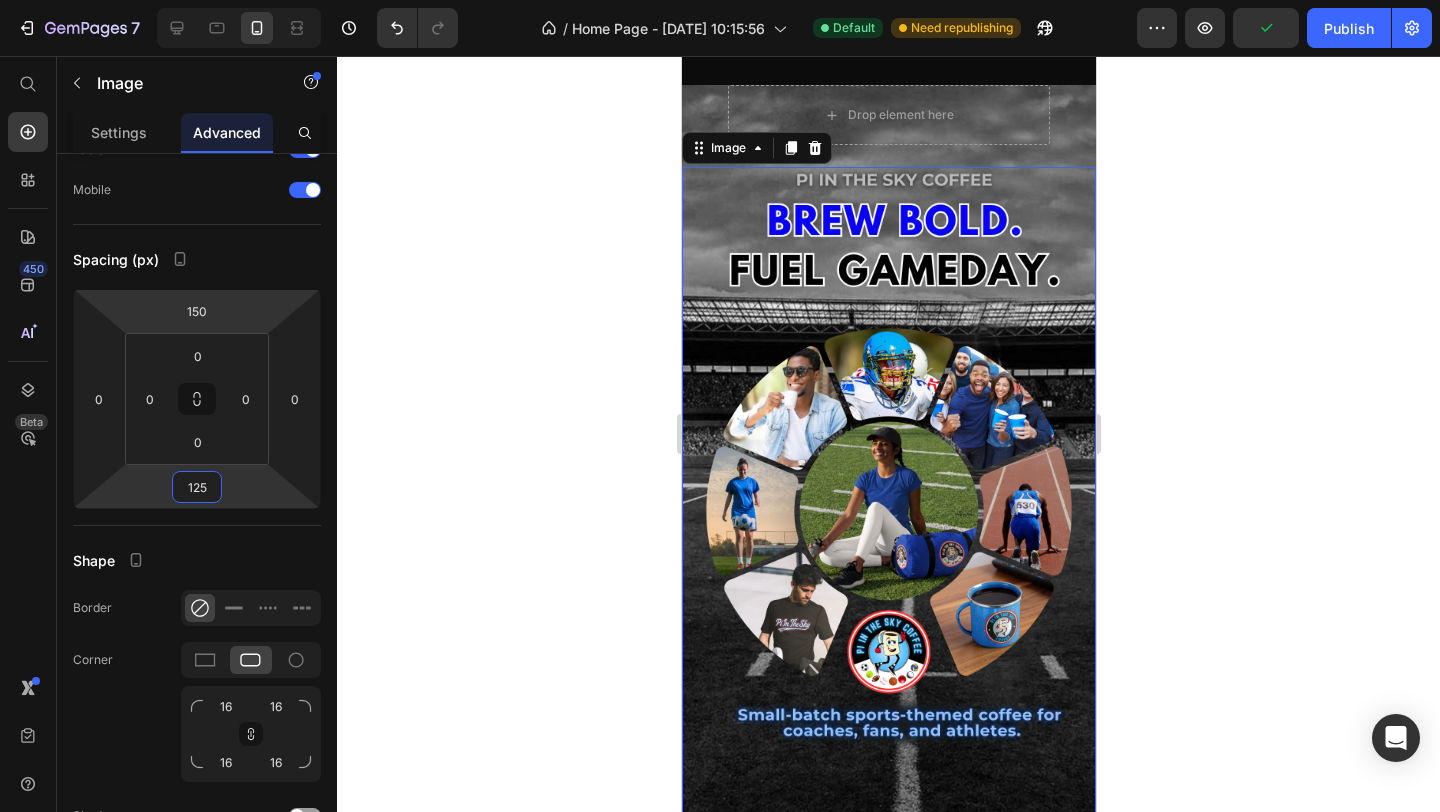 type on "125" 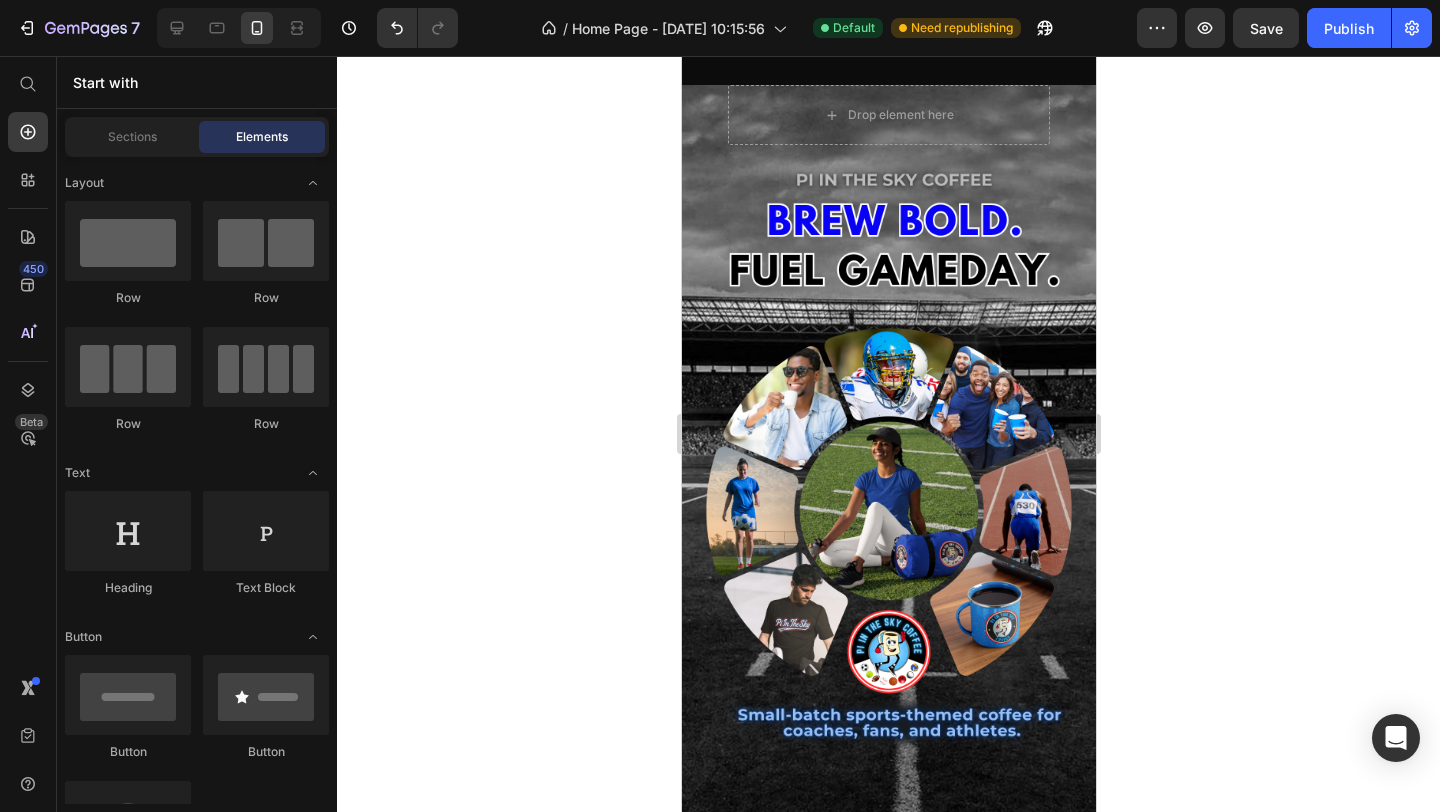 click 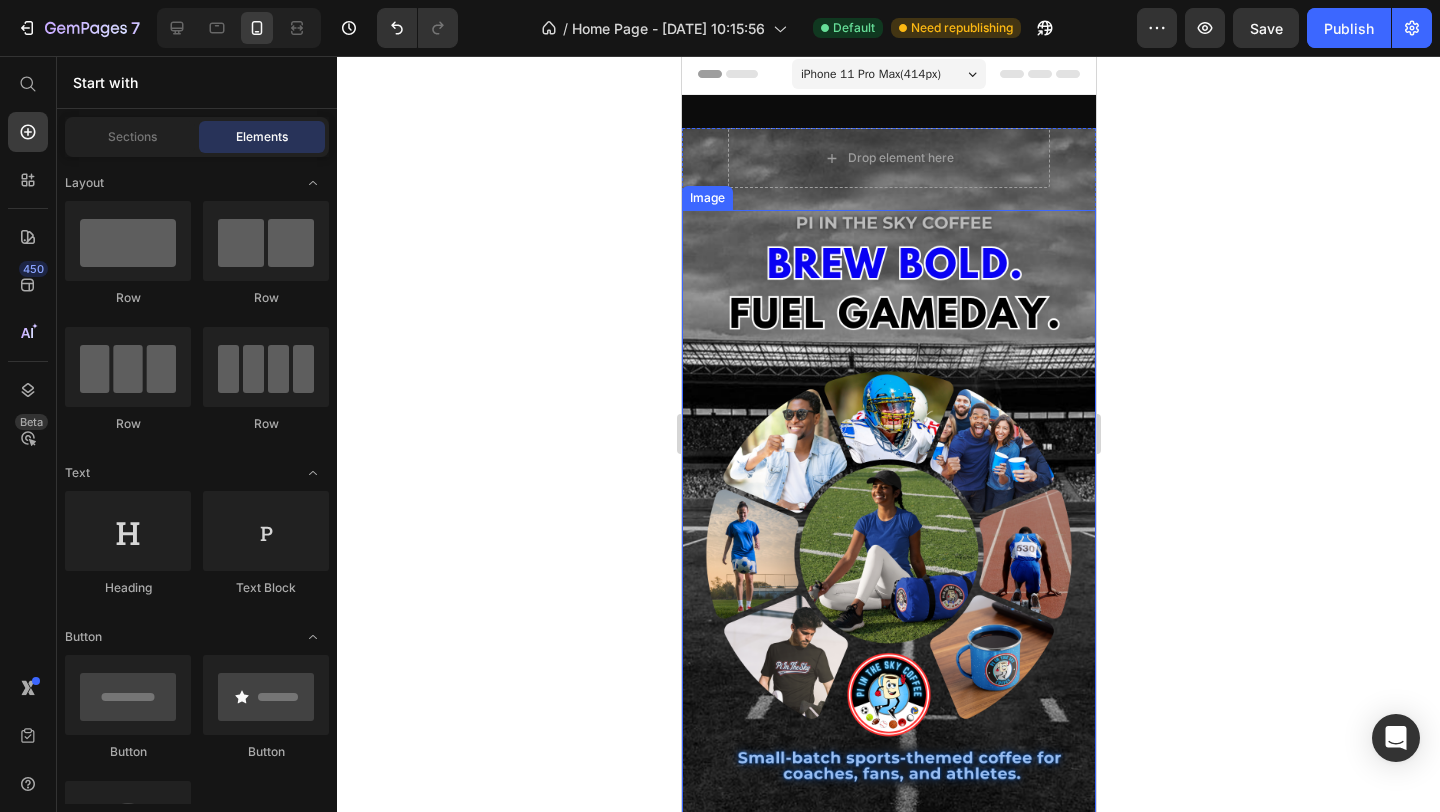 scroll, scrollTop: 0, scrollLeft: 0, axis: both 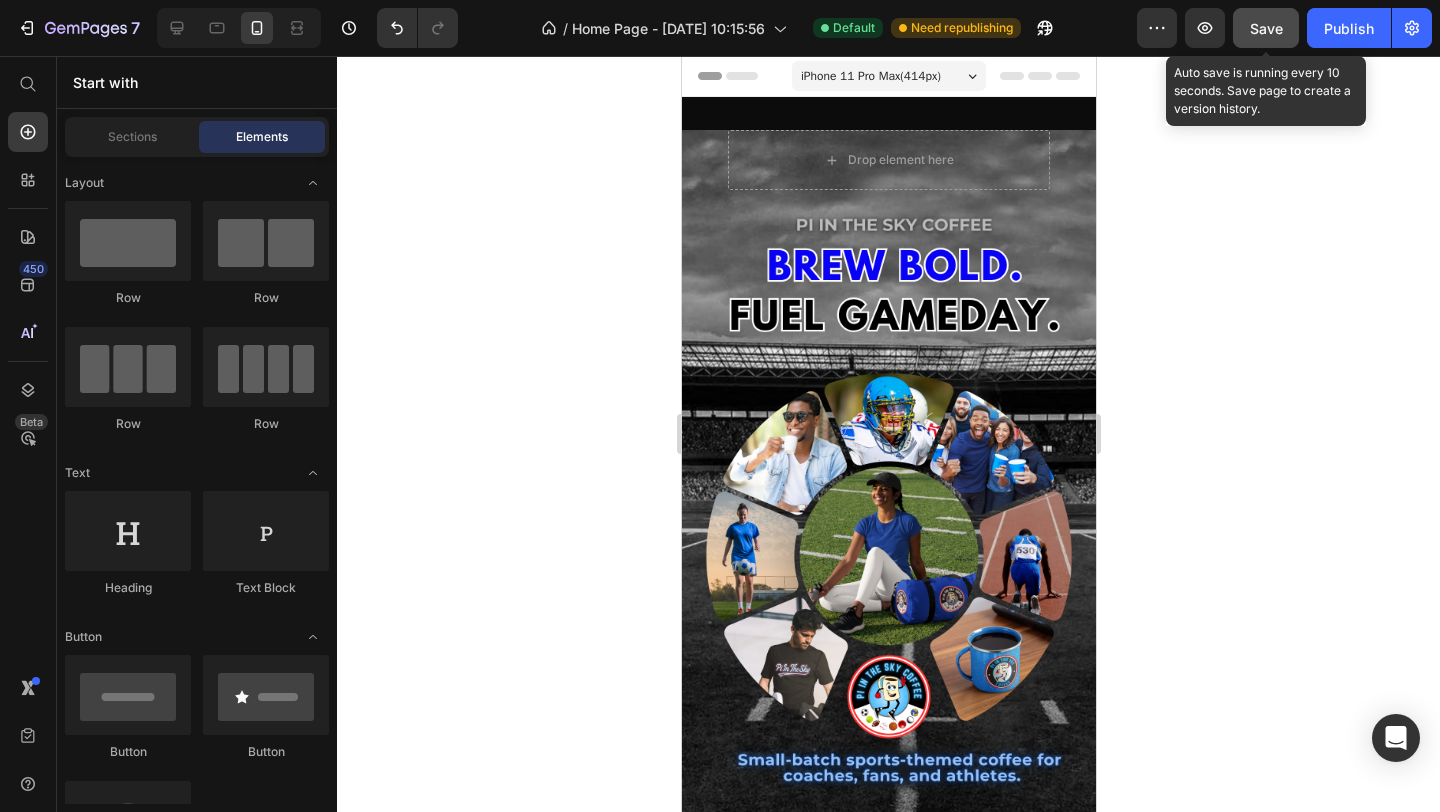 click on "Save" at bounding box center [1266, 28] 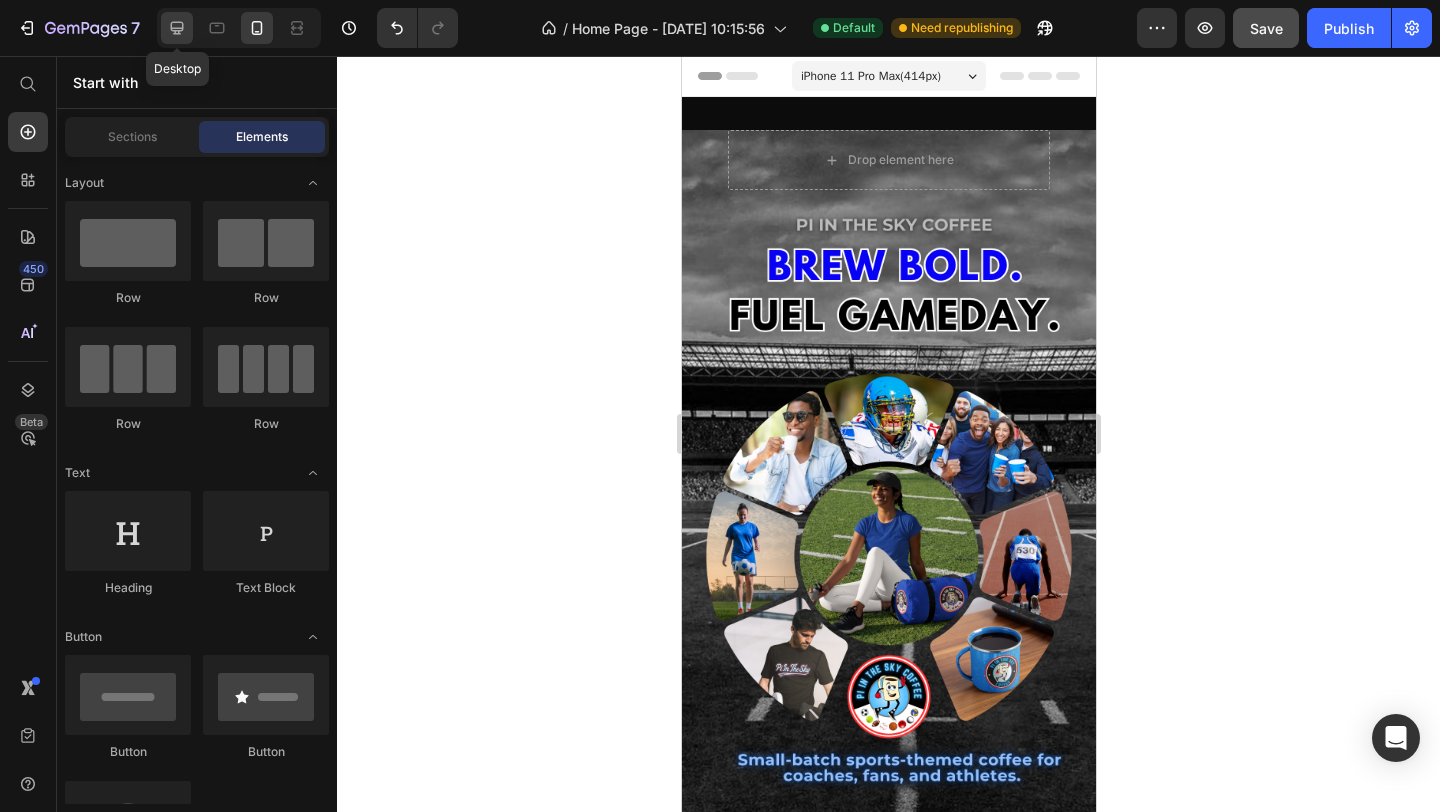 click 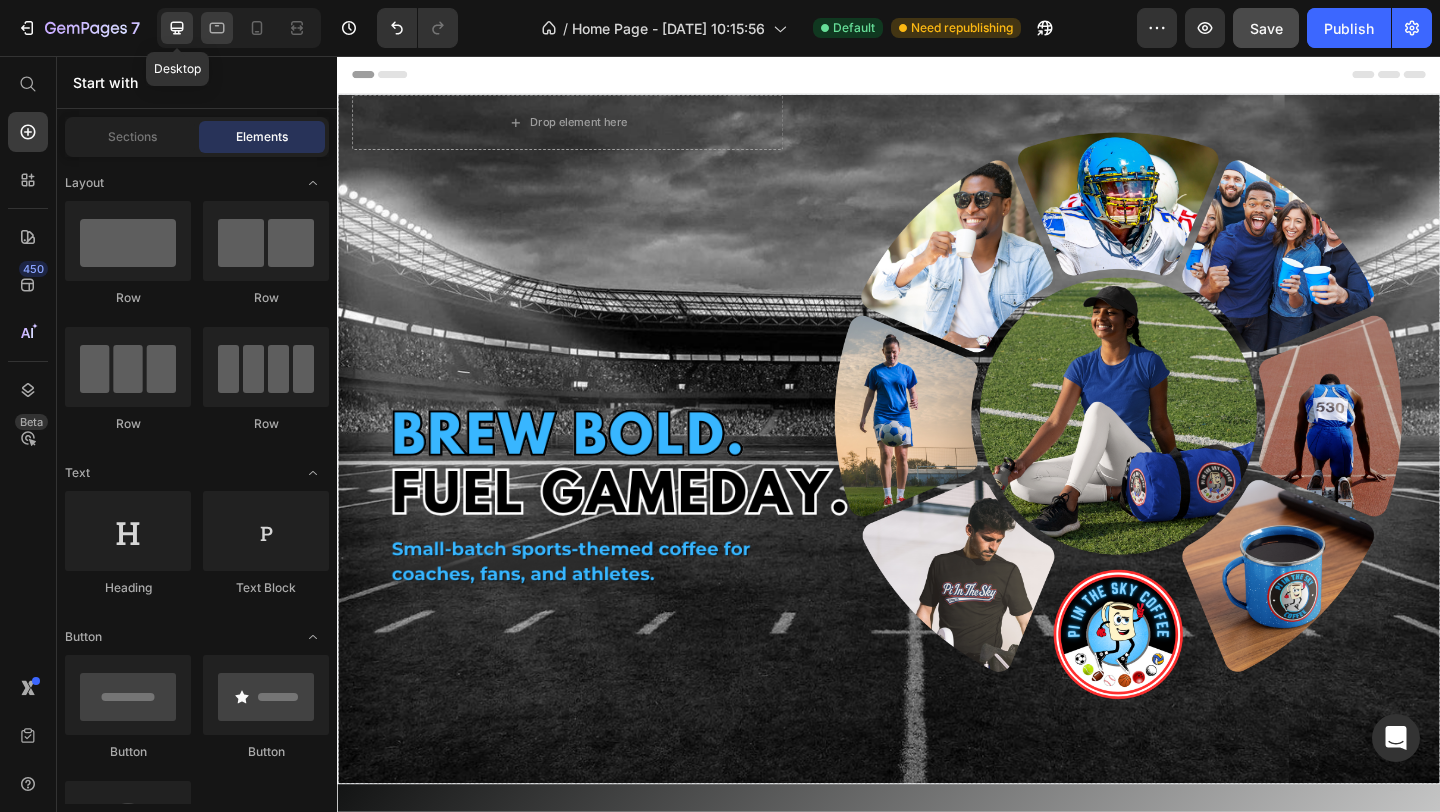 click 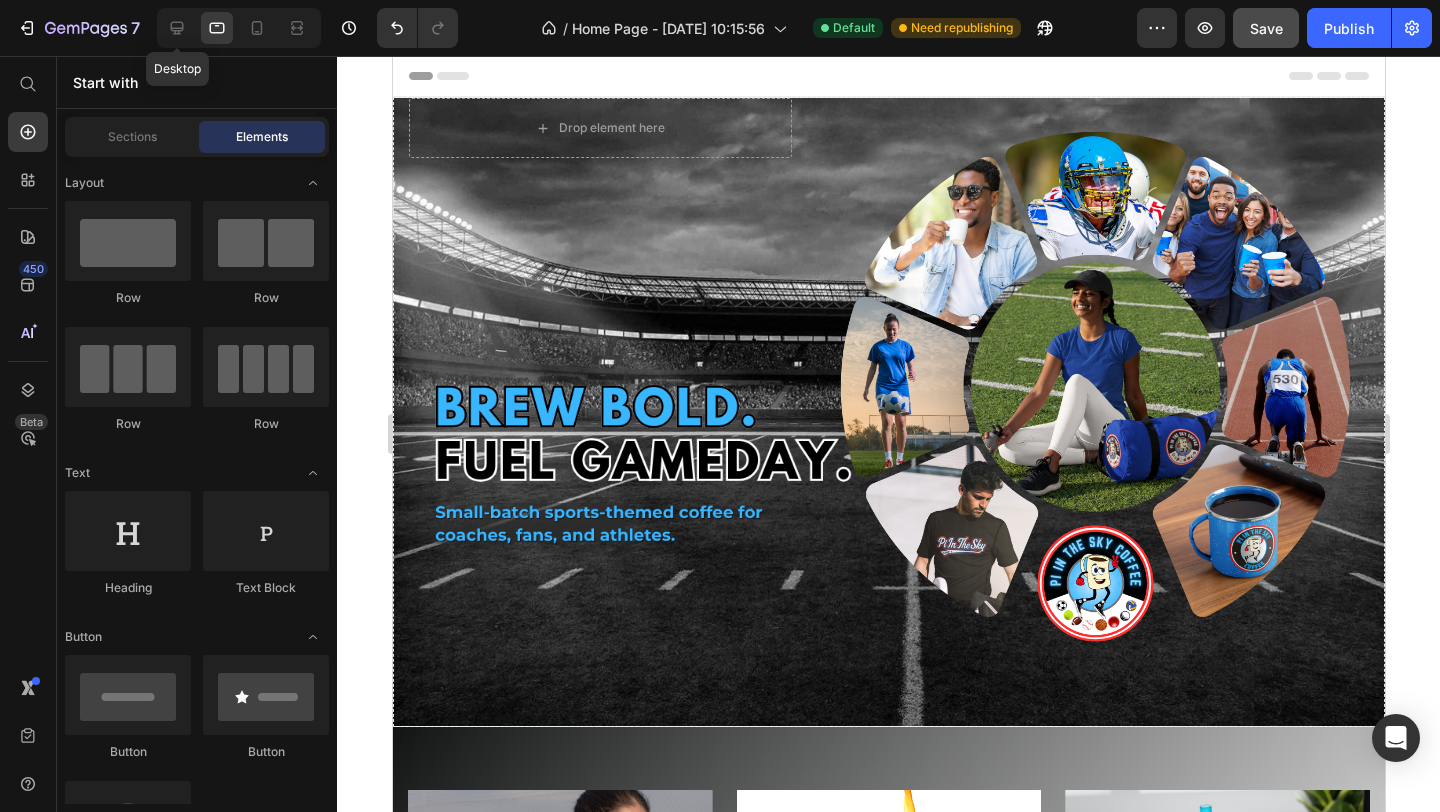 click 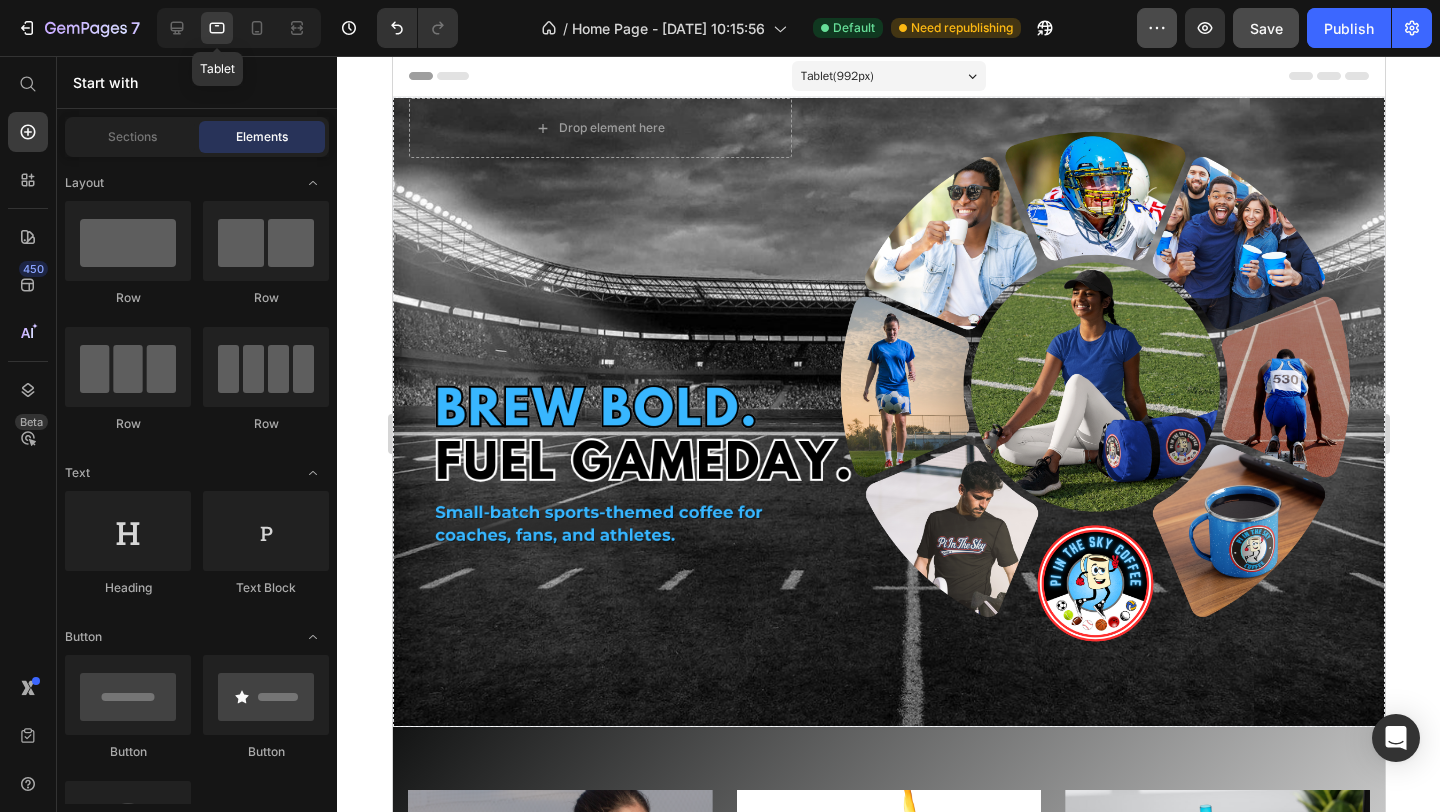 click on "Publish" at bounding box center (1349, 28) 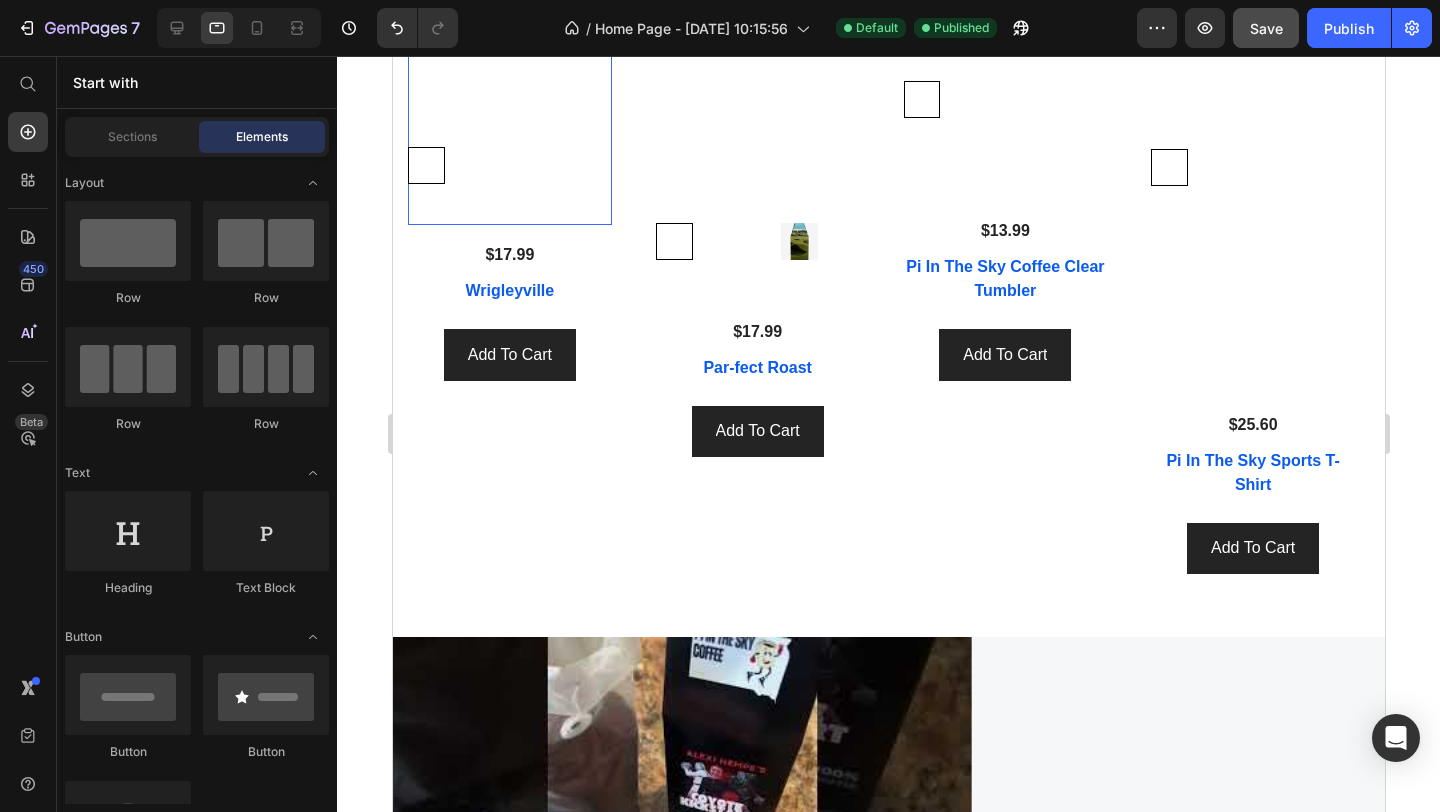 scroll, scrollTop: 1243, scrollLeft: 0, axis: vertical 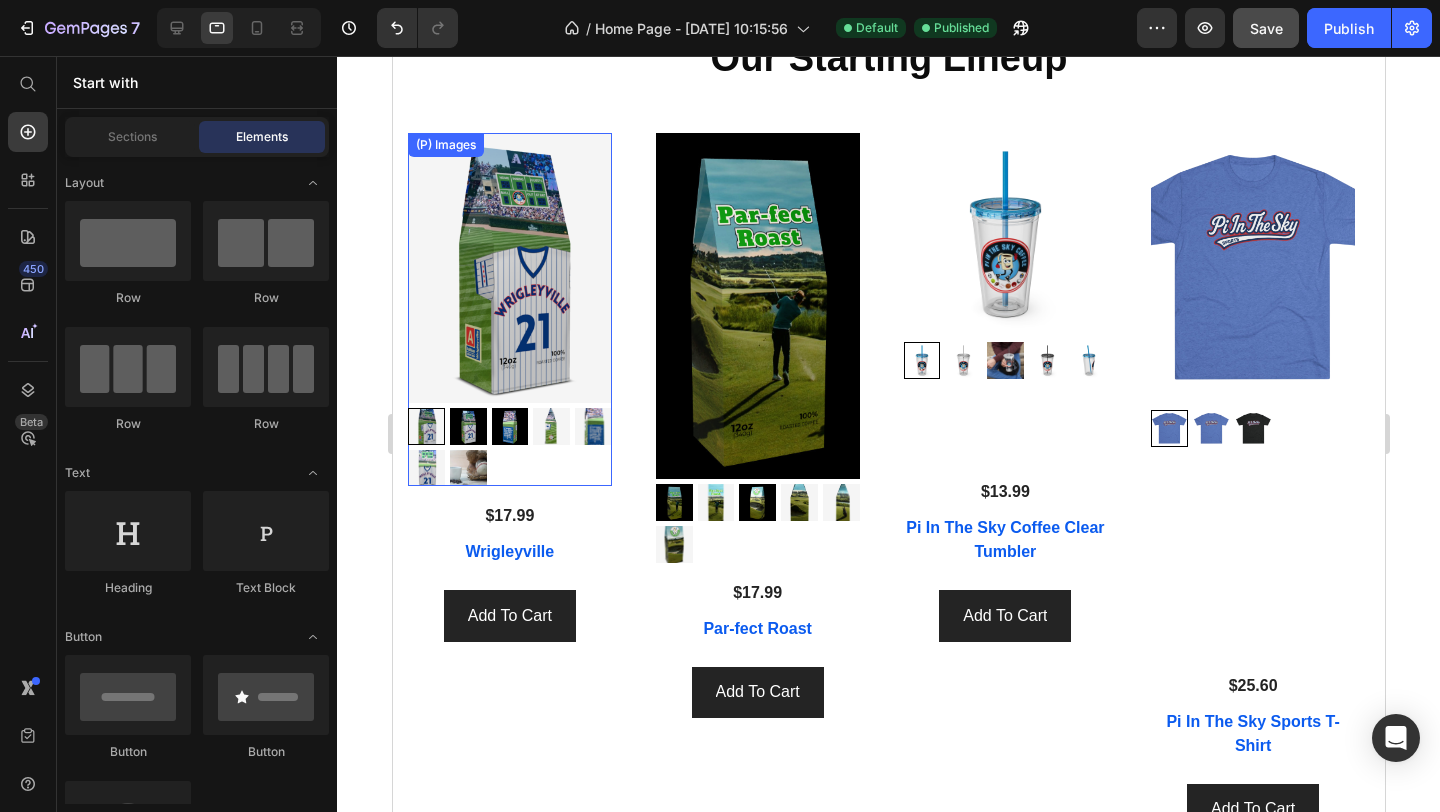 click at bounding box center [509, 267] 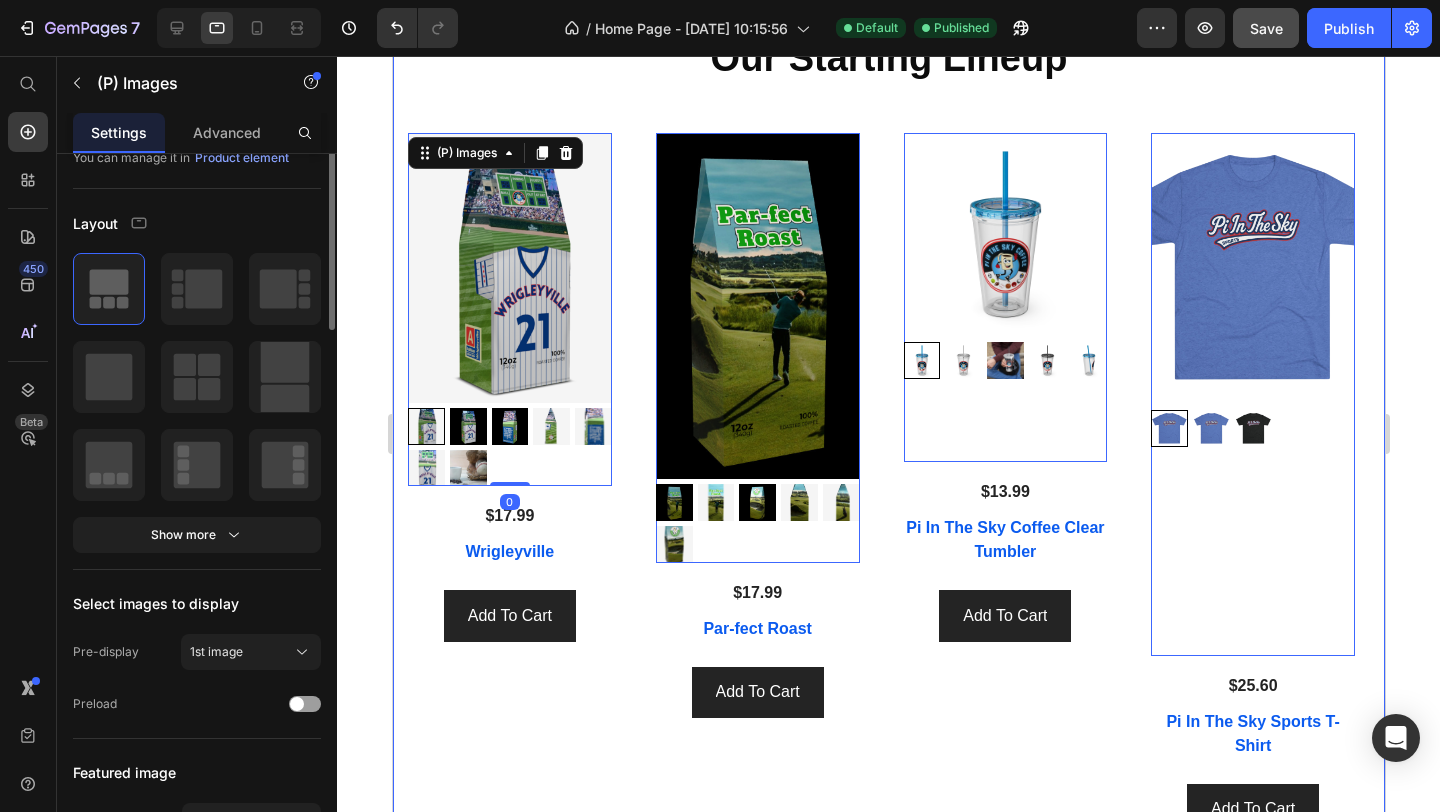 scroll, scrollTop: 0, scrollLeft: 0, axis: both 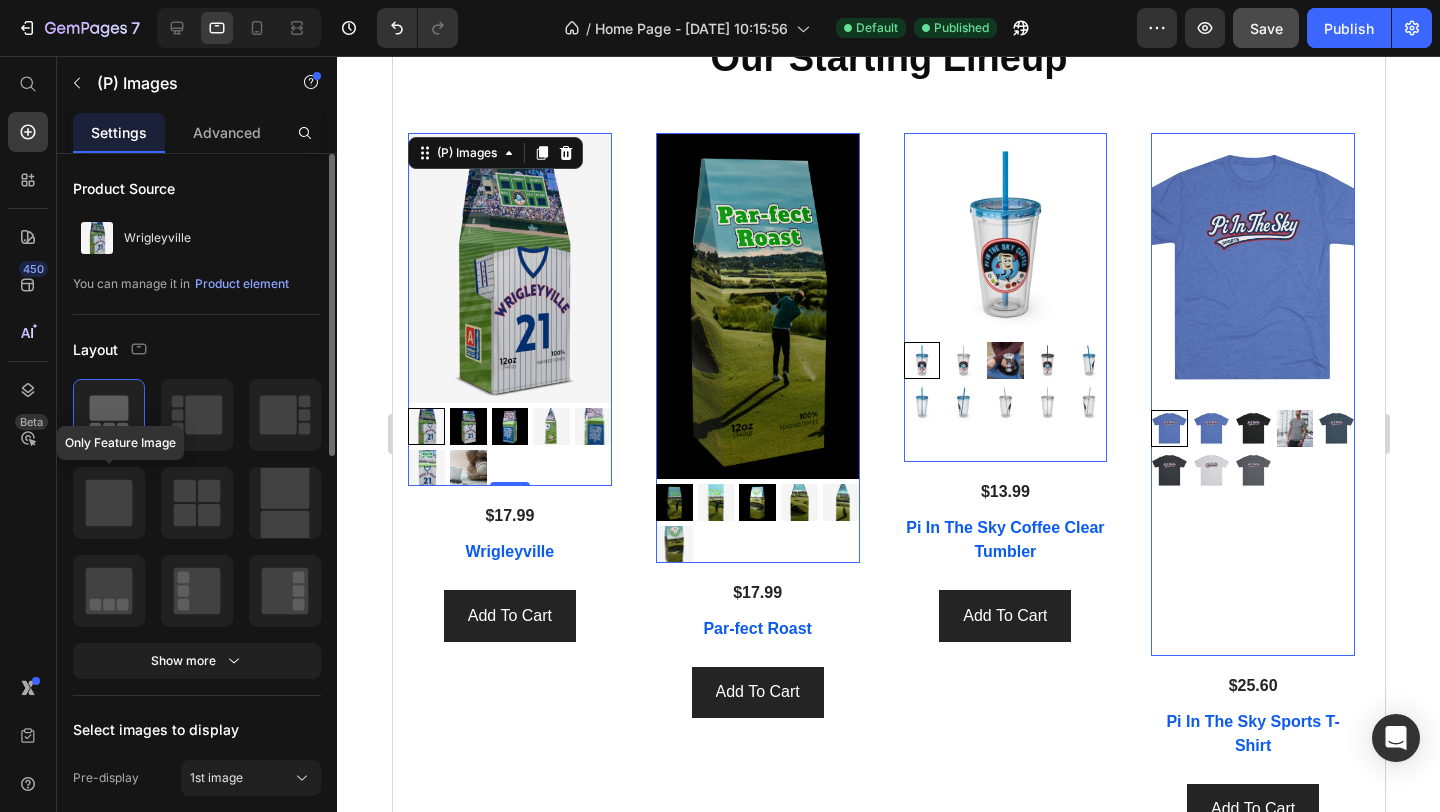 click 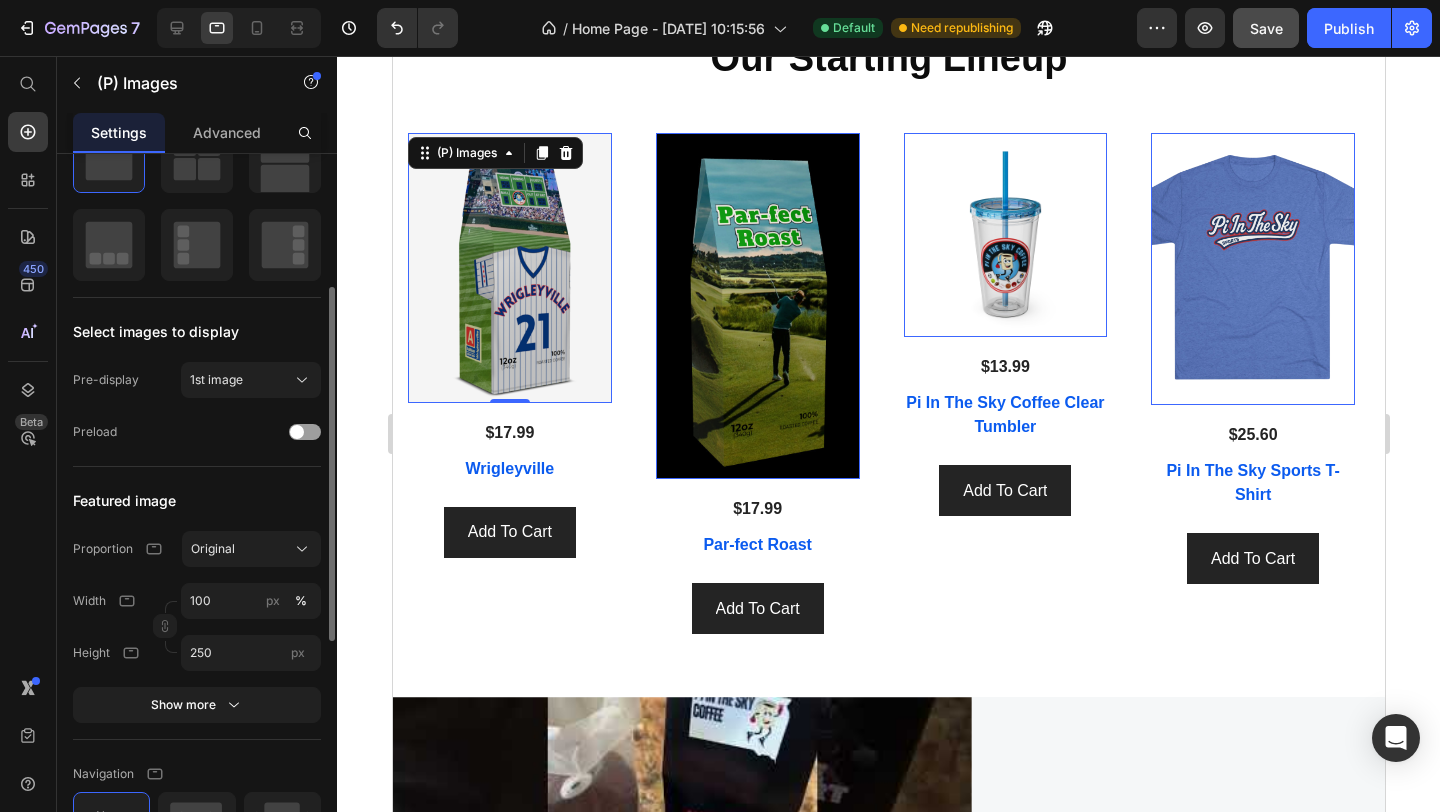 scroll, scrollTop: 310, scrollLeft: 0, axis: vertical 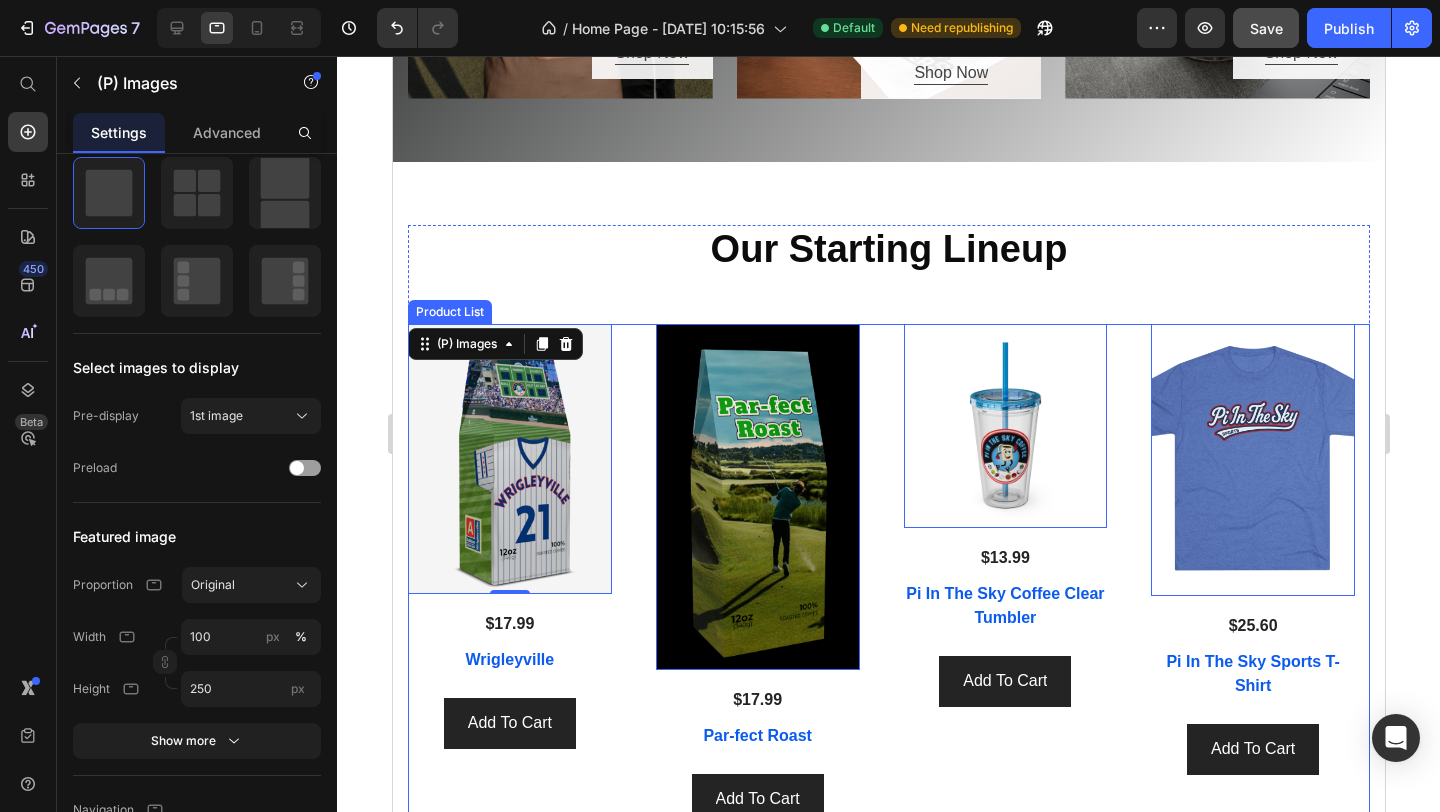 click on "(P) Images   0 Row $17.99 (P) Price Row [GEOGRAPHIC_DATA] (P) Title Add To Cart (P) Cart Button (P) Images   0 Row $17.99 (P) Price Row Par-fect Roast (P) Title Add To Cart (P) Cart Button (P) Images   0 Row $13.99 (P) Price Row Pi In The Sky Coffee Clear Tumbler (P) Title Add To Cart (P) Cart Button (P) Images   0 Row $25.60 (P) Price Row Pi In The Sky Sports T-Shirt (P) Title Add To Cart (P) Cart Button" at bounding box center (888, 574) 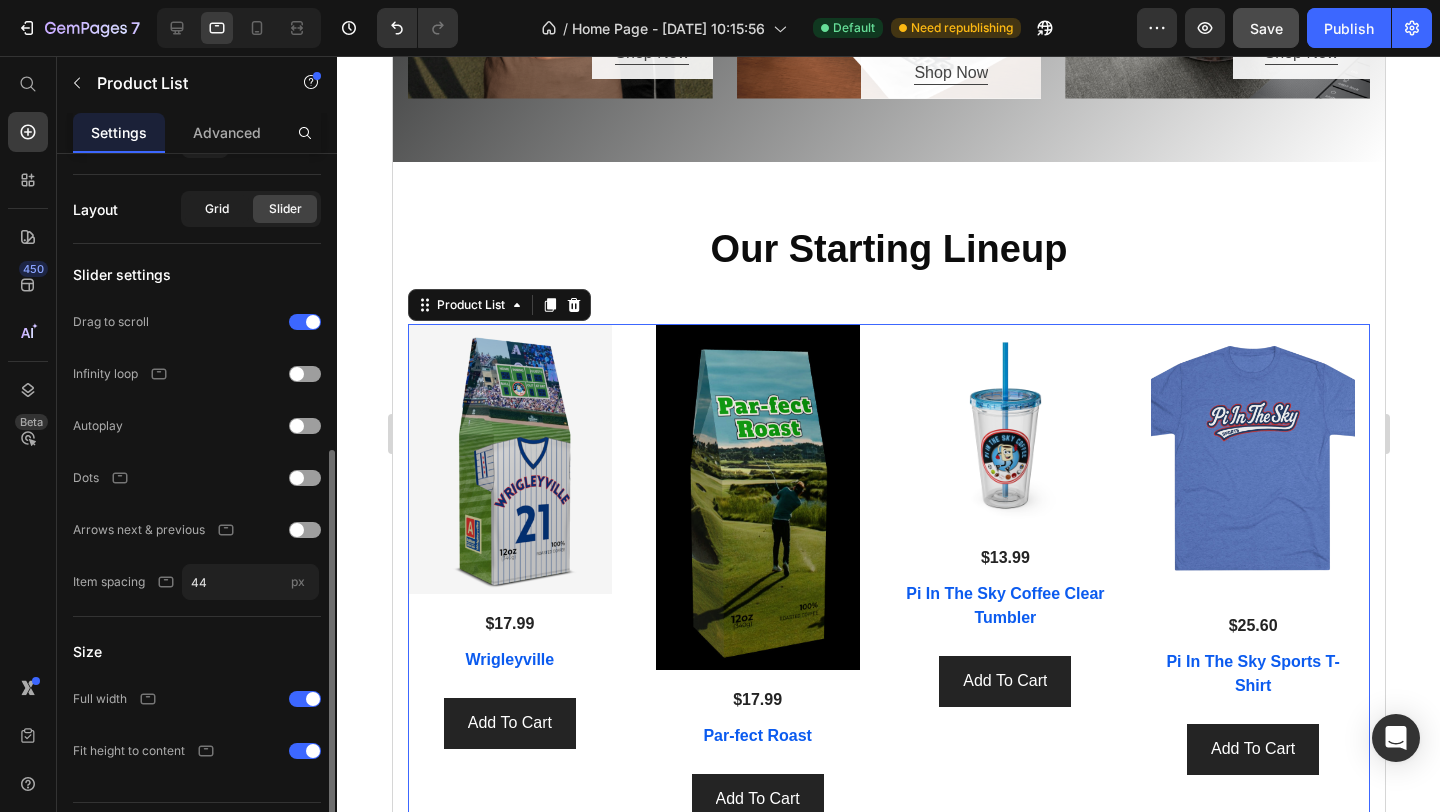 scroll, scrollTop: 577, scrollLeft: 0, axis: vertical 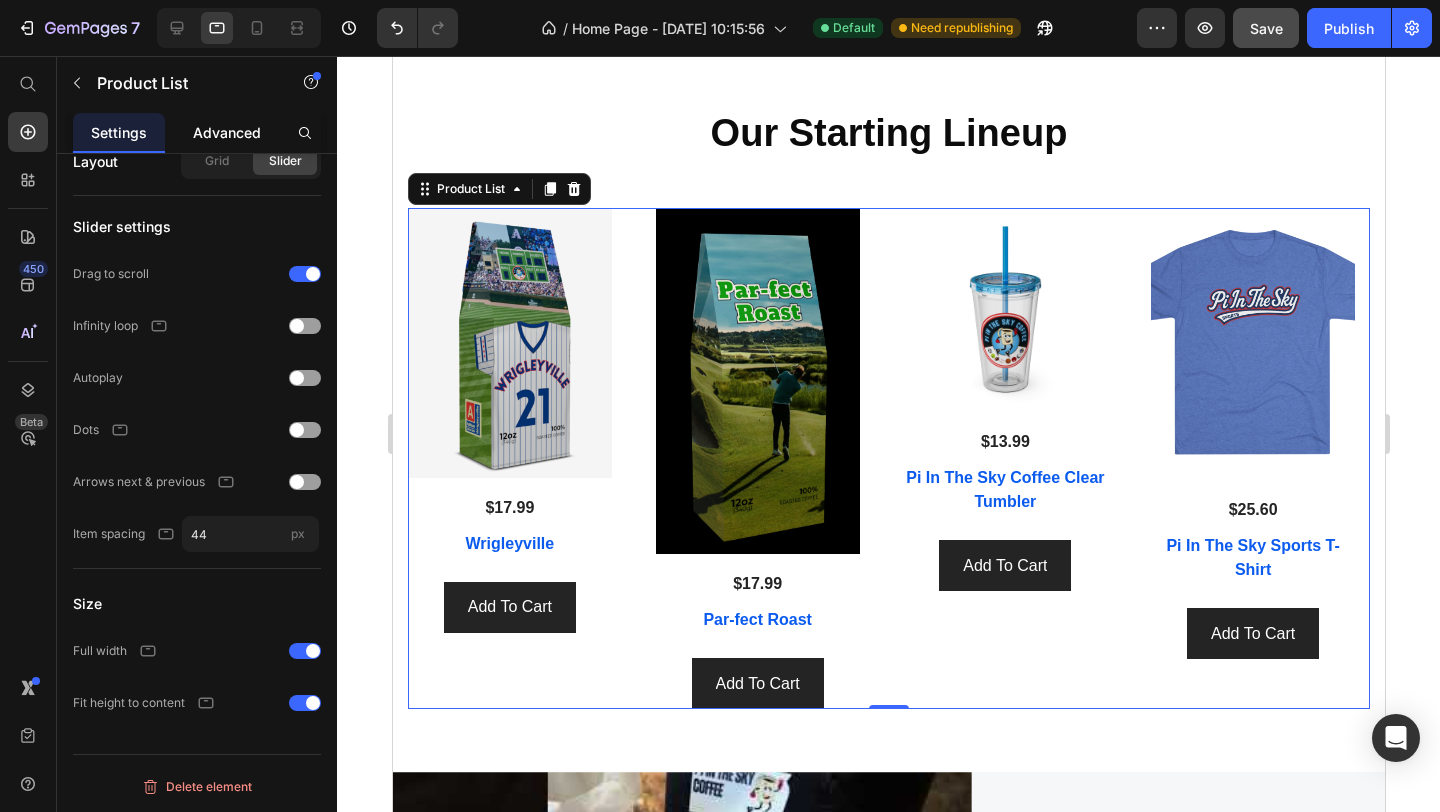 click on "Advanced" at bounding box center [227, 132] 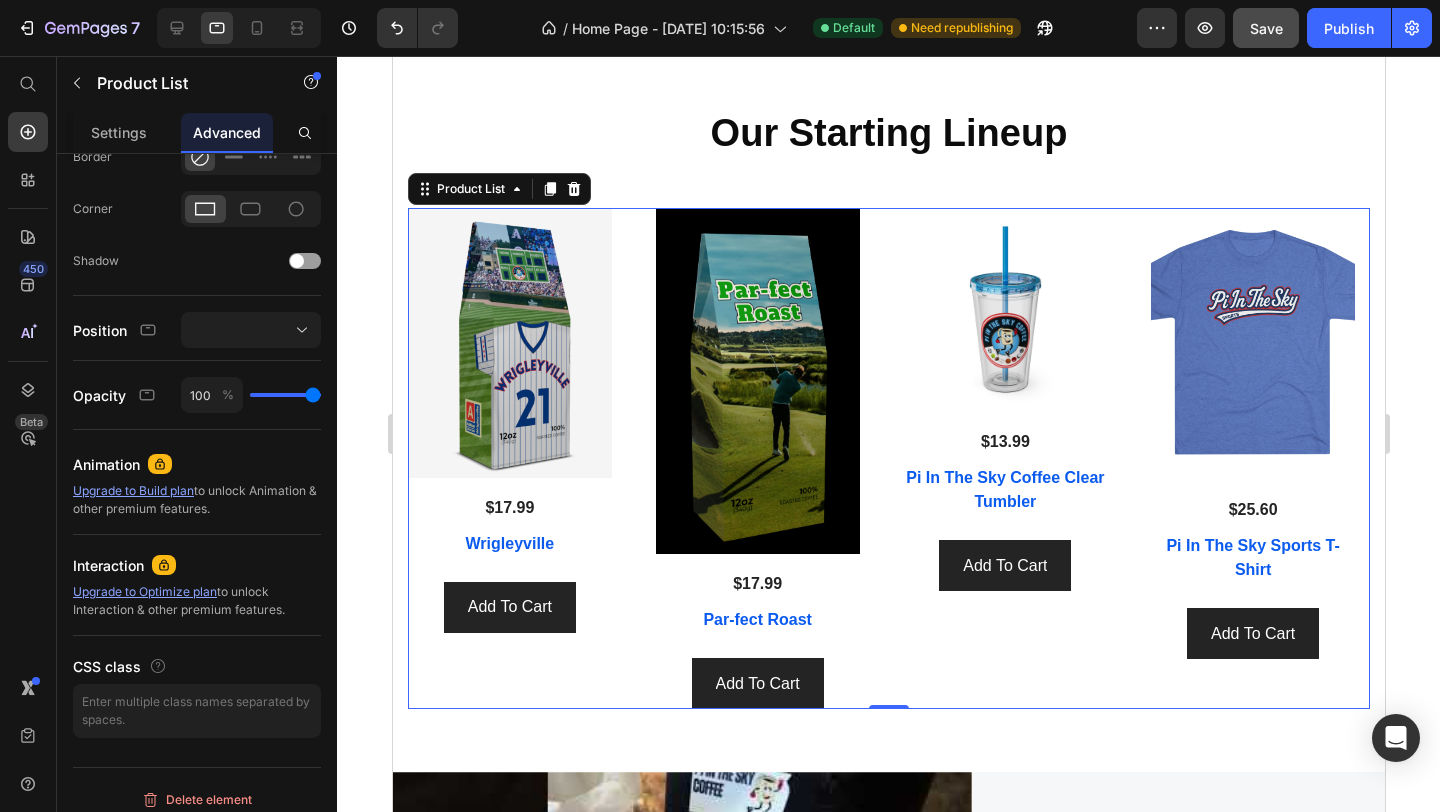 scroll, scrollTop: 0, scrollLeft: 0, axis: both 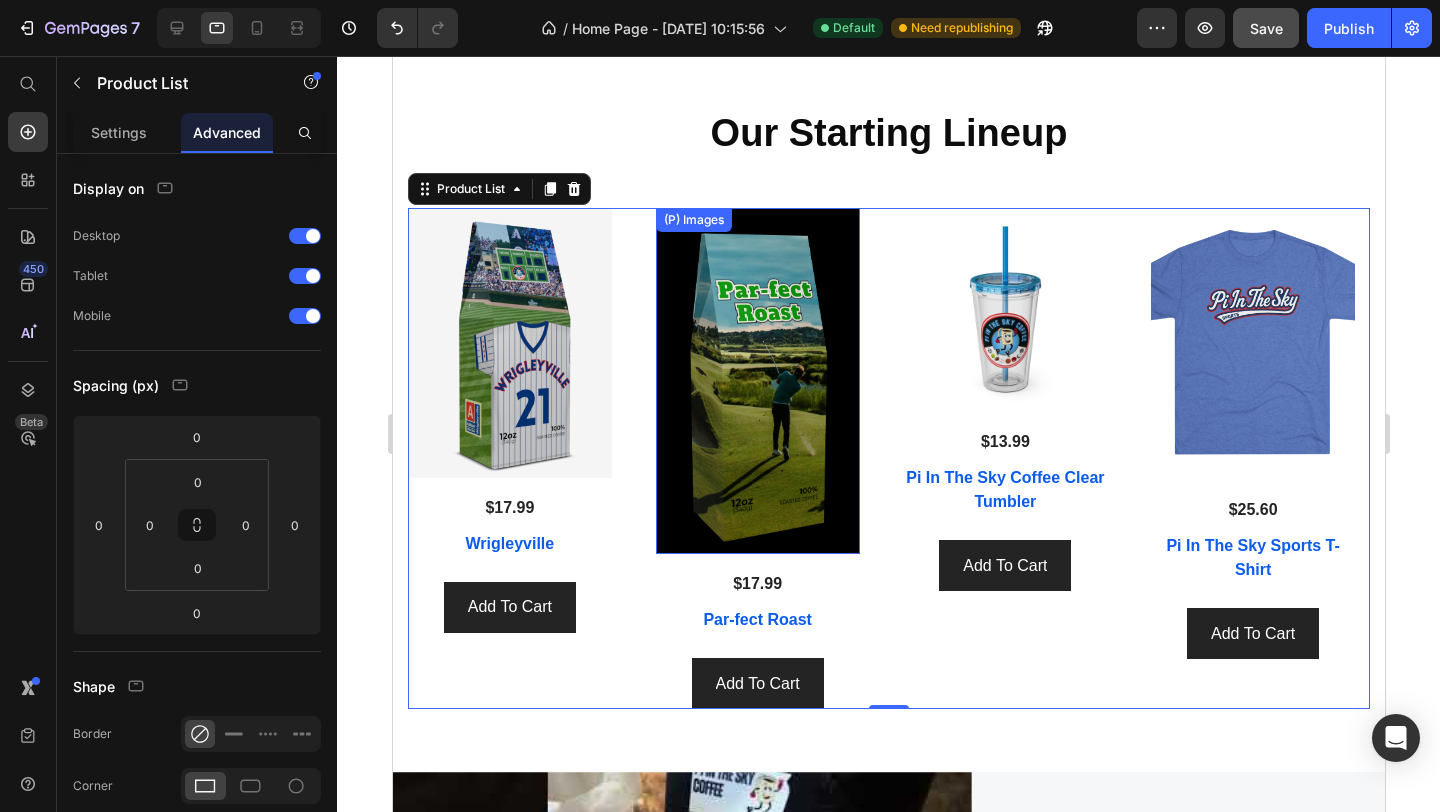 click at bounding box center [757, 381] 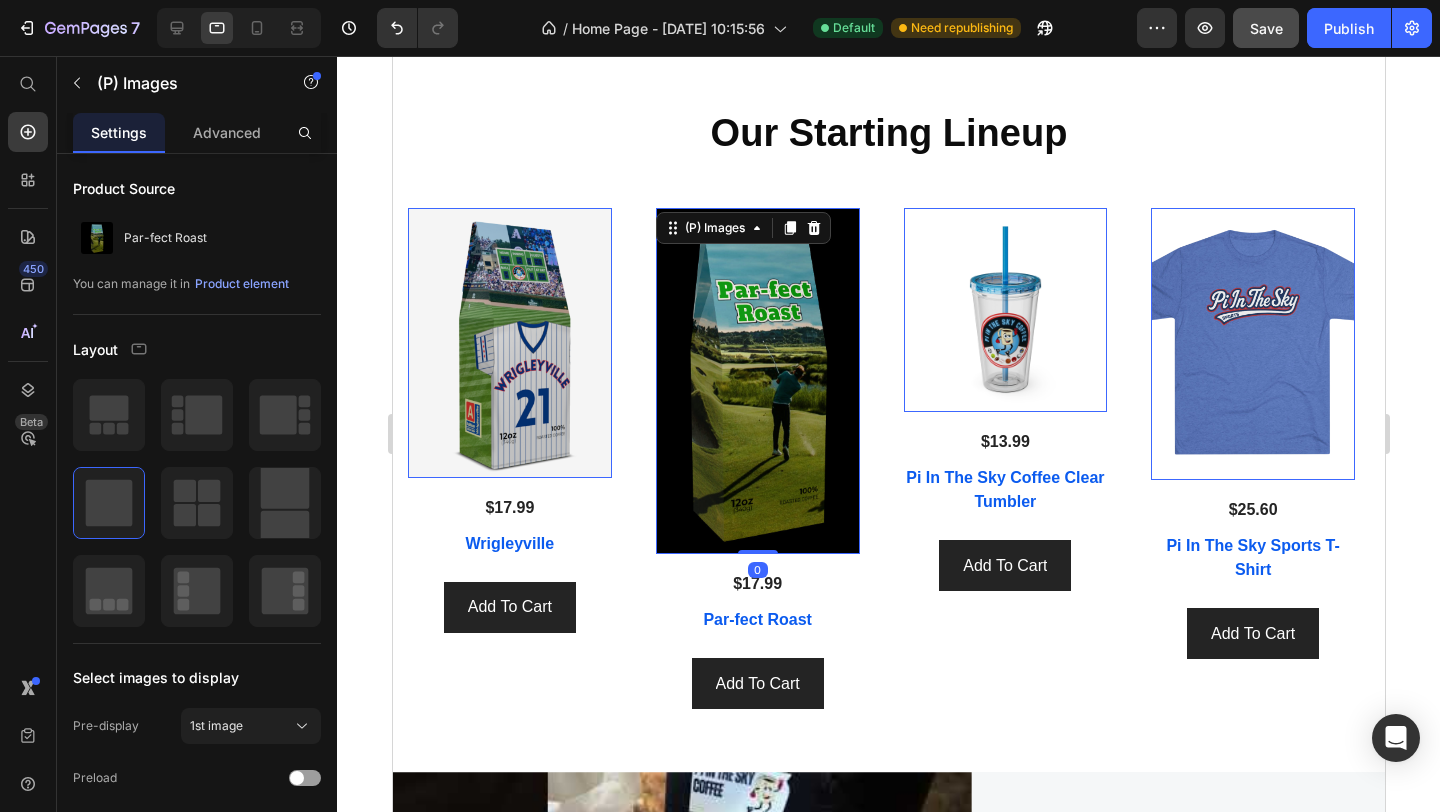 drag, startPoint x: 763, startPoint y: 553, endPoint x: 687, endPoint y: 666, distance: 136.18002 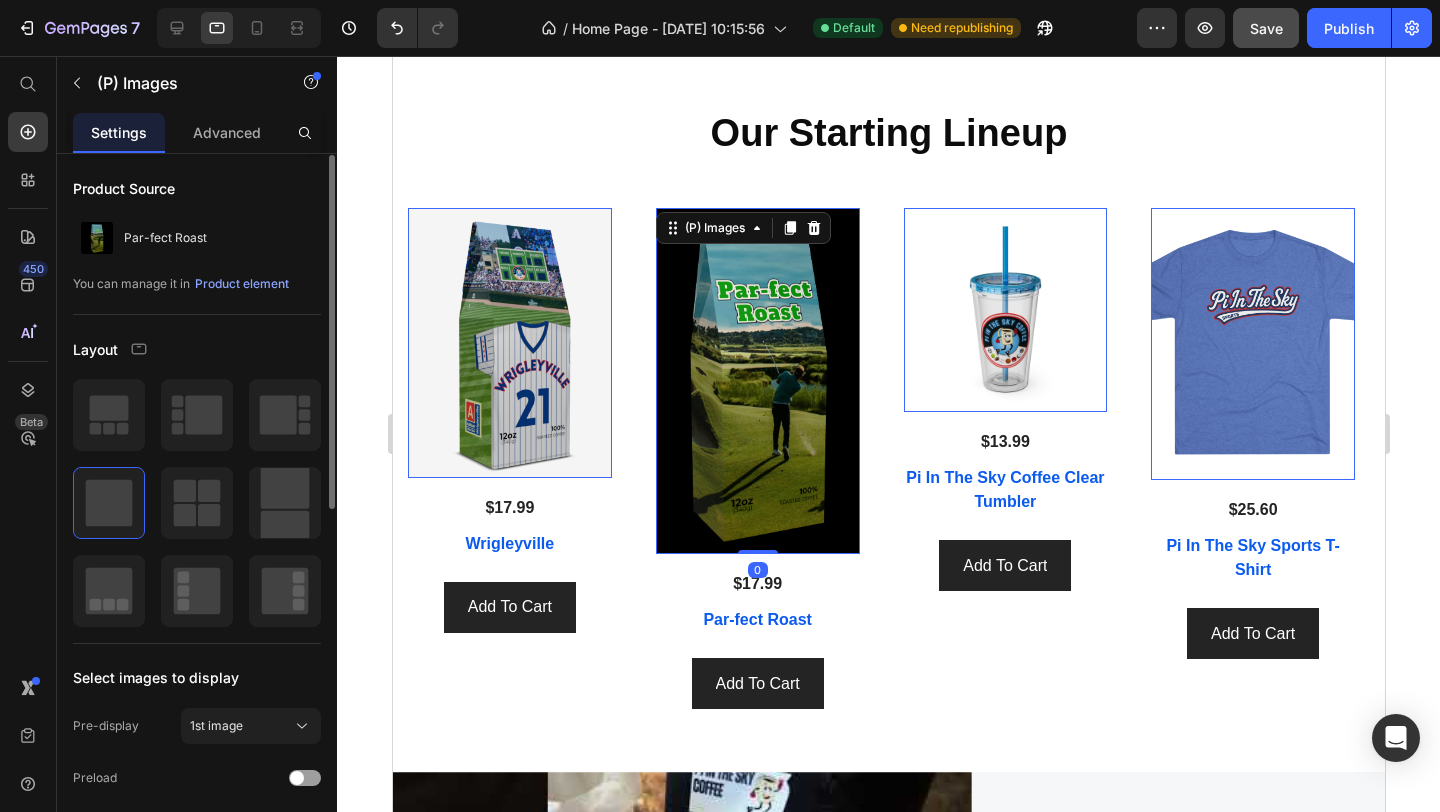 click on "(P) Images   0 Row $17.99 (P) Price Row [GEOGRAPHIC_DATA] (P) Title Add To Cart (P) Cart Button (P) Images   0 Row $17.99 (P) Price Row Par-fect Roast (P) Title Add To Cart (P) Cart Button (P) Images   0 Row $13.99 (P) Price Row Pi In The Sky Coffee Clear Tumbler (P) Title Add To Cart (P) Cart Button (P) Images   0 Row $25.60 (P) Price Row Pi In The Sky Sports T-Shirt (P) Title Add To Cart (P) Cart Button" at bounding box center (888, 458) 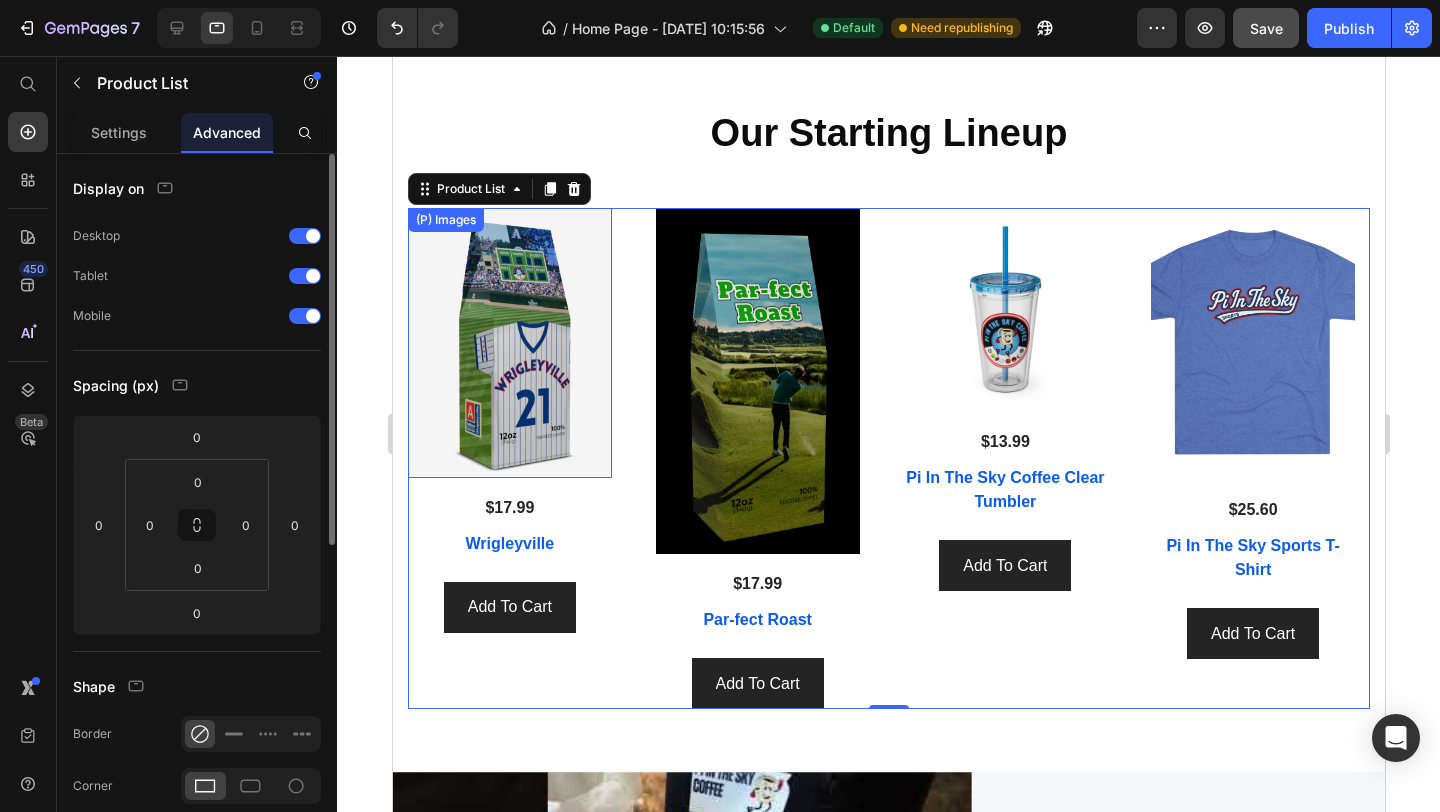 scroll, scrollTop: 0, scrollLeft: 0, axis: both 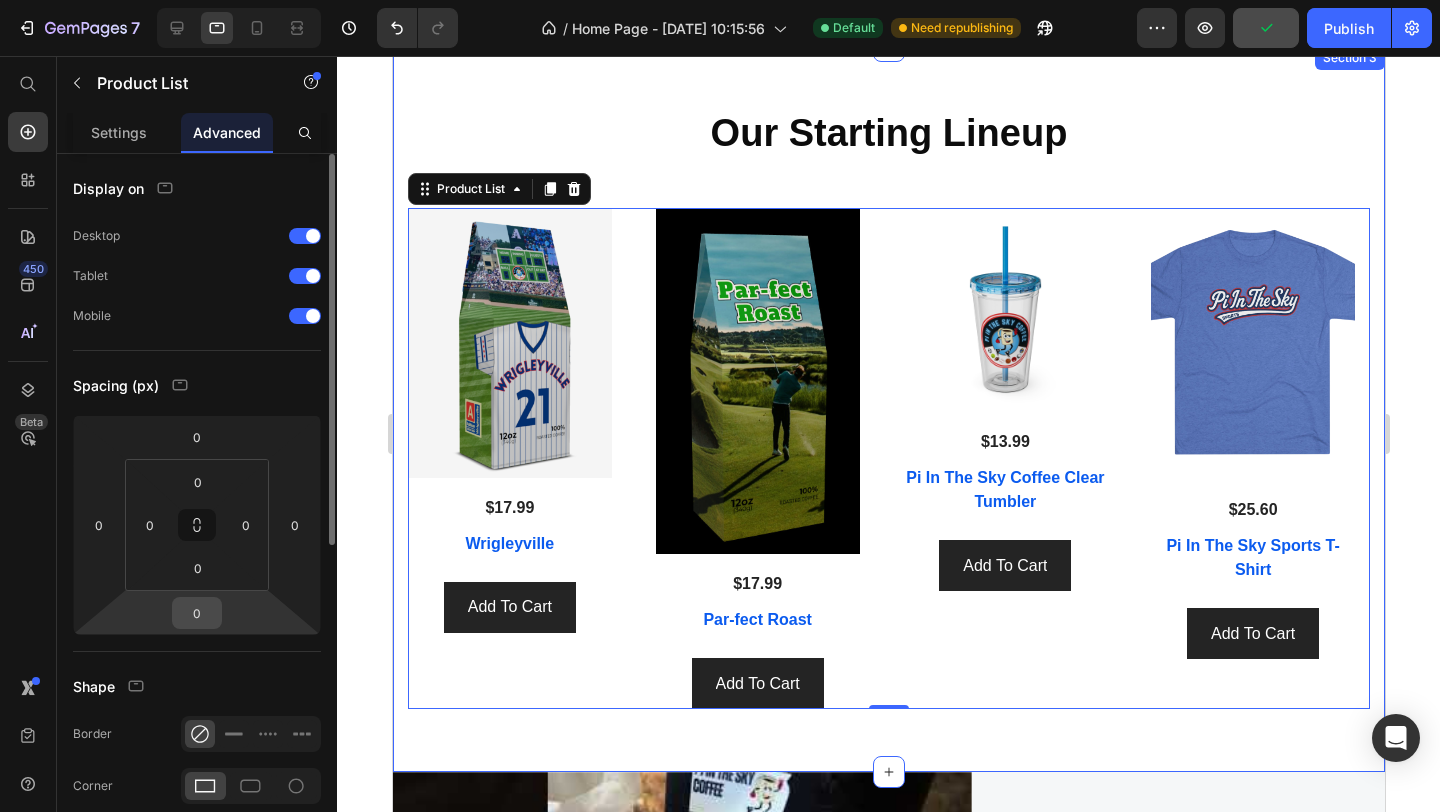 click on "0" at bounding box center (197, 613) 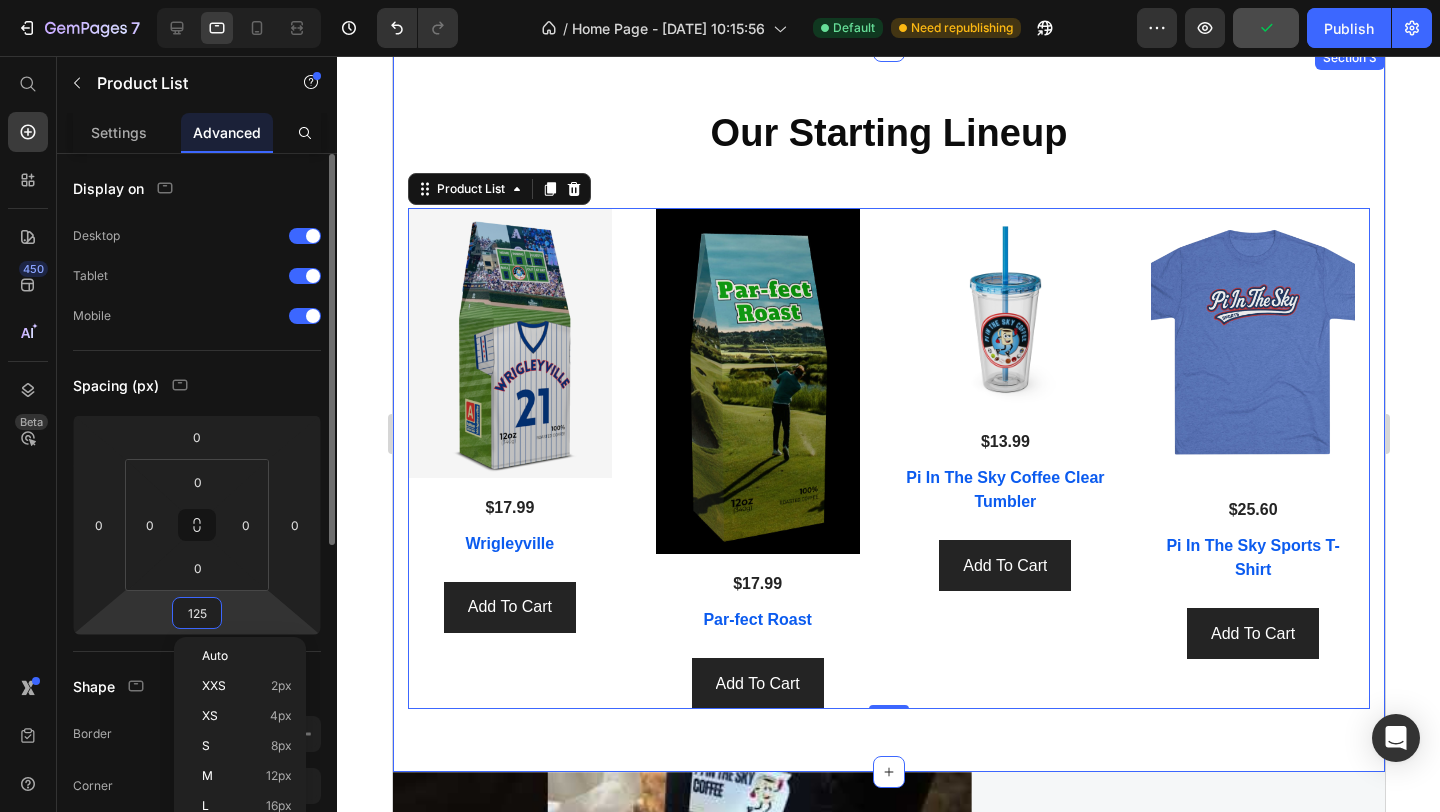 click on "125" at bounding box center (197, 613) 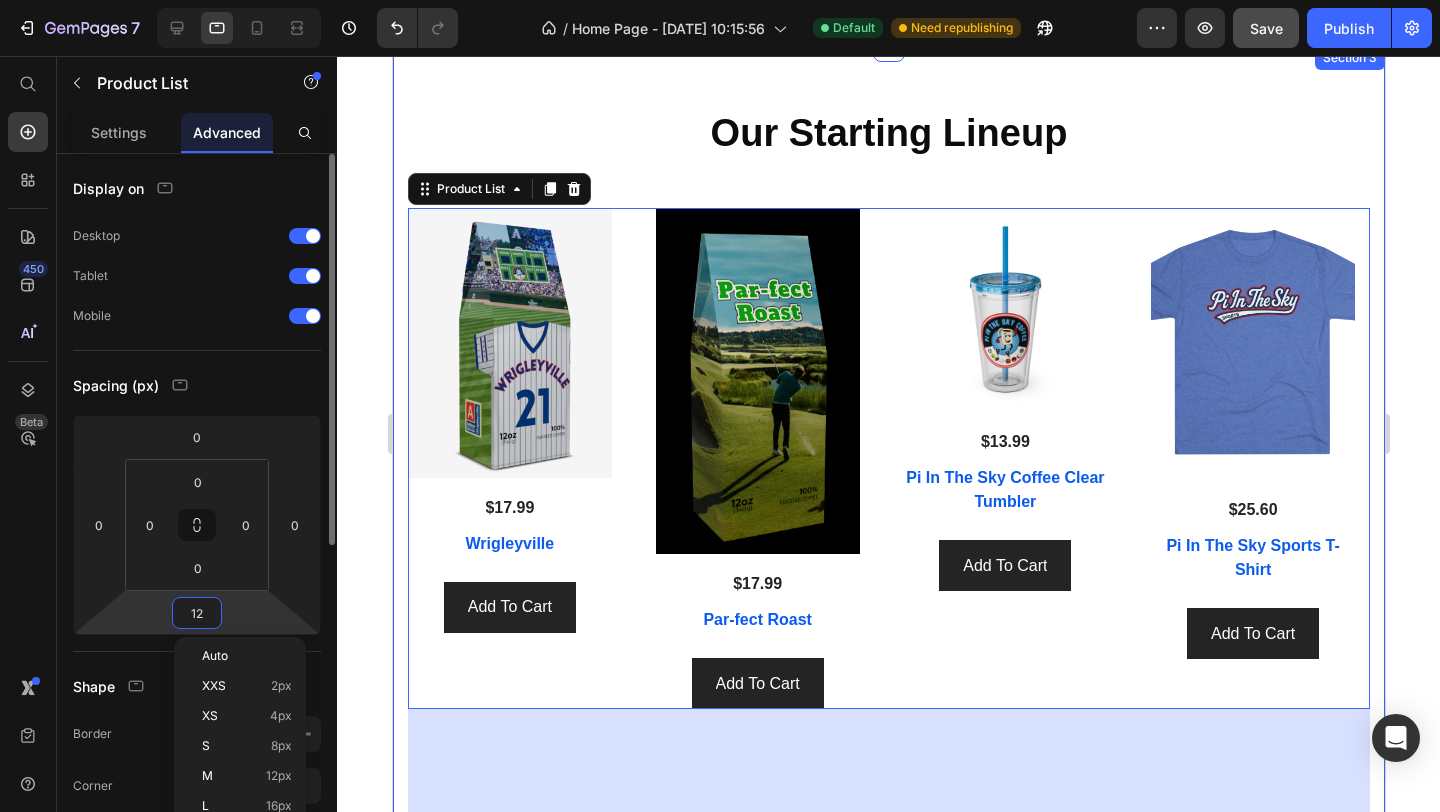 type on "12" 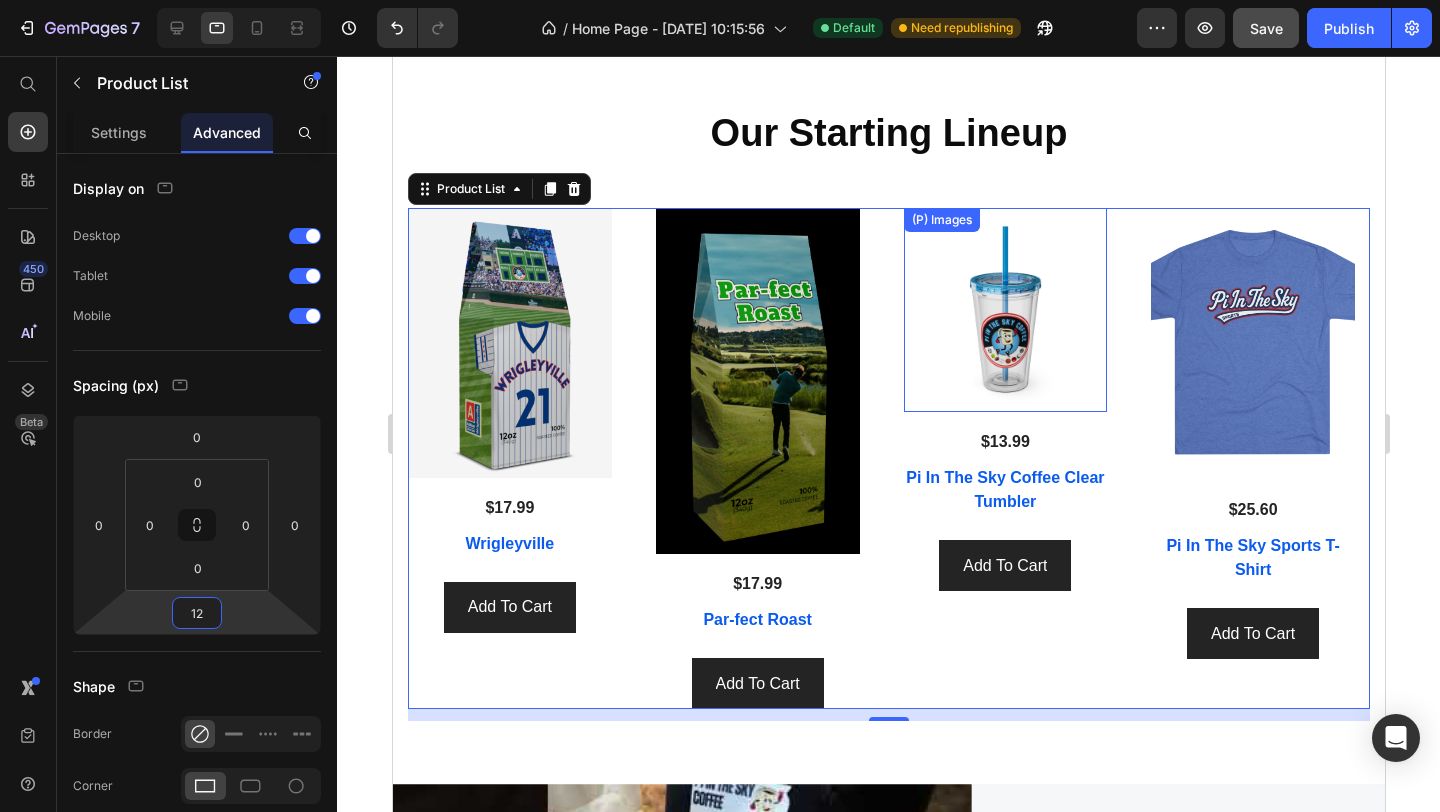 click at bounding box center [1005, 310] 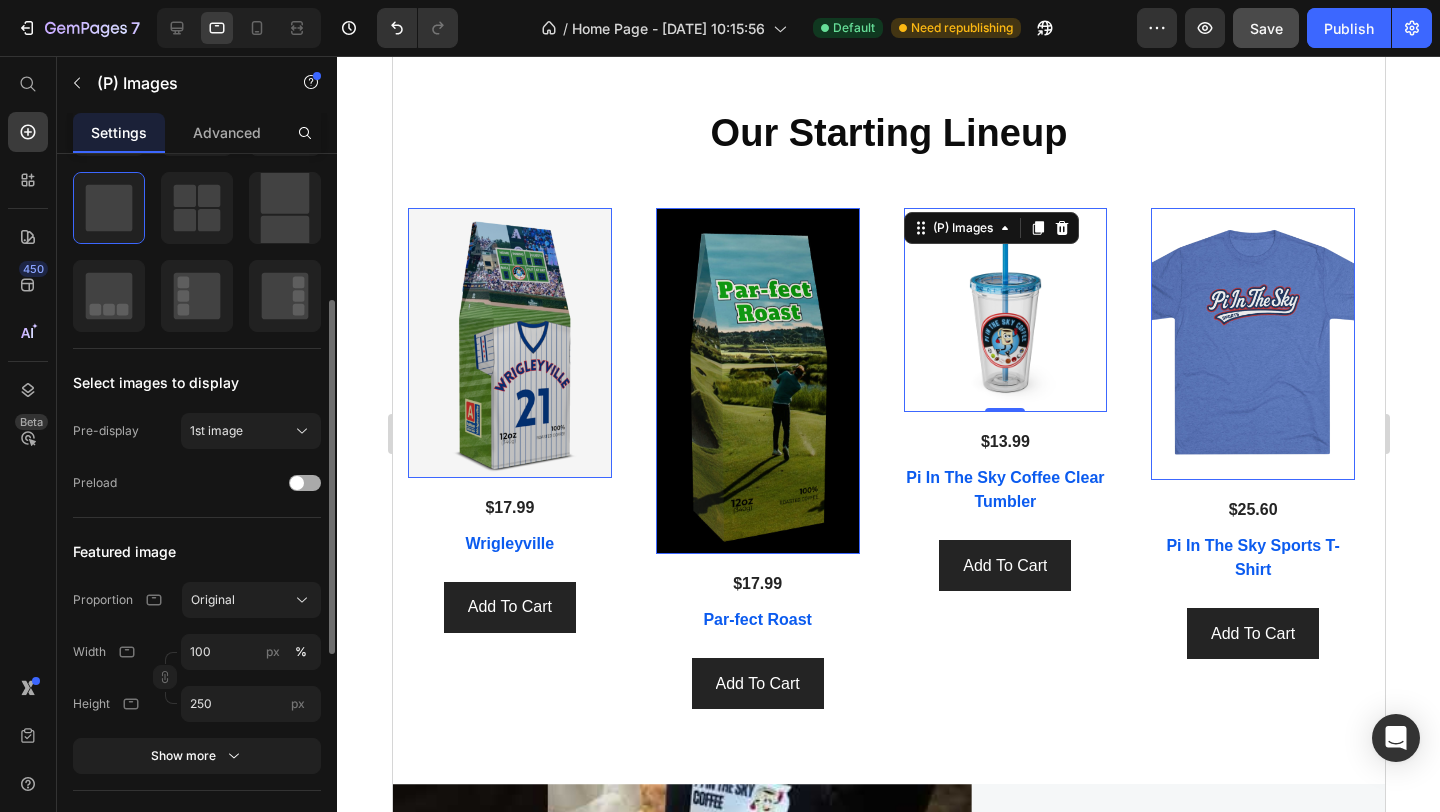 scroll, scrollTop: 309, scrollLeft: 0, axis: vertical 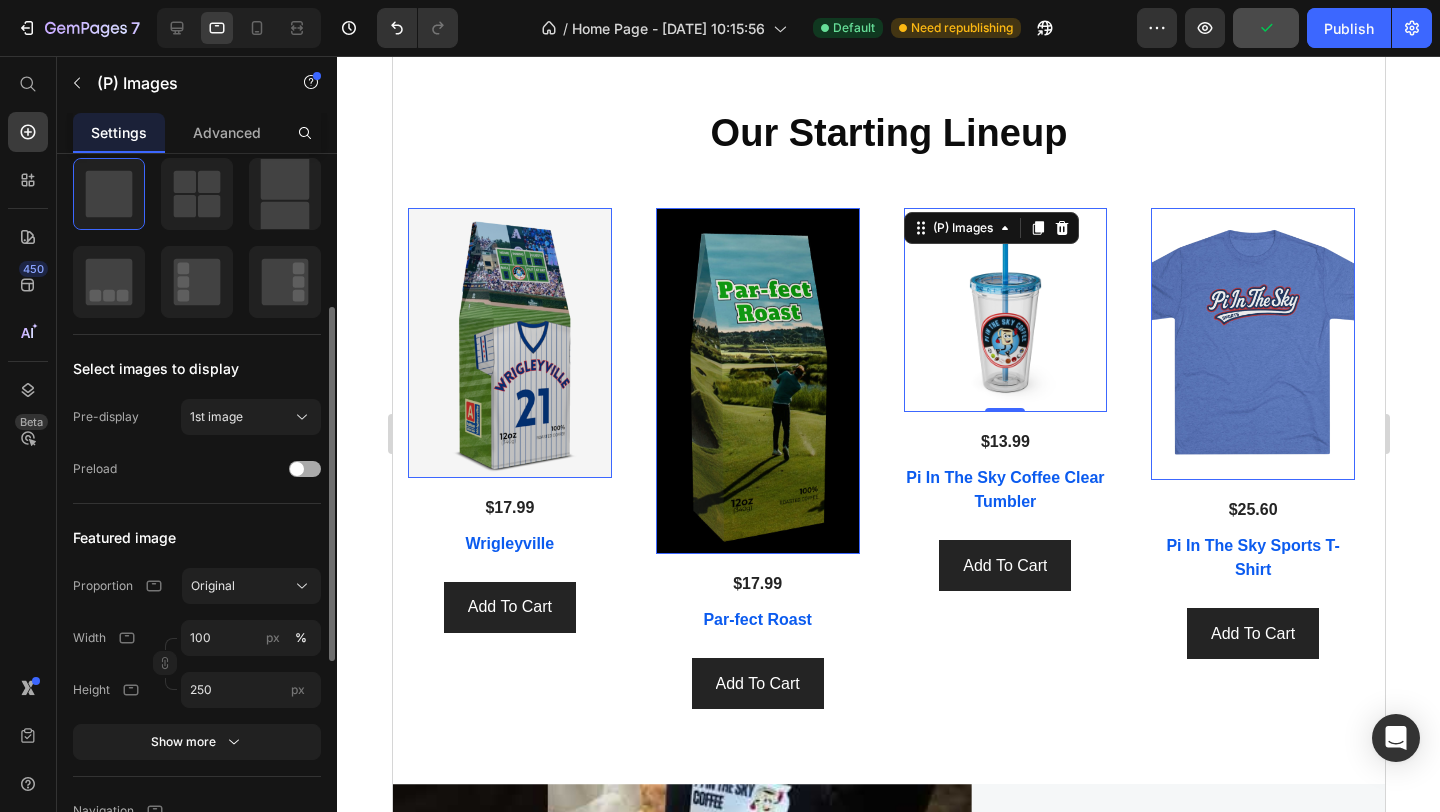 click at bounding box center [297, 469] 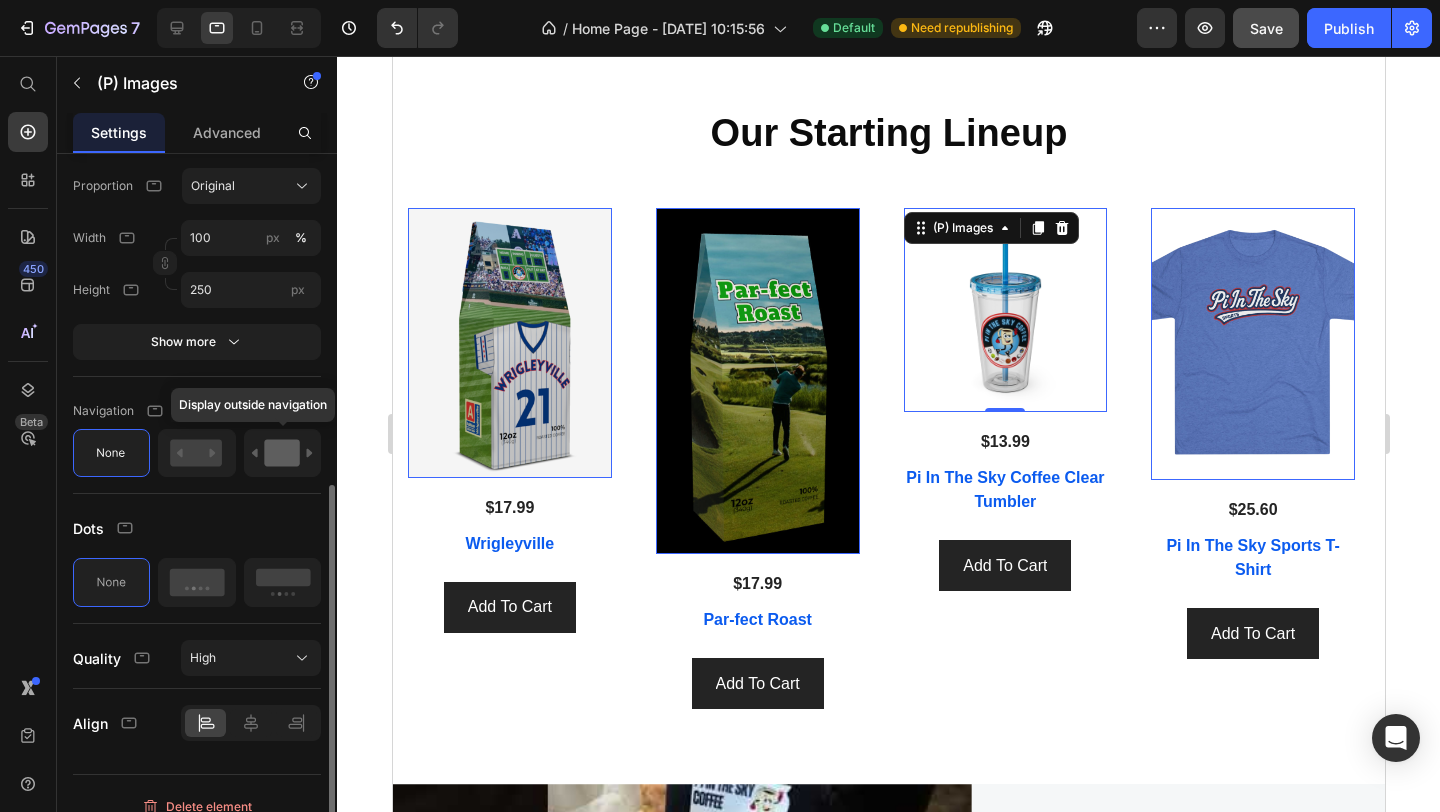 scroll, scrollTop: 729, scrollLeft: 0, axis: vertical 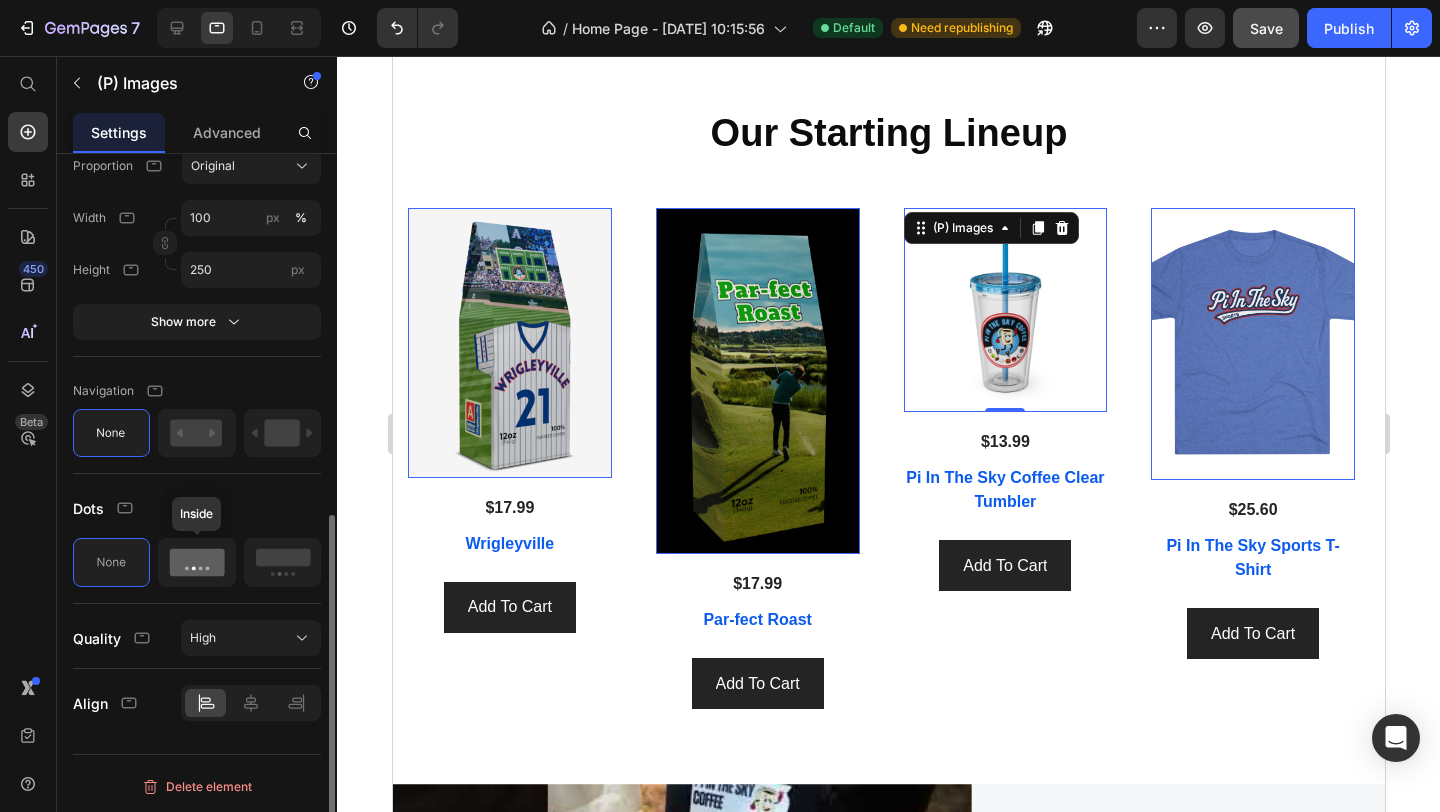click 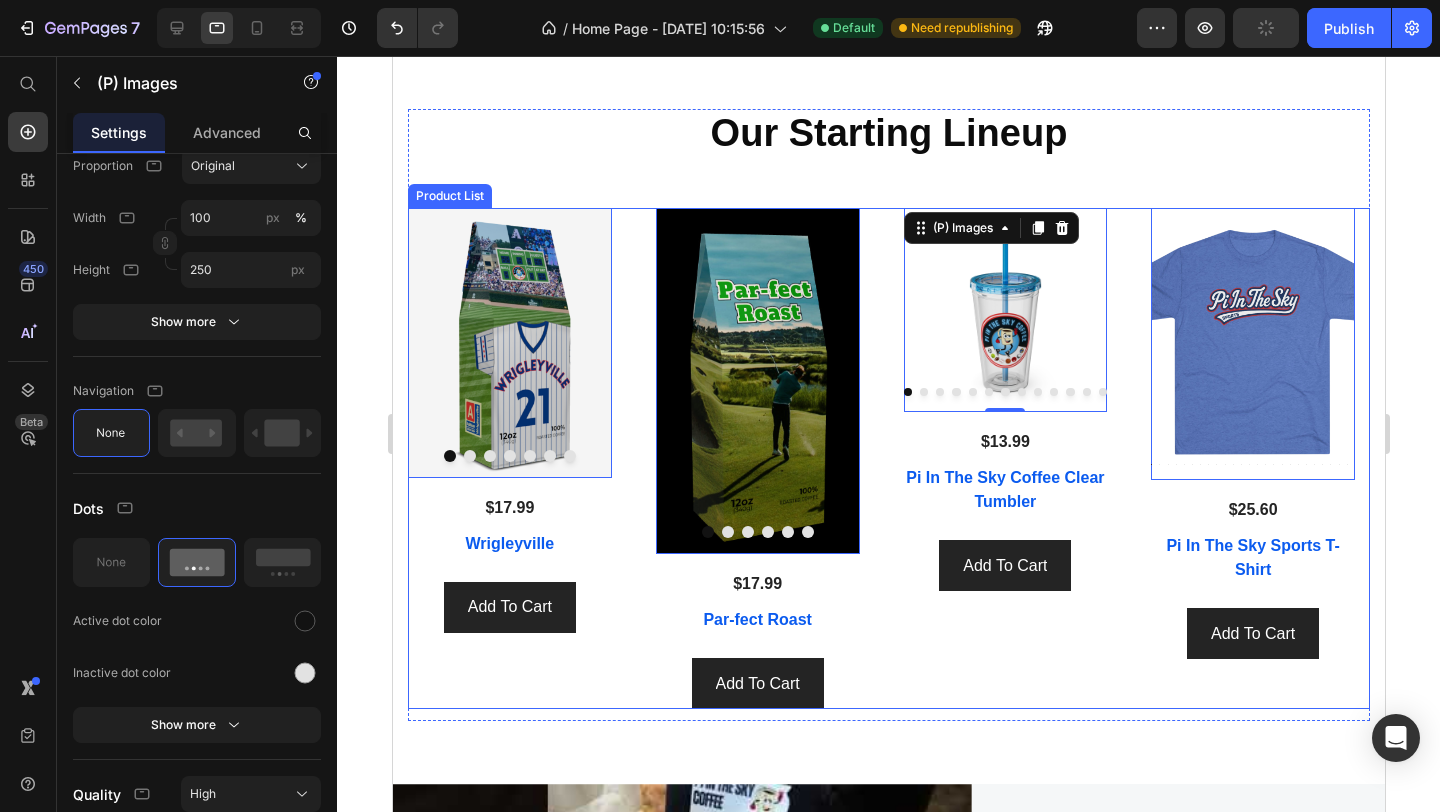click 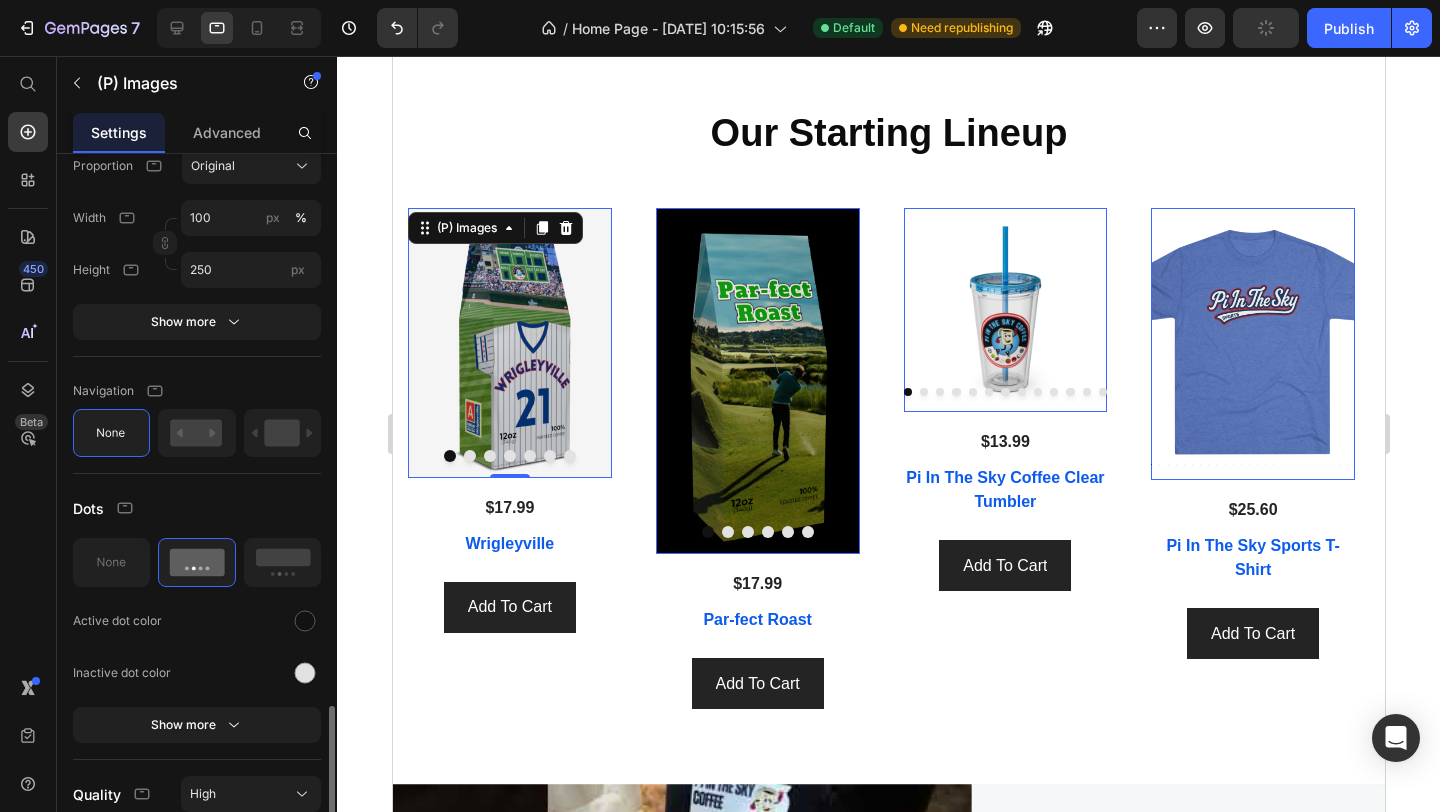 scroll, scrollTop: 0, scrollLeft: 0, axis: both 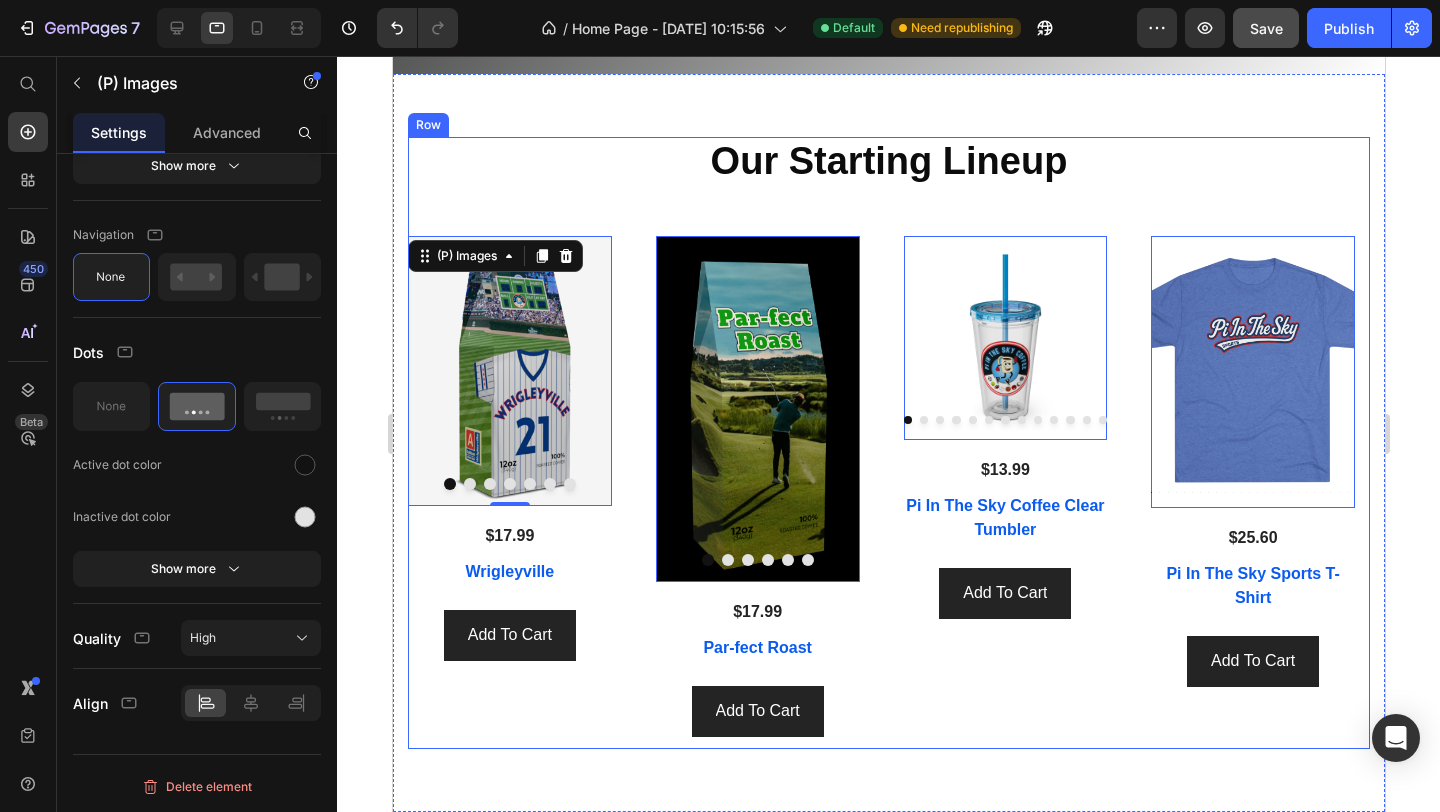 click on "Our Starting Lineup Heading (P) Images   0 Row $17.99 (P) Price Row [GEOGRAPHIC_DATA] (P) Title Add To Cart (P) Cart Button (P) Images   0 Row $17.99 (P) Price Row Par-fect Roast (P) Title Add To Cart (P) Cart Button (P) Images   0 Row $13.99 (P) Price Row Pi In The Sky Coffee Clear Tumbler (P) Title Add To Cart (P) Cart Button (P) Images   0 Row $25.60 (P) Price Row Pi In The Sky Sports T-Shirt (P) Title Add To Cart (P) Cart Button Product List" at bounding box center (888, 443) 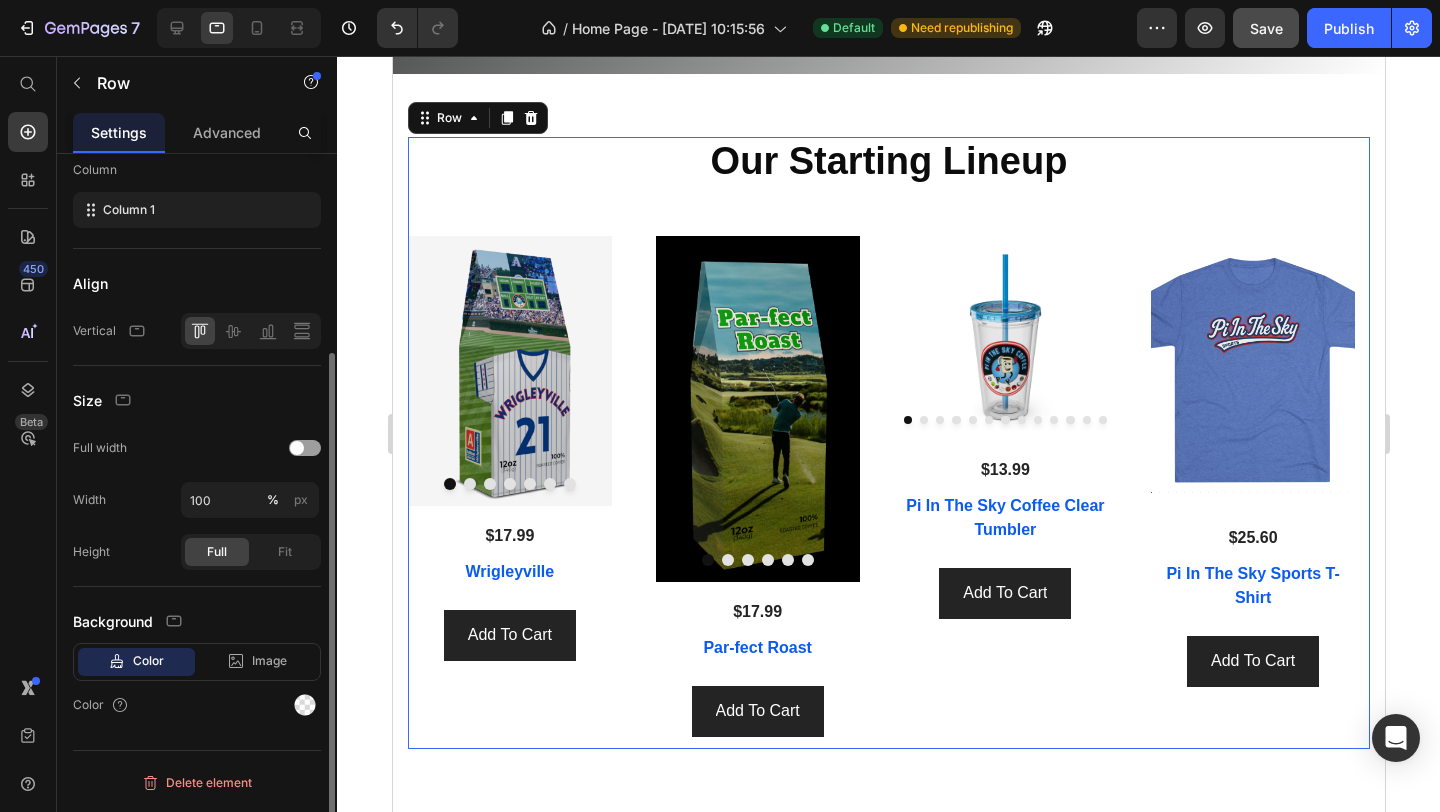 scroll, scrollTop: 0, scrollLeft: 0, axis: both 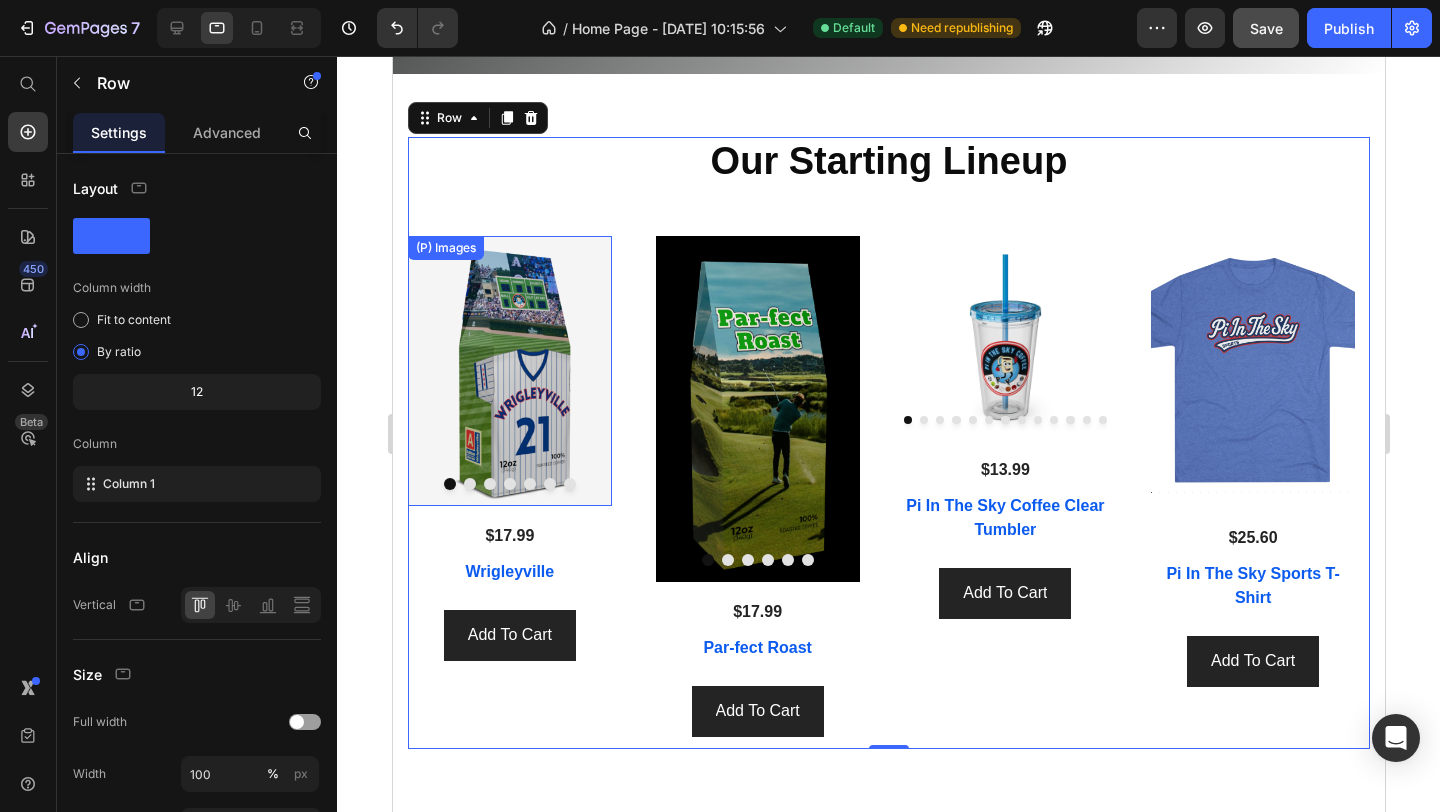 click on "(P) Images" at bounding box center (509, 370) 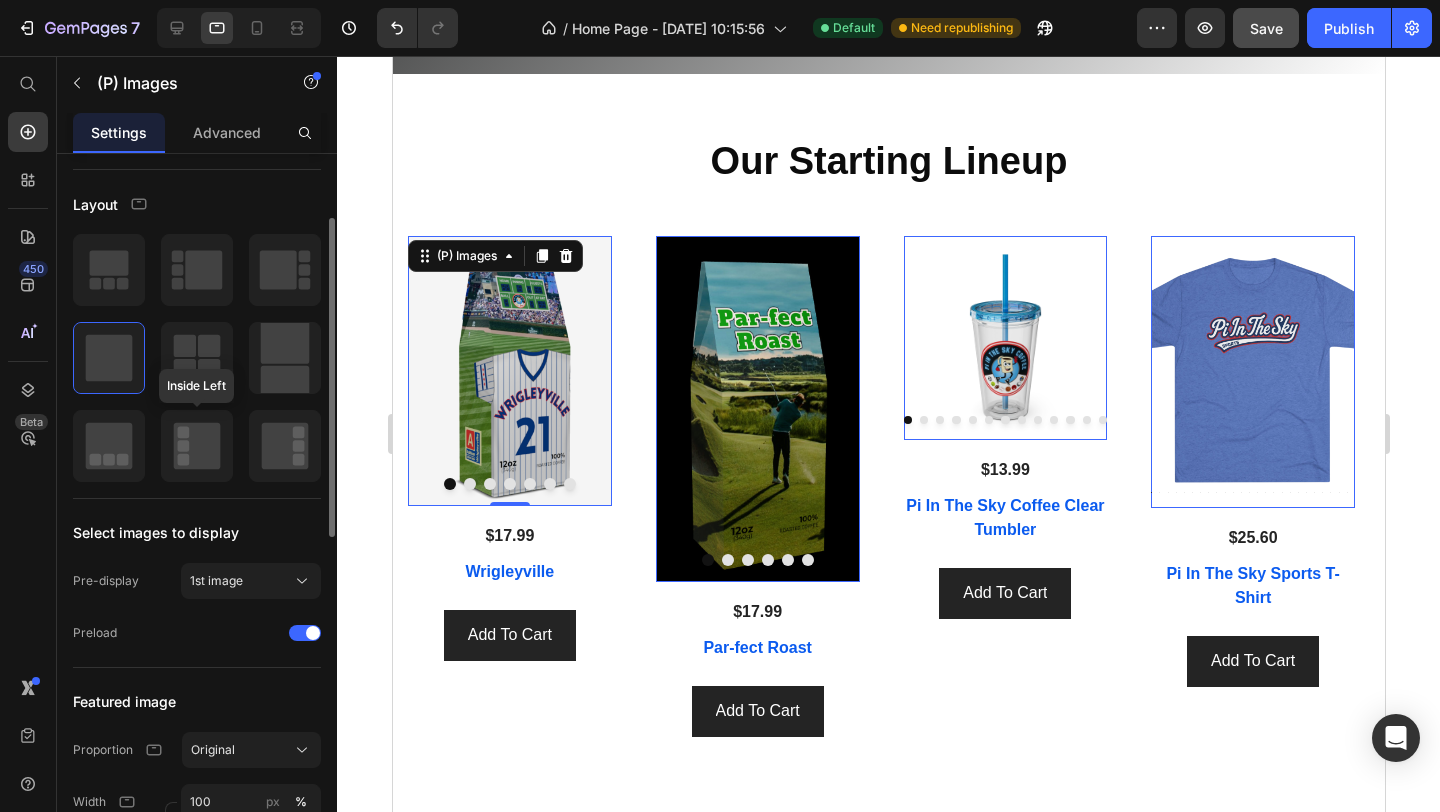 scroll, scrollTop: 351, scrollLeft: 0, axis: vertical 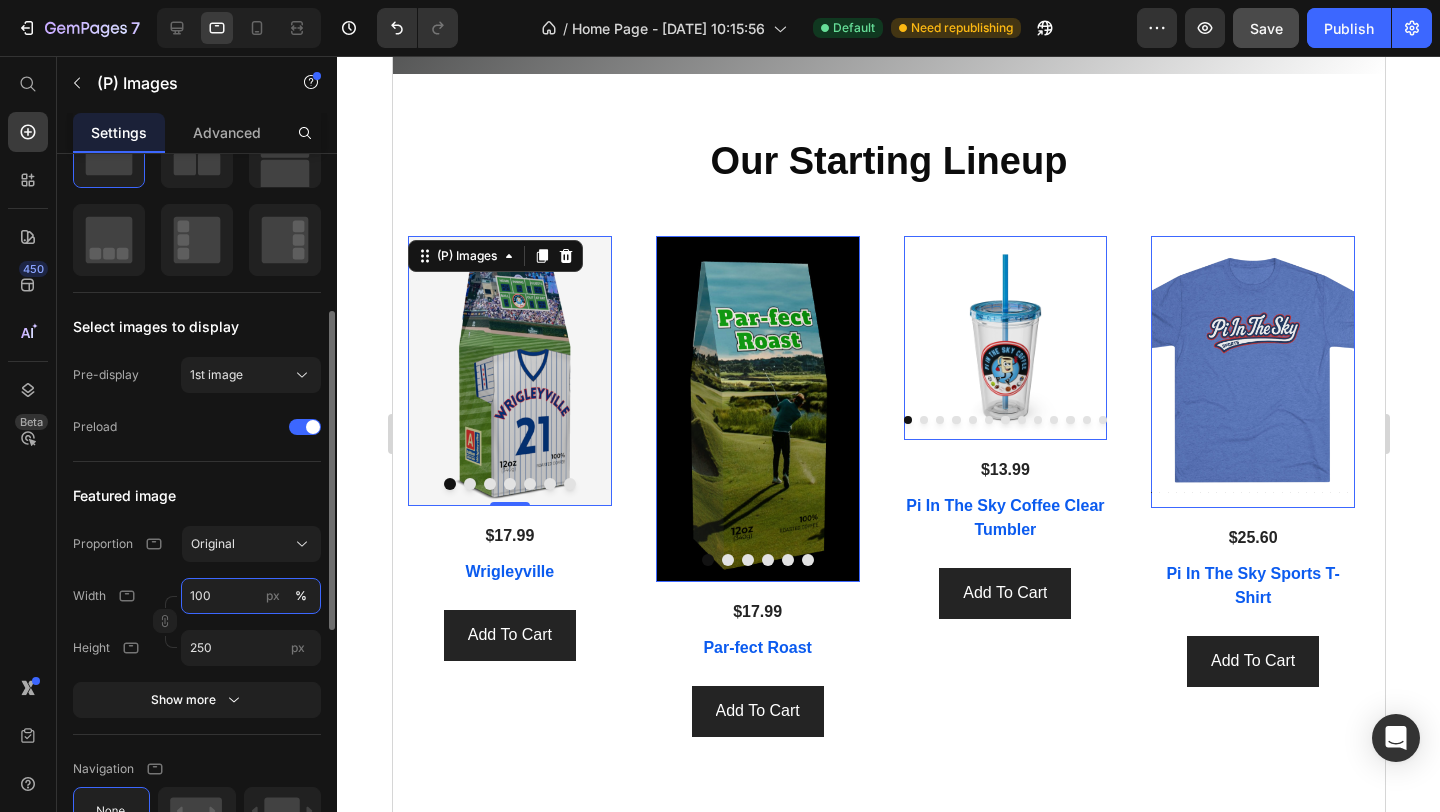 click on "100" at bounding box center [251, 596] 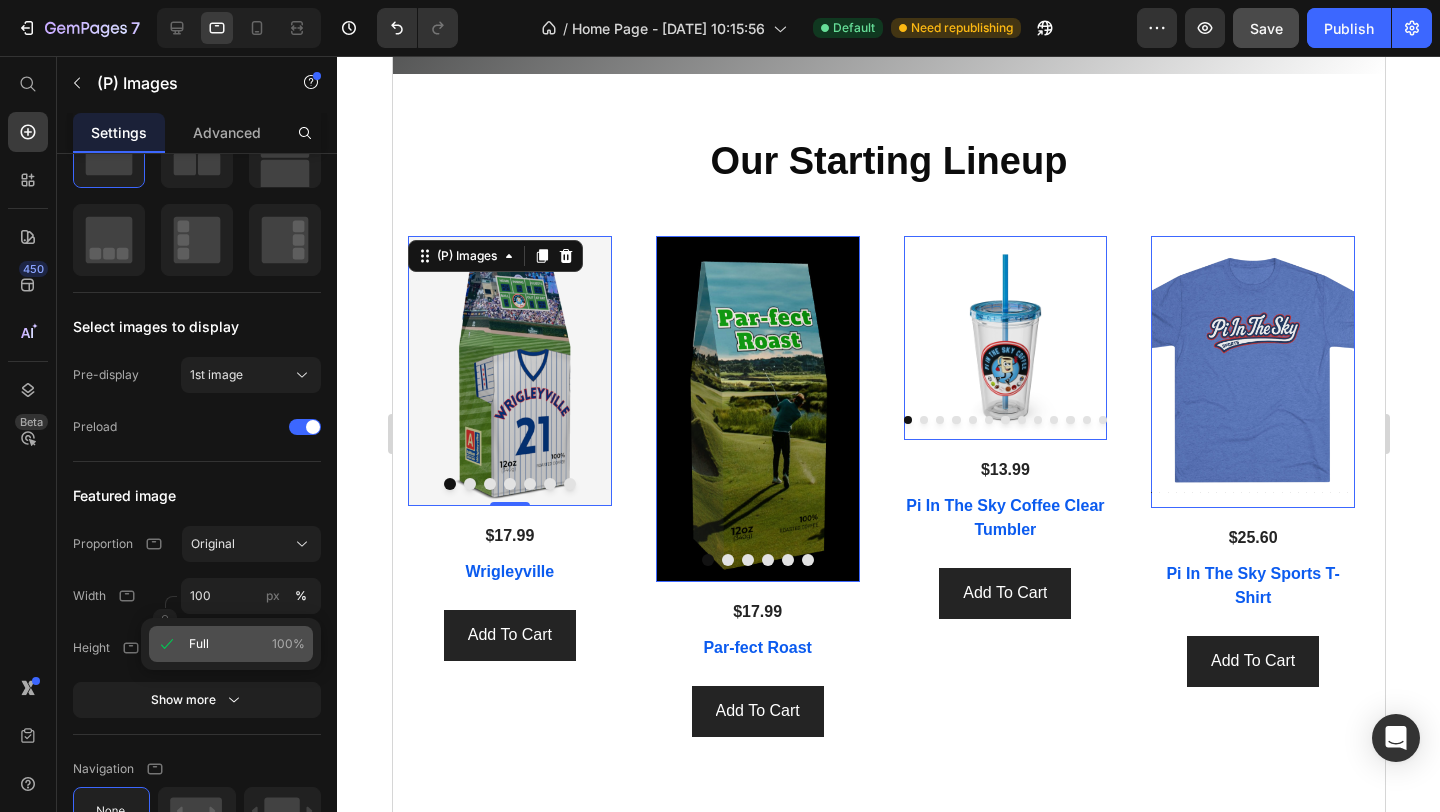 click on "Full" at bounding box center [199, 644] 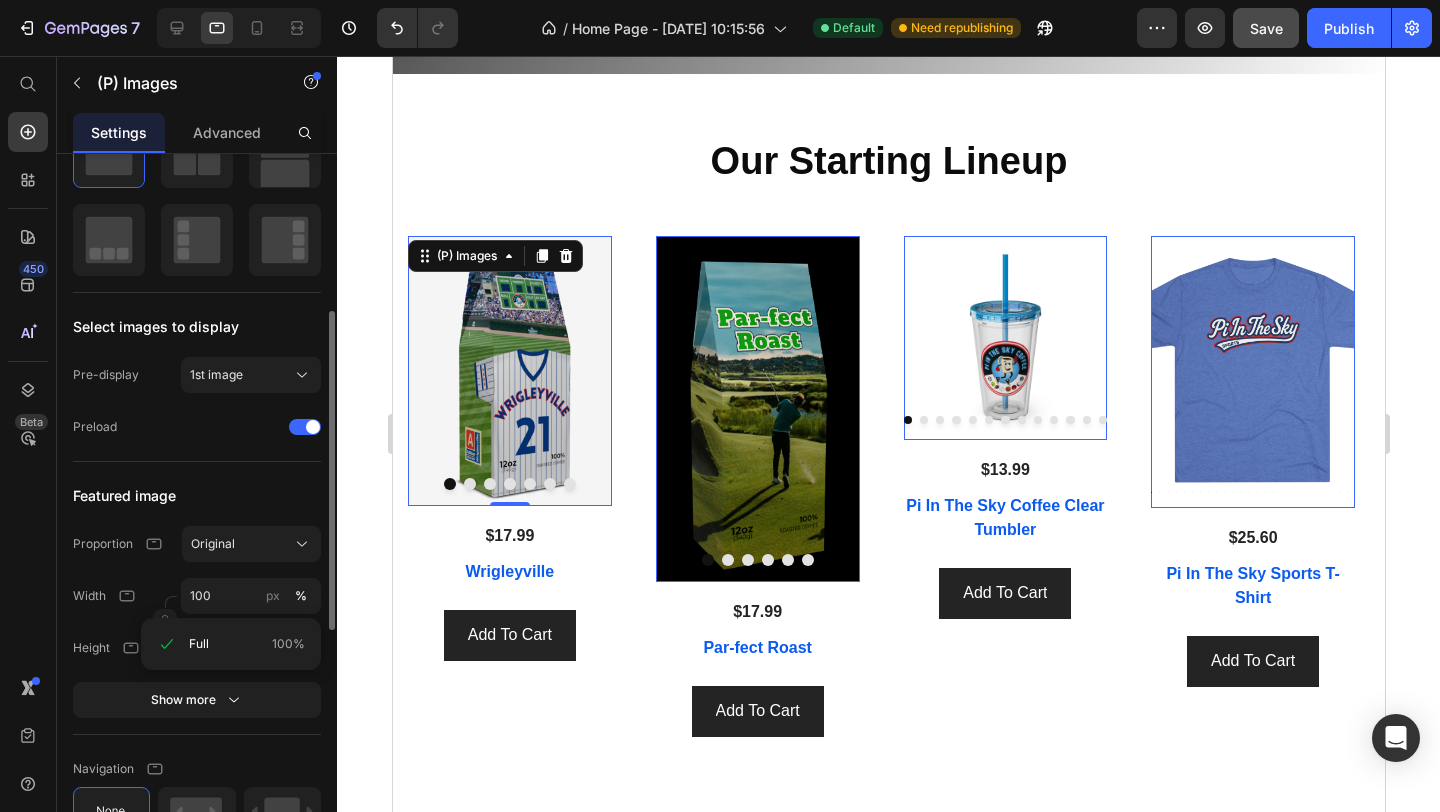 click on "100%" at bounding box center [288, 644] 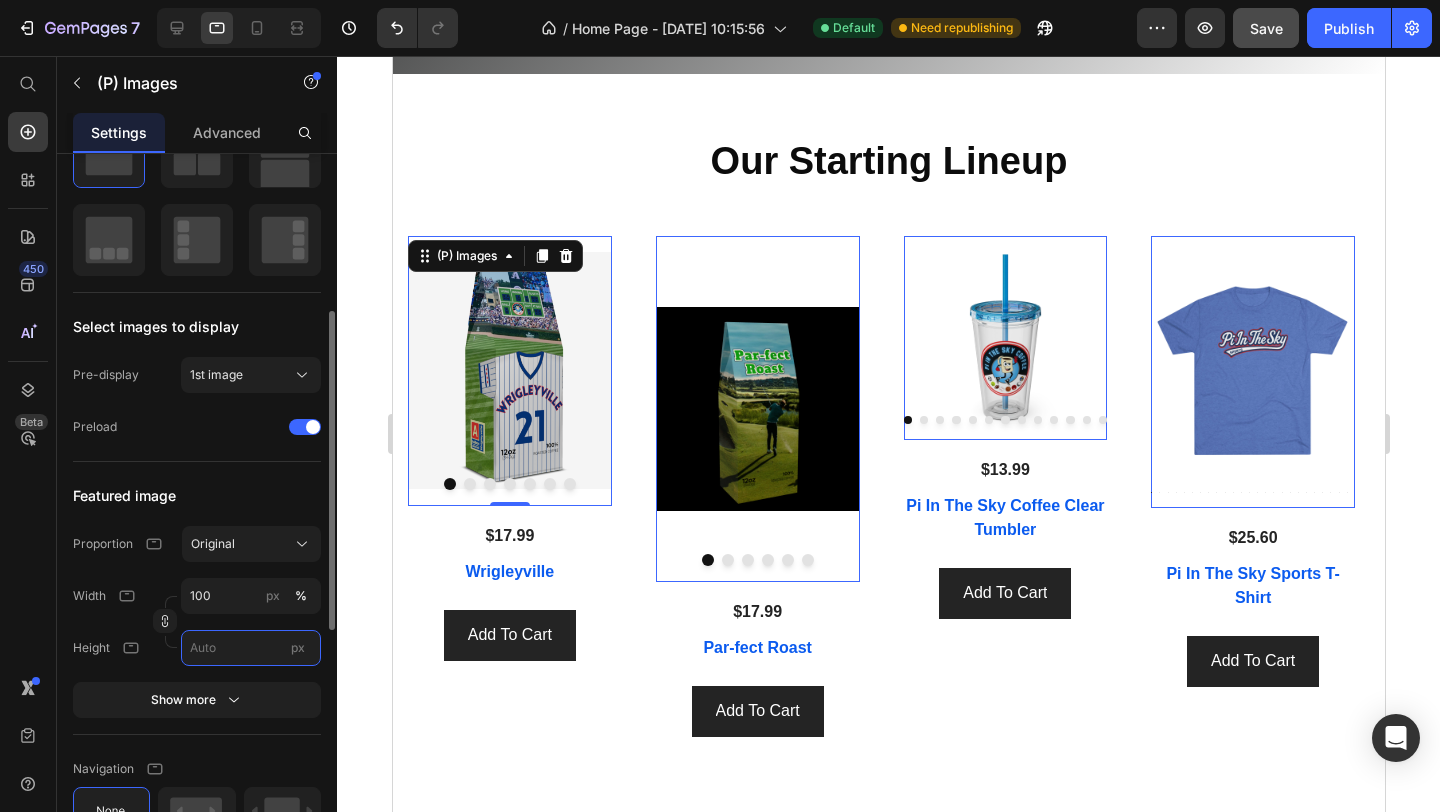 click on "px" at bounding box center [251, 648] 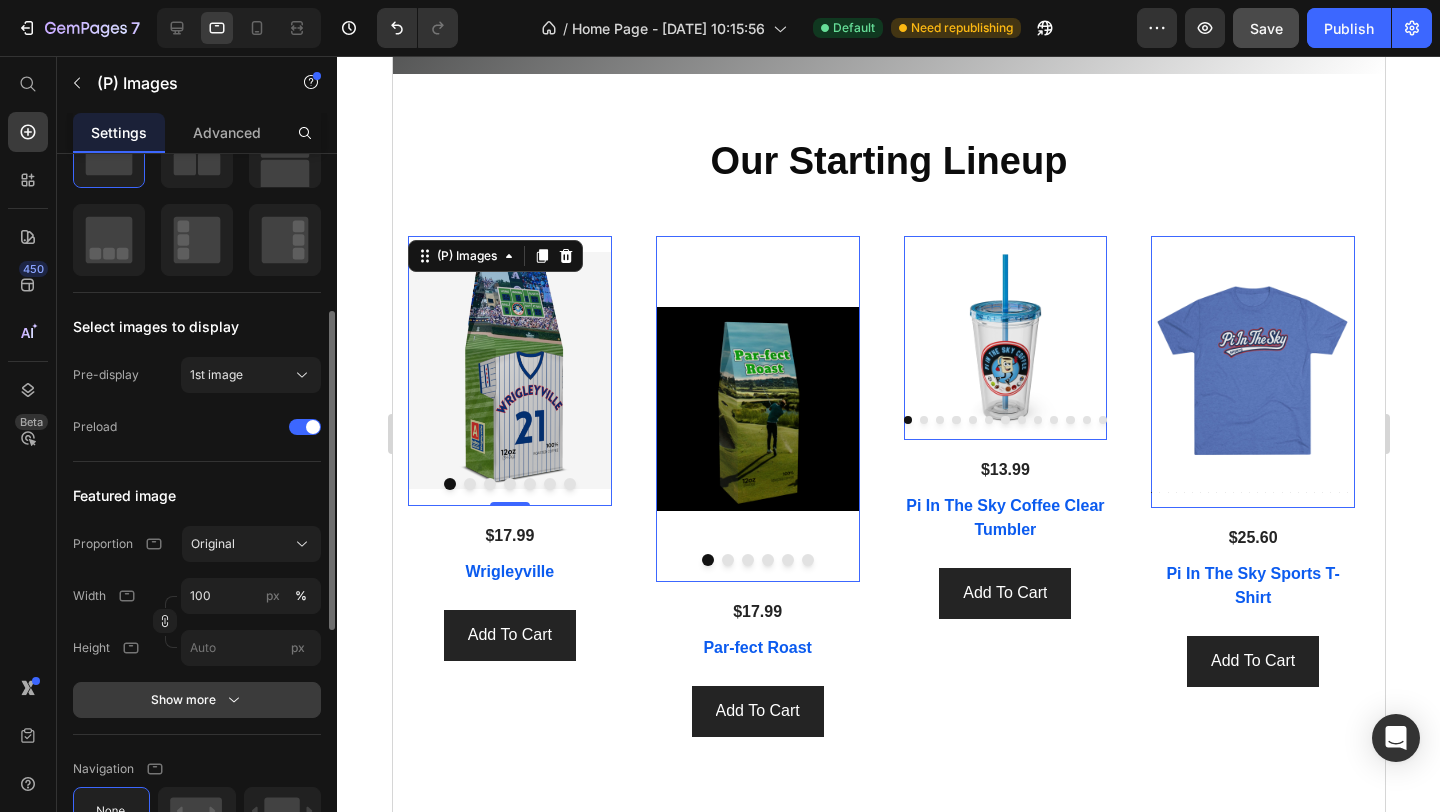 click 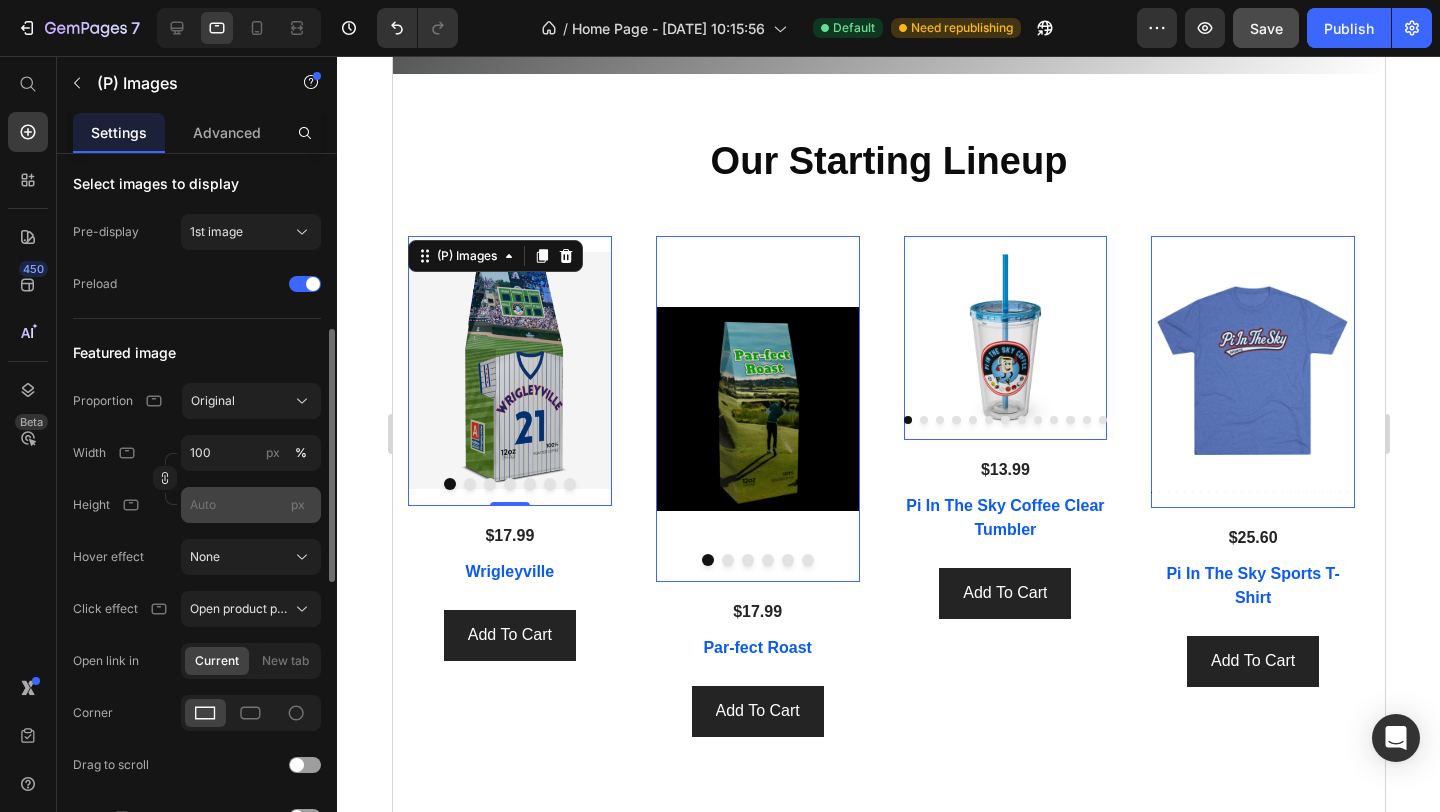 scroll, scrollTop: 496, scrollLeft: 0, axis: vertical 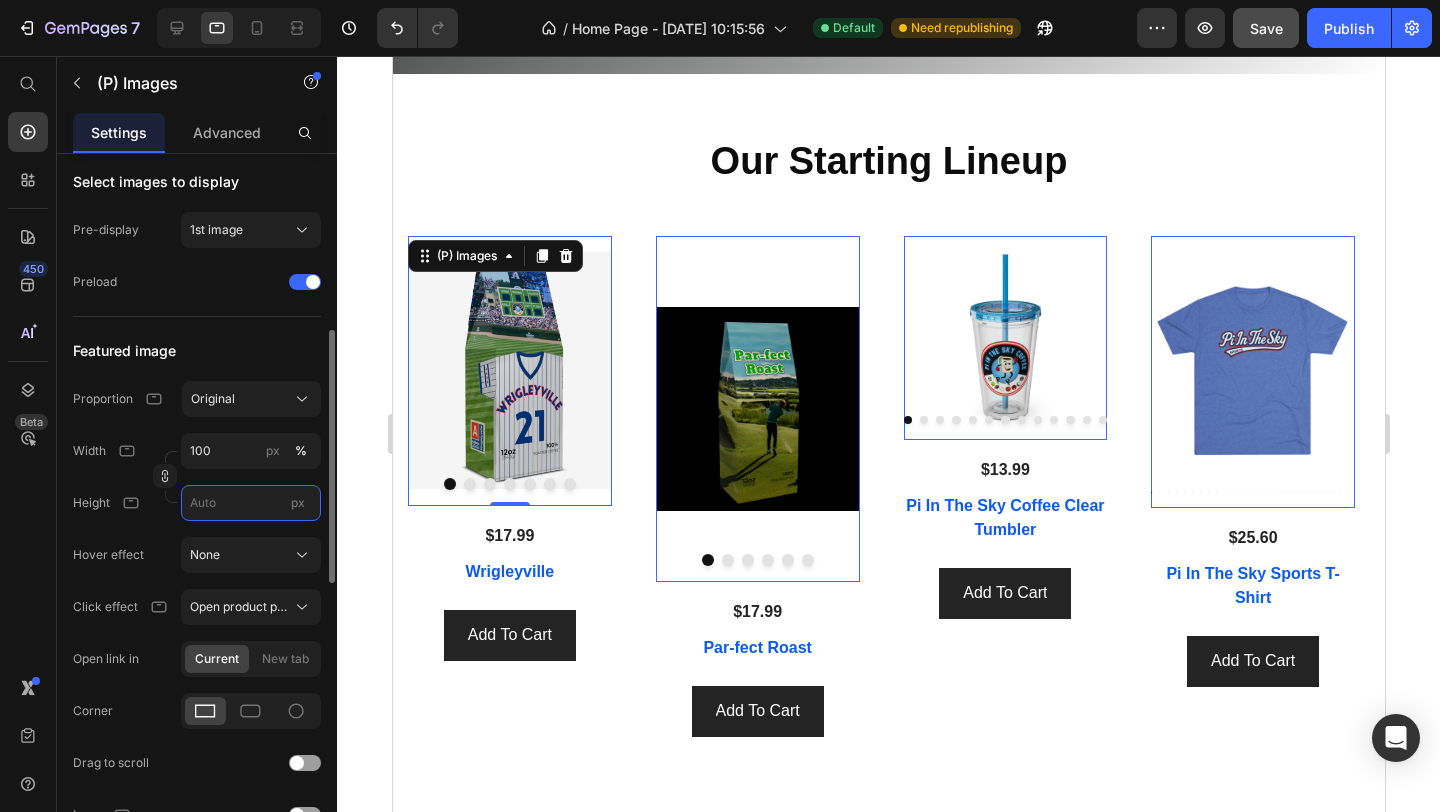 click on "px" at bounding box center [251, 503] 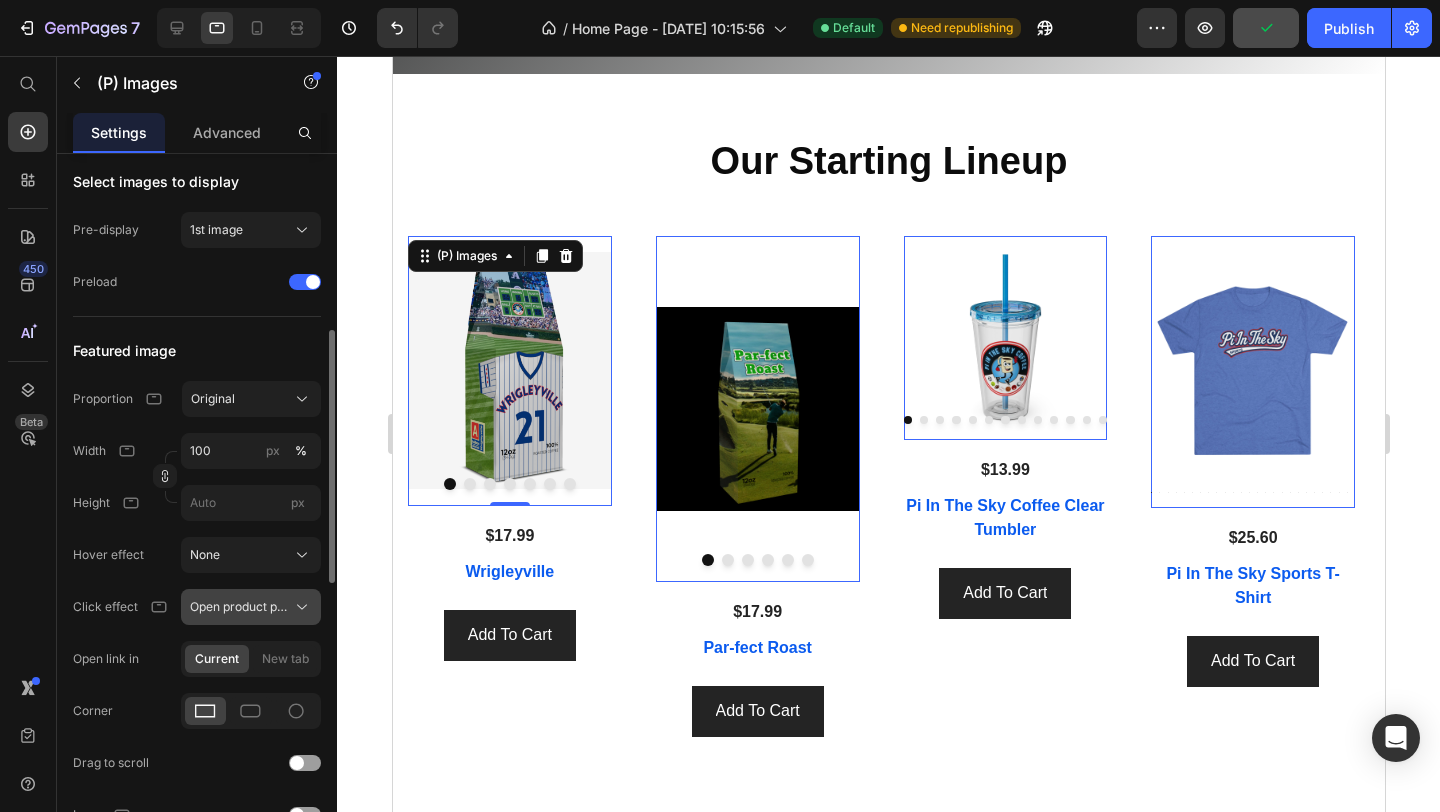 click 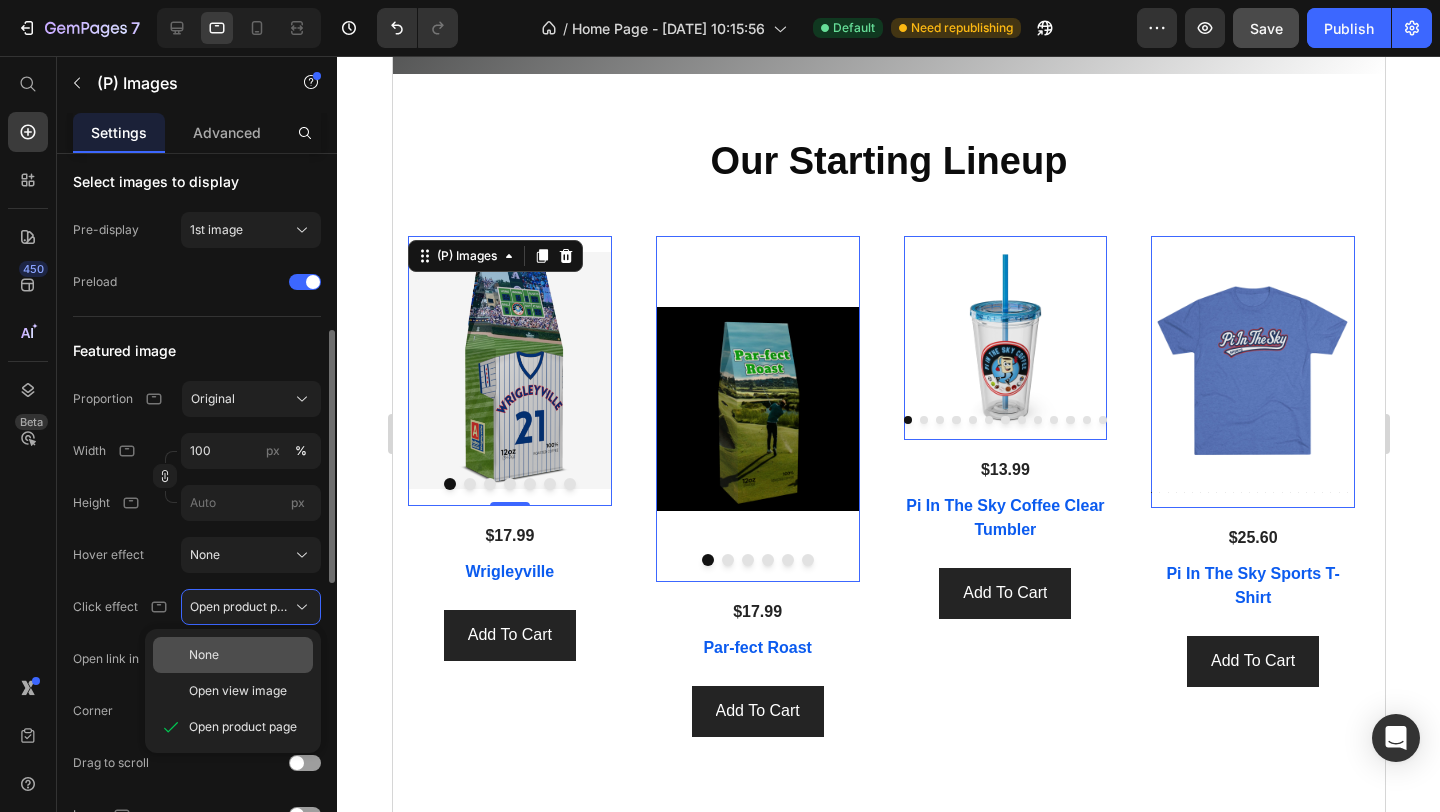 click on "None" at bounding box center (247, 655) 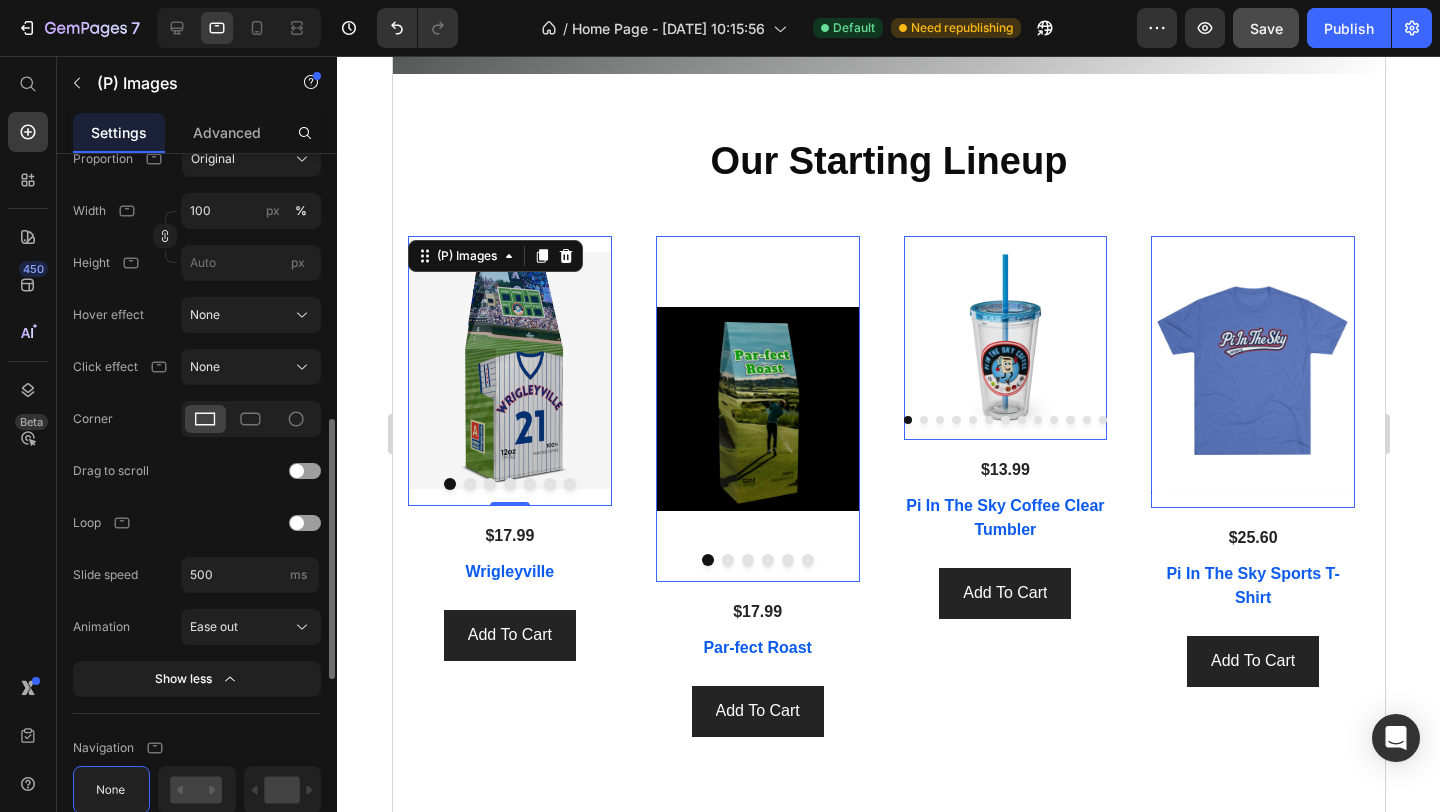 scroll, scrollTop: 738, scrollLeft: 0, axis: vertical 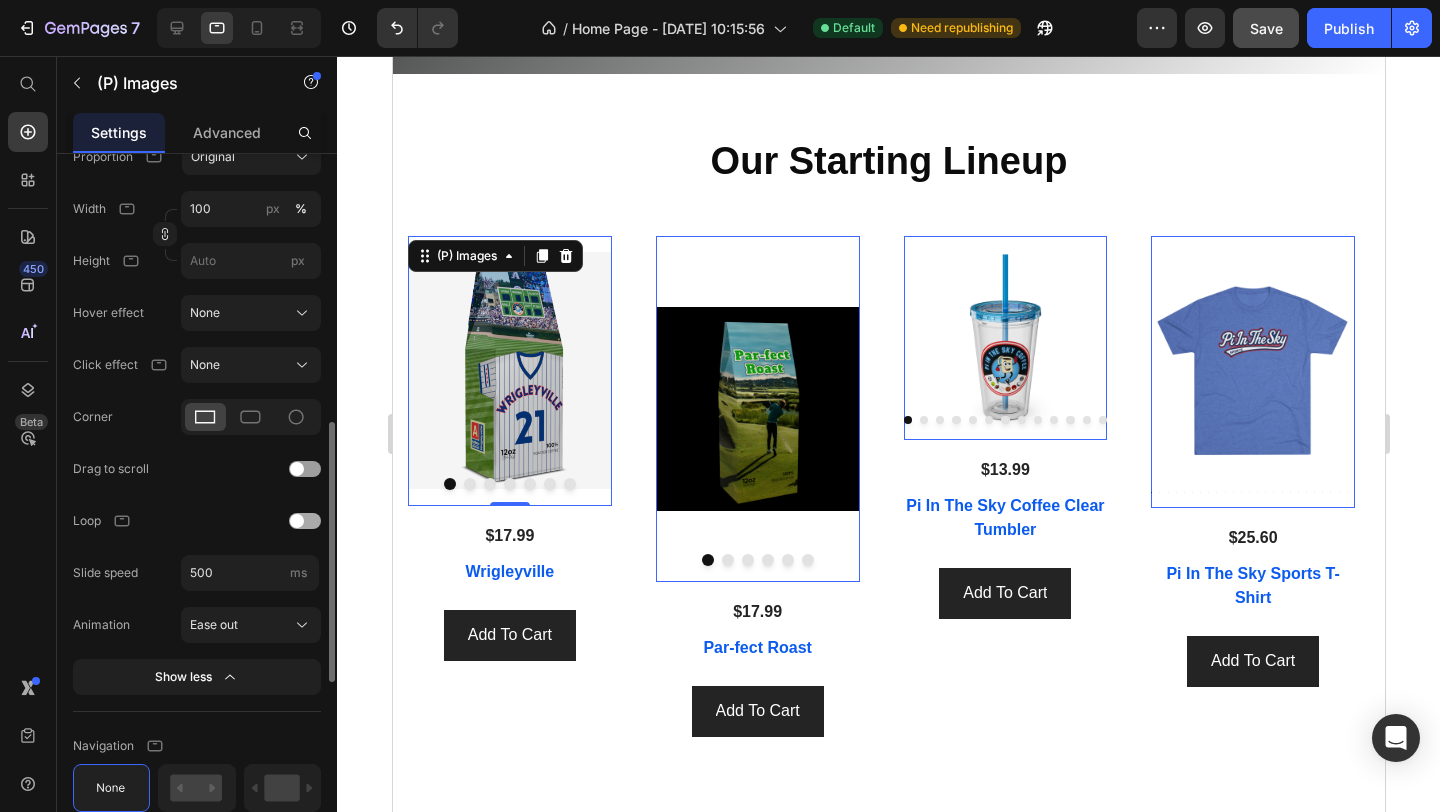click at bounding box center [297, 521] 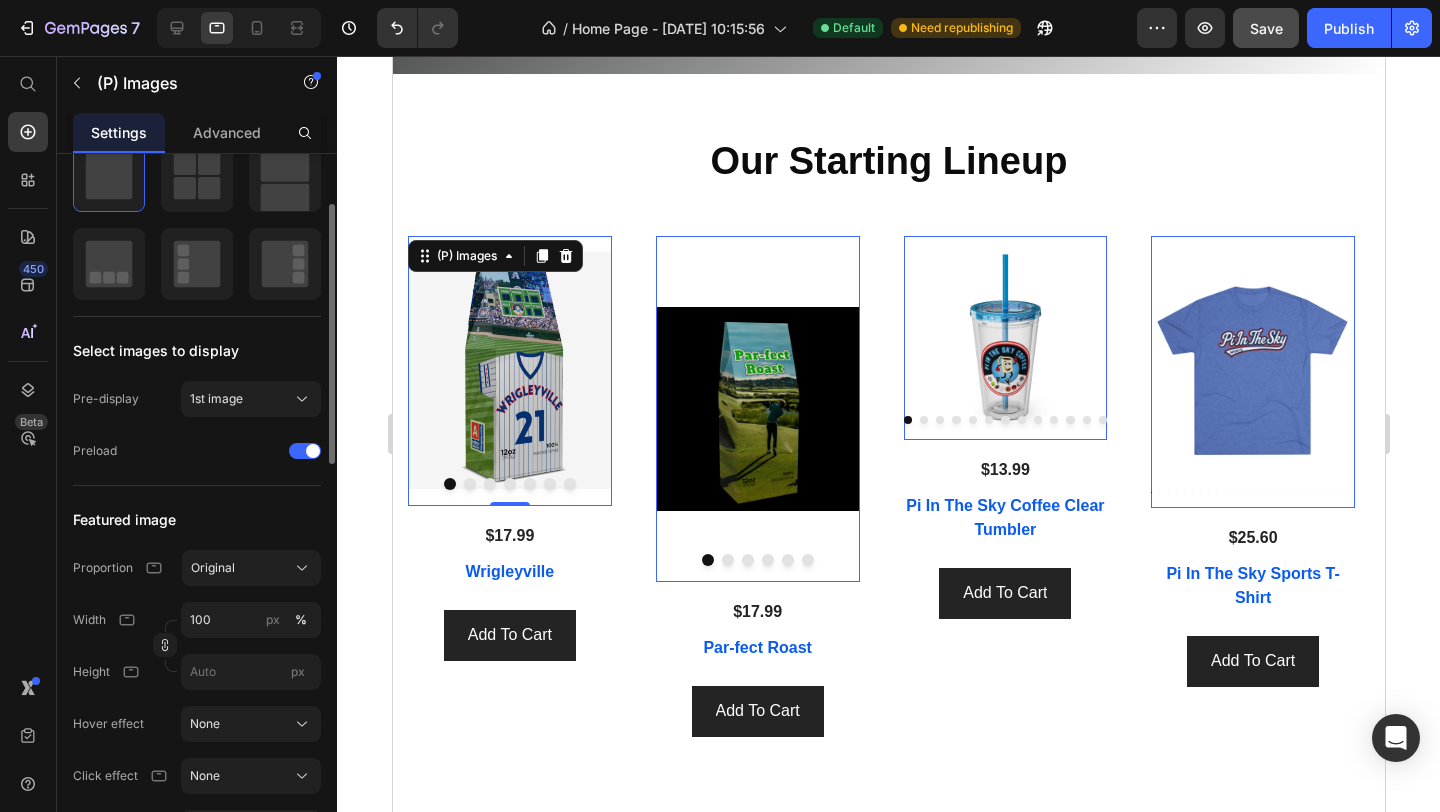 scroll, scrollTop: 277, scrollLeft: 0, axis: vertical 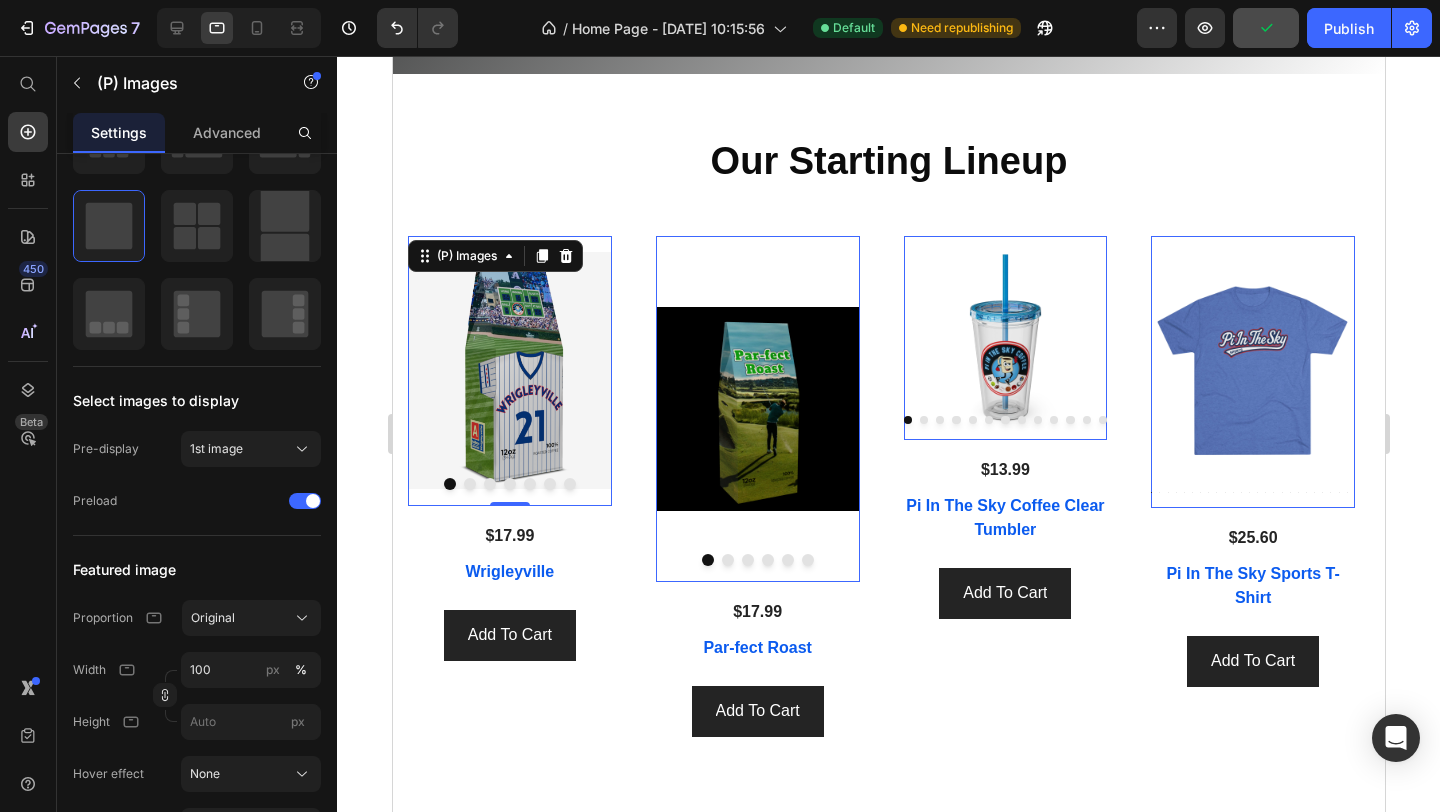 click at bounding box center [757, 409] 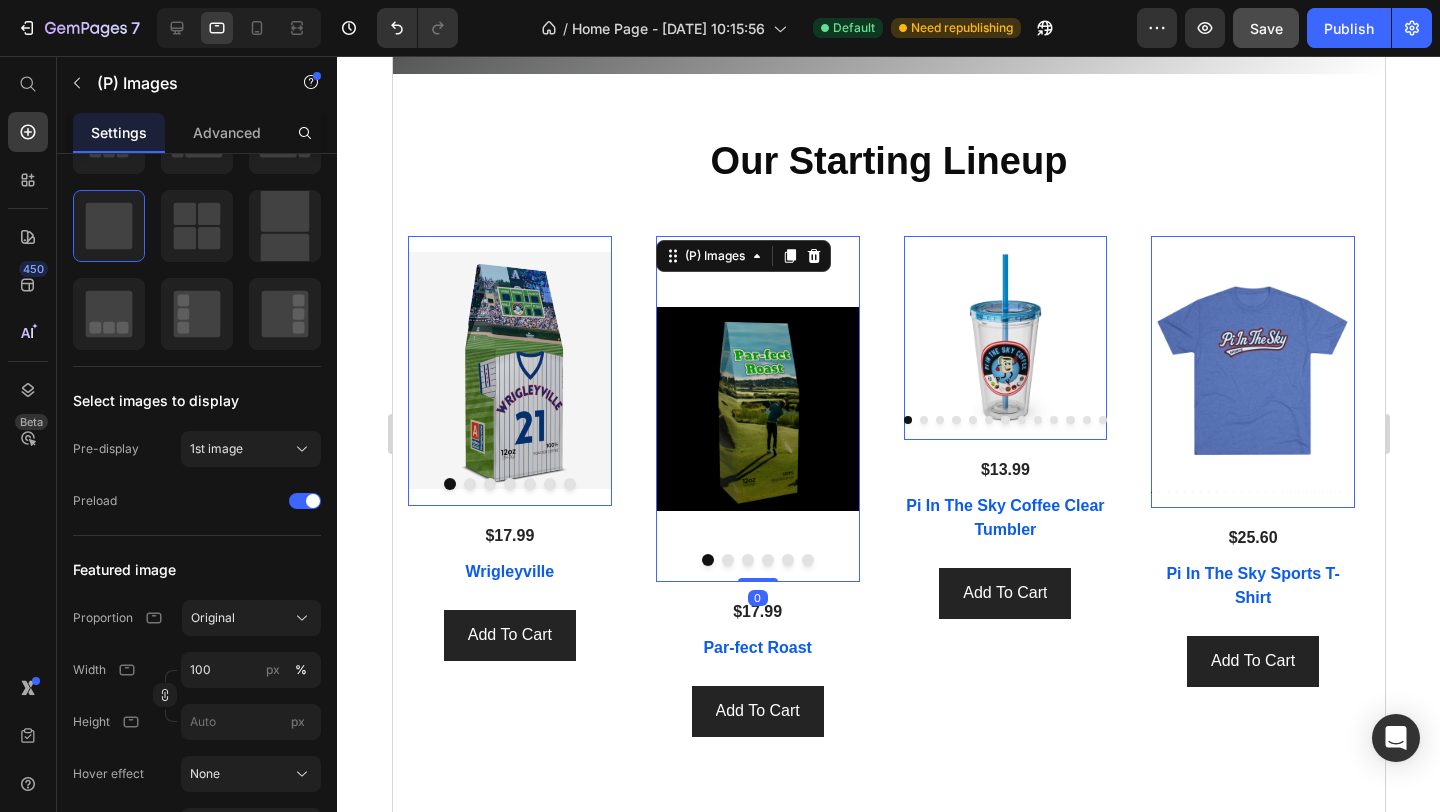 drag, startPoint x: 757, startPoint y: 569, endPoint x: 629, endPoint y: 512, distance: 140.11781 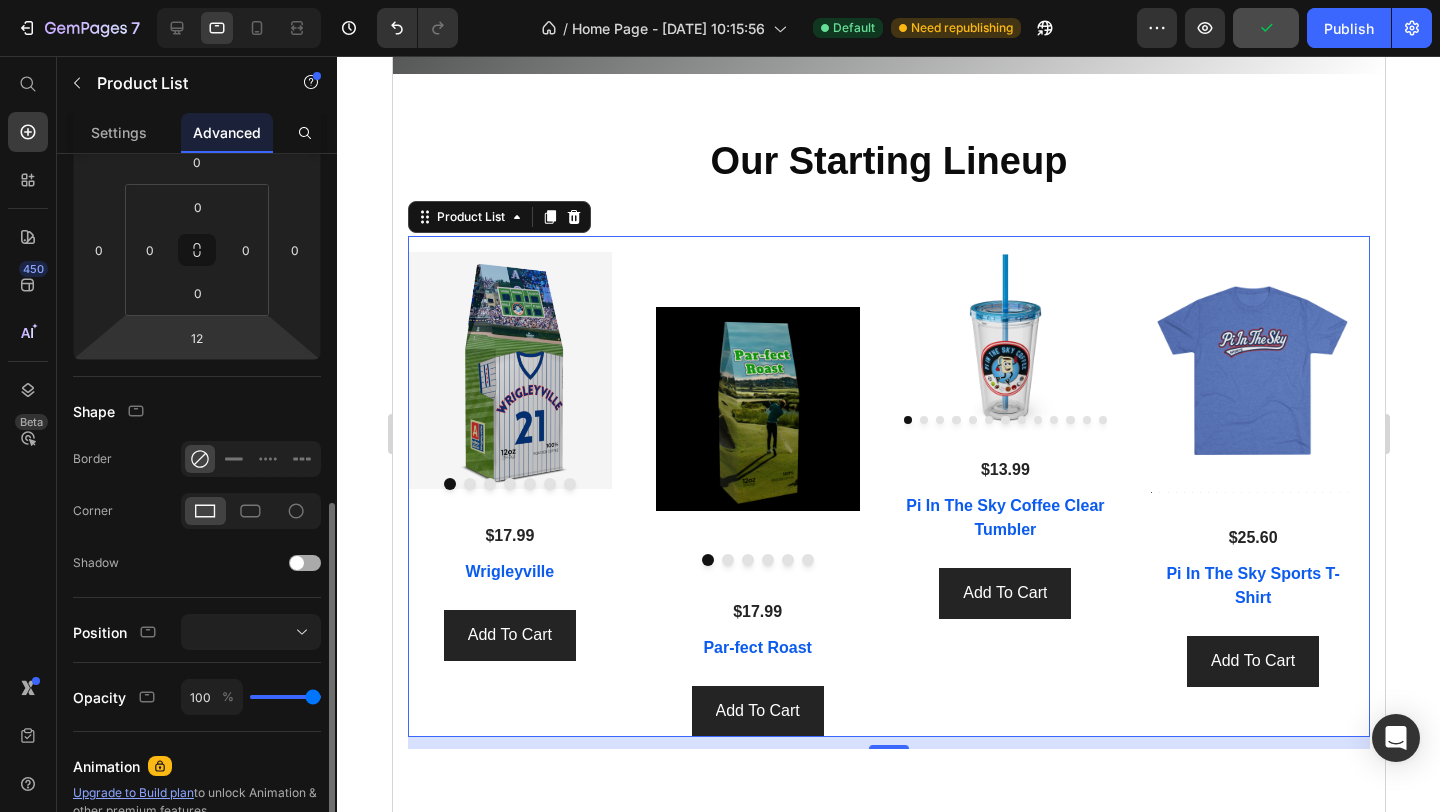 scroll, scrollTop: 511, scrollLeft: 0, axis: vertical 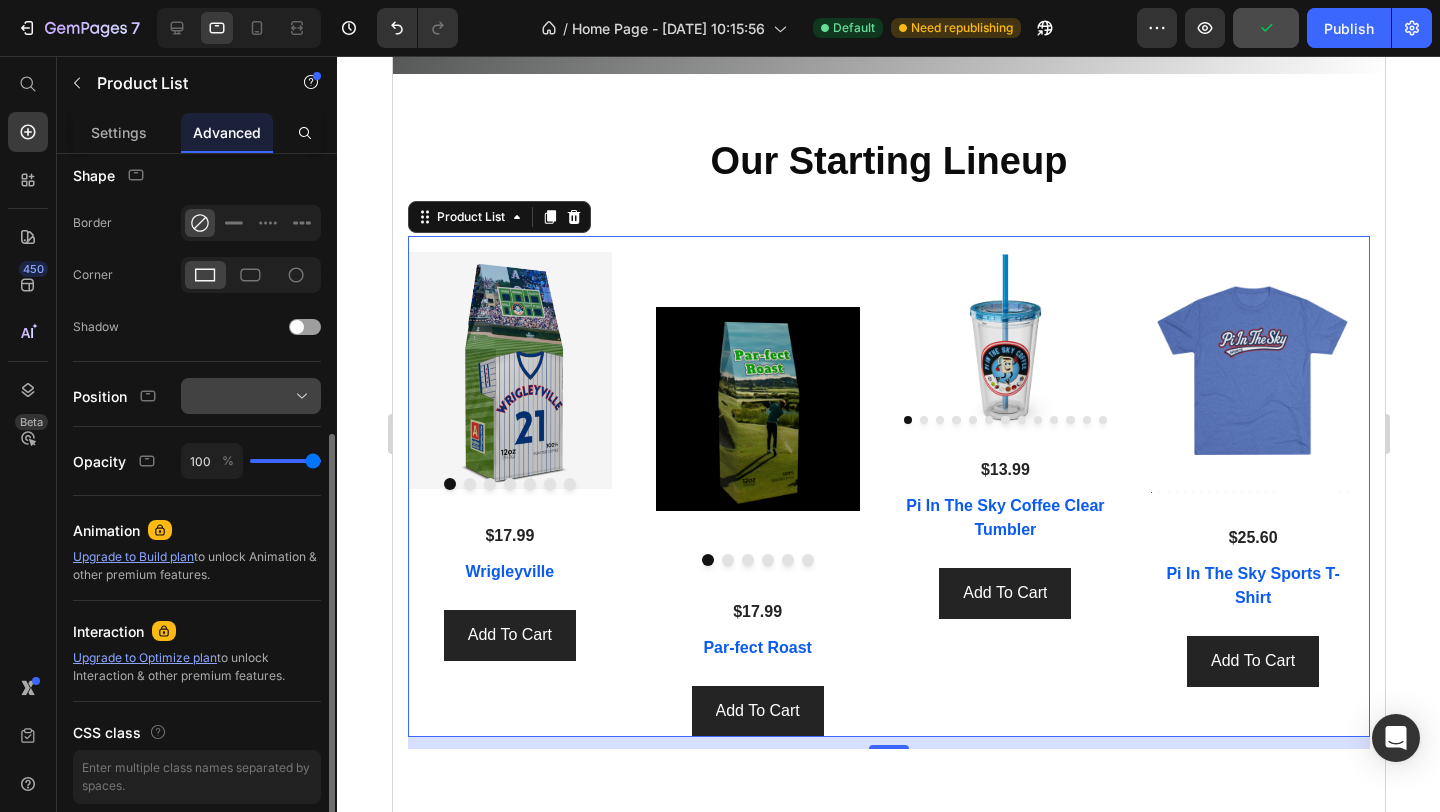 click 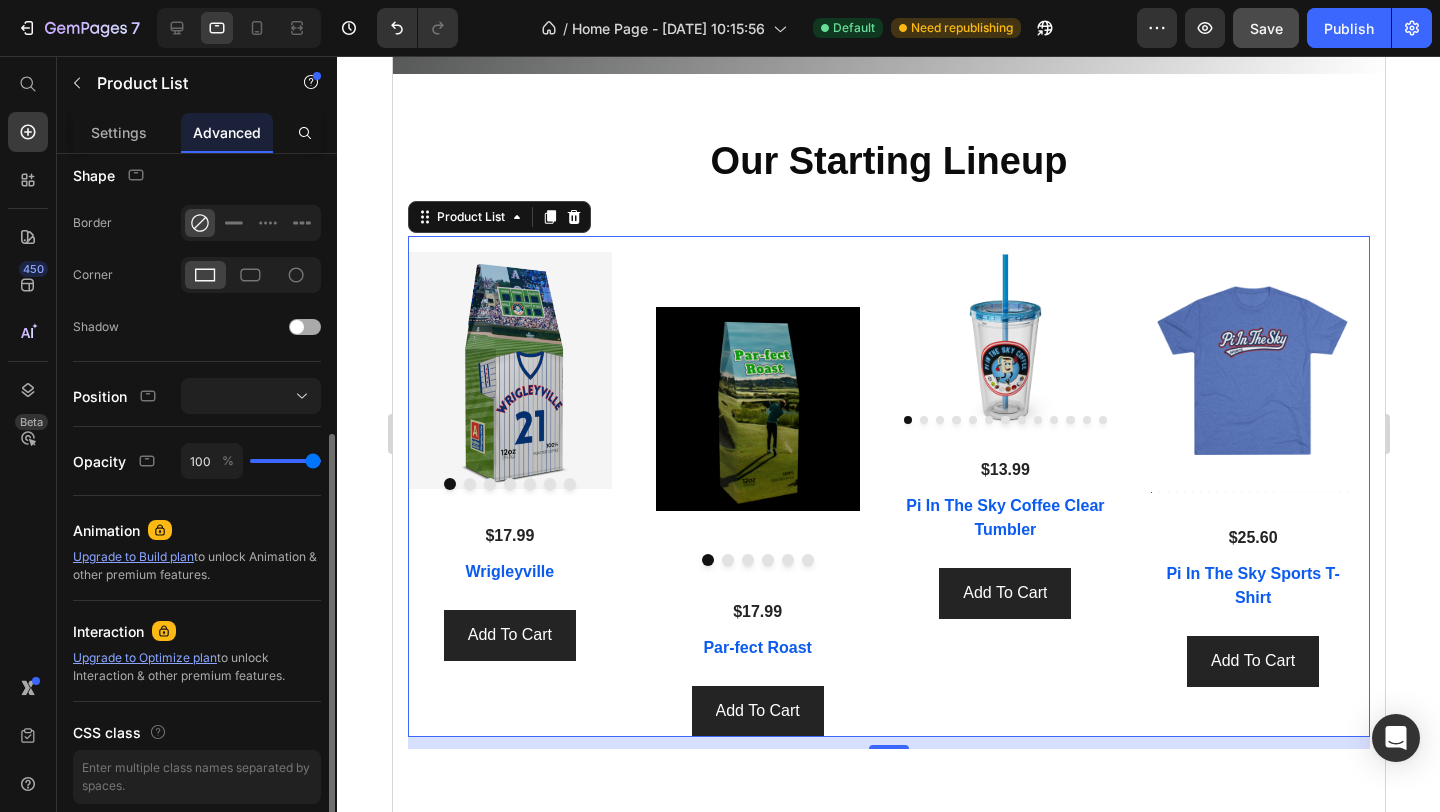 click on "Shadow" 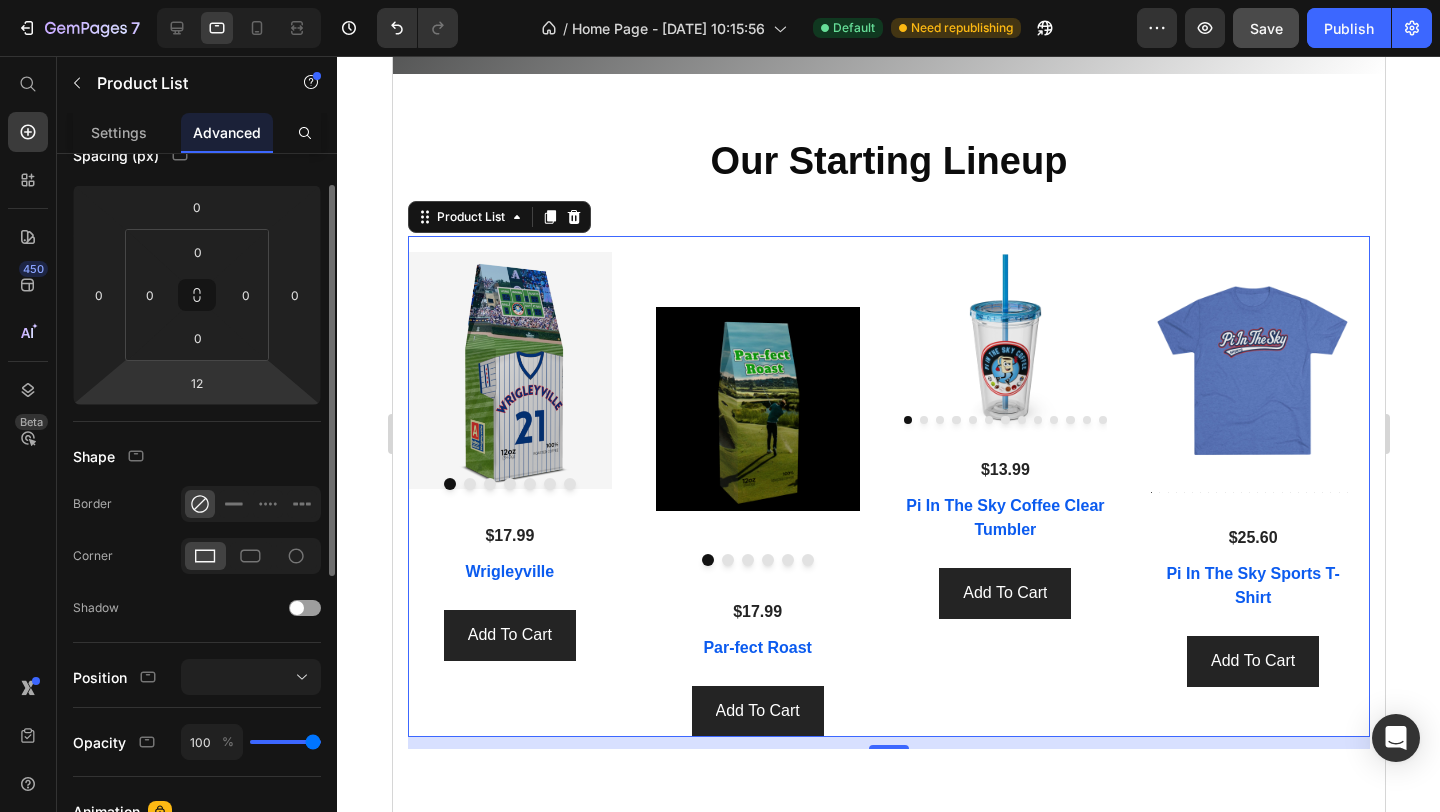 scroll, scrollTop: 169, scrollLeft: 0, axis: vertical 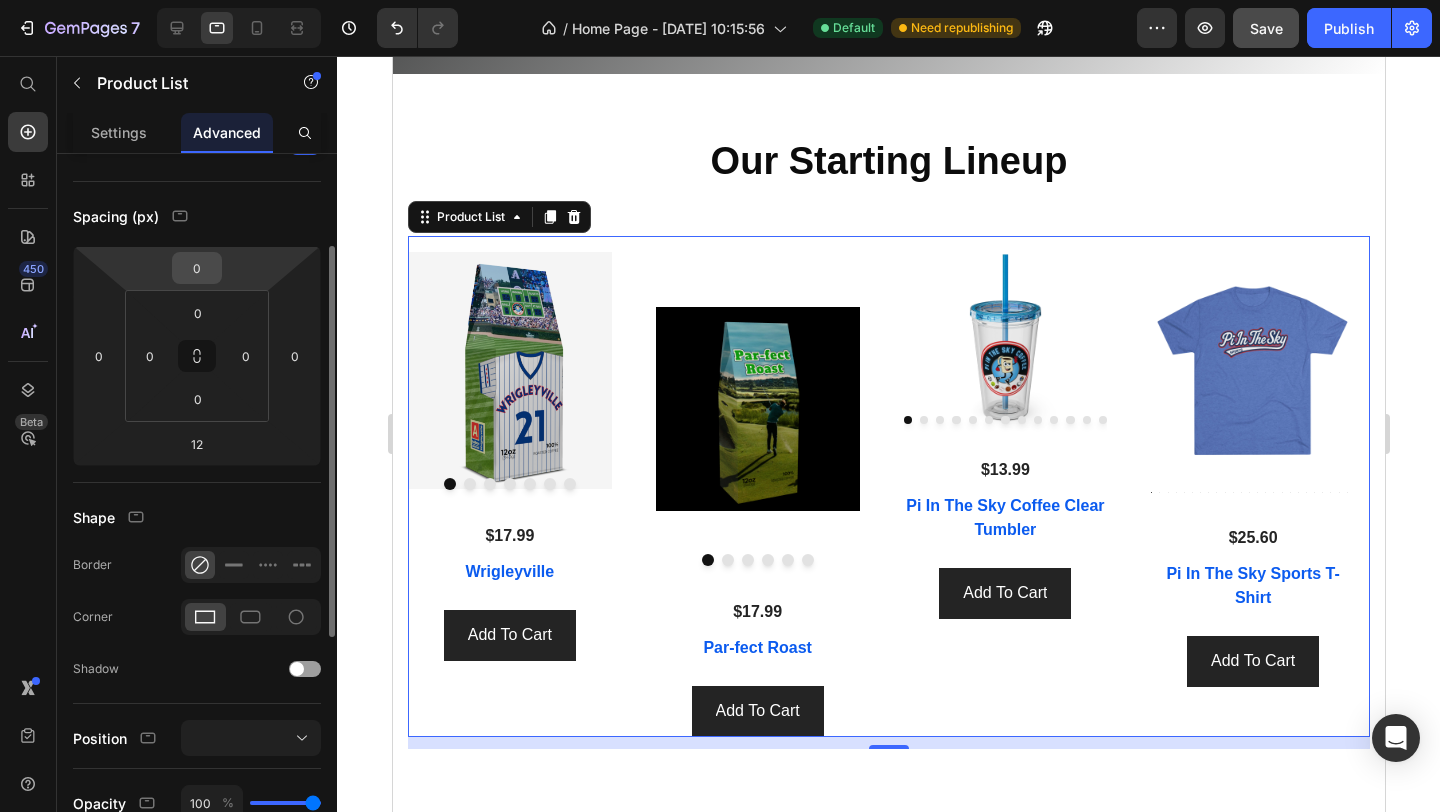 click on "0" at bounding box center [197, 268] 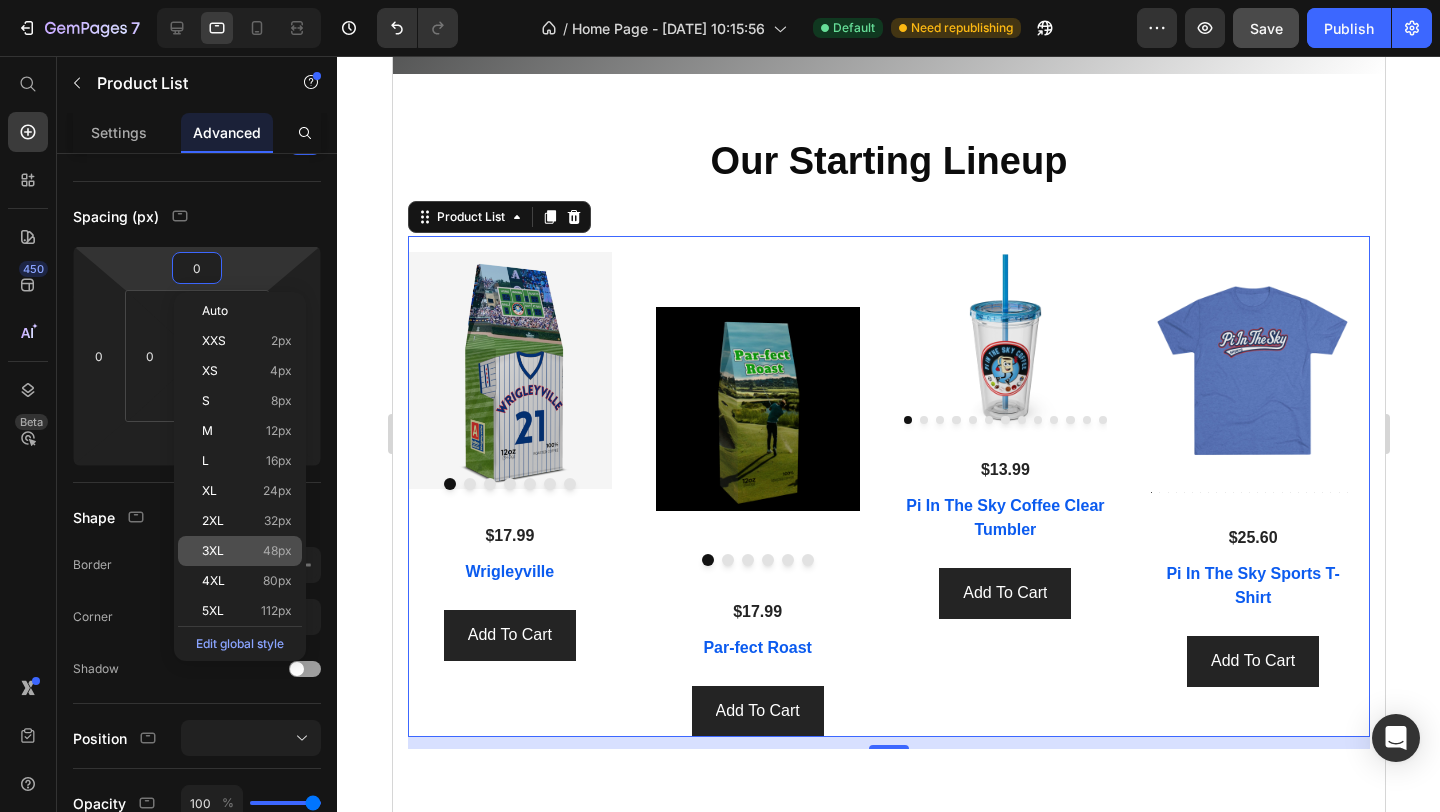 click on "3XL" at bounding box center (213, 551) 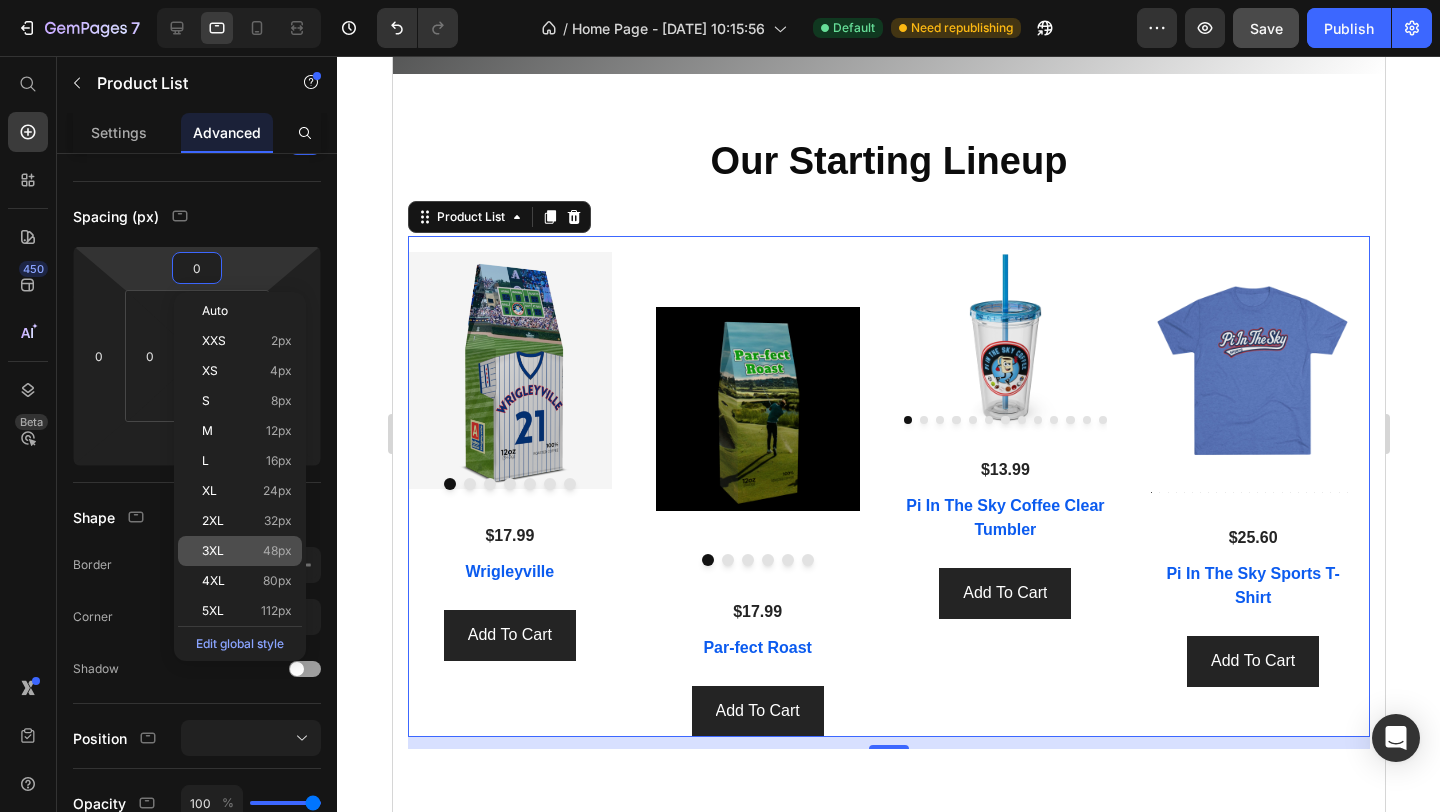 type on "48" 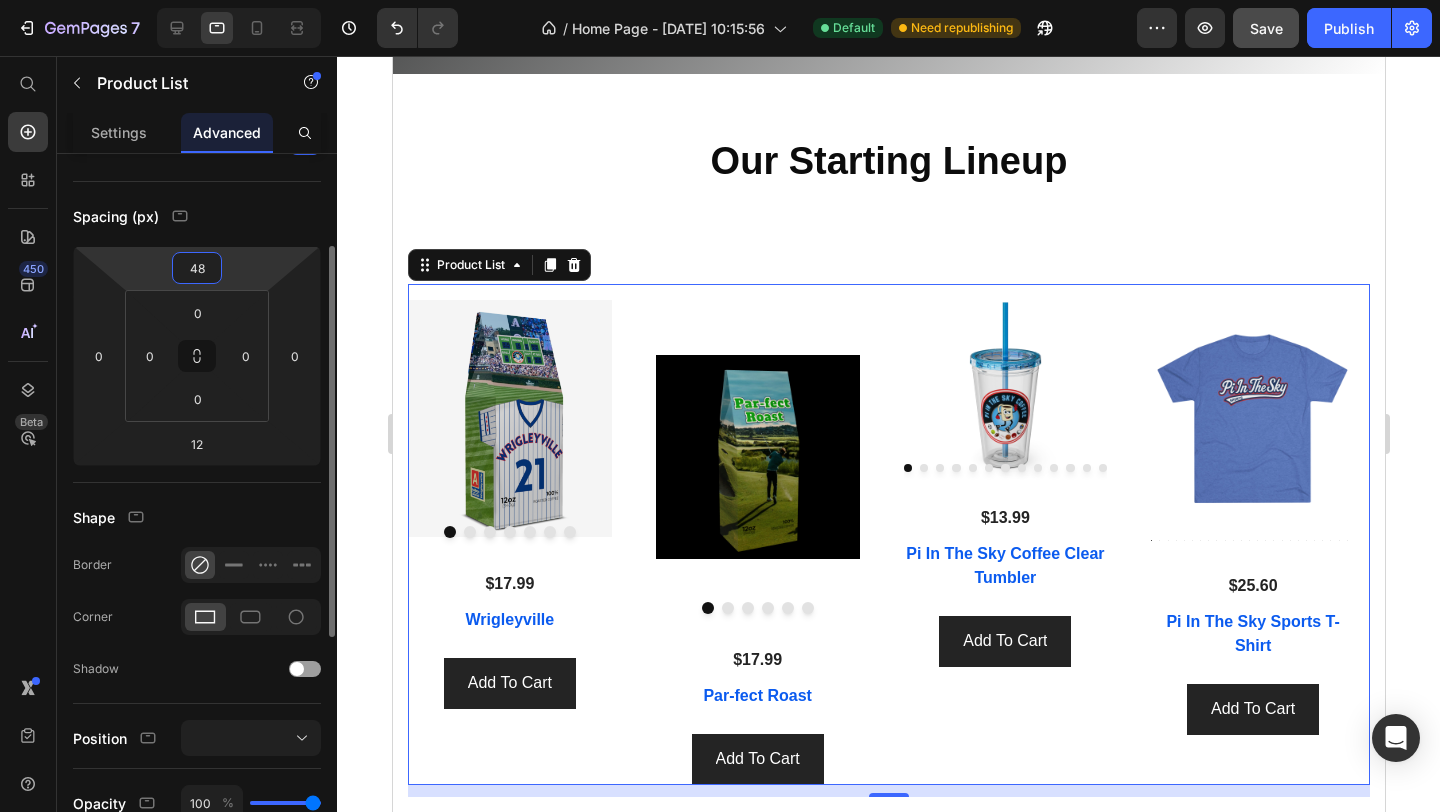 click on "48" at bounding box center [197, 268] 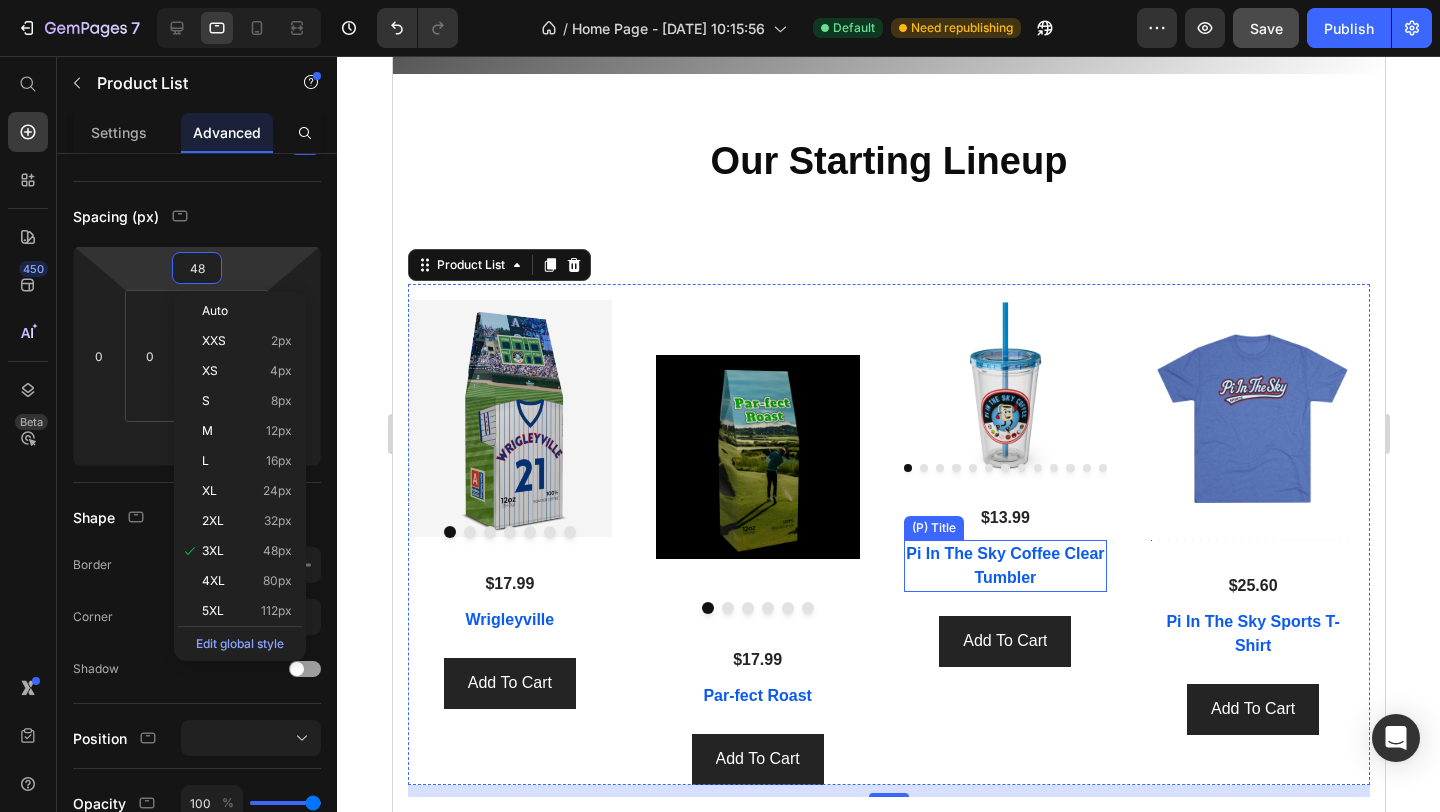 click on "(P) Images Row $17.99 (P) Price Row Wrigleyville (P) Title Add To Cart (P) Cart Button (P) Images Row $17.99 (P) Price Row Par-fect Roast (P) Title Add To Cart (P) Cart Button (P) Images Row $13.99 (P) Price Row Pi In The Sky Coffee Clear Tumbler (P) Title Add To Cart (P) Cart Button (P) Images Row $25.60 (P) Price Row Pi In The Sky Sports T-Shirt (P) Title Add To Cart (P) Cart Button" at bounding box center (888, 534) 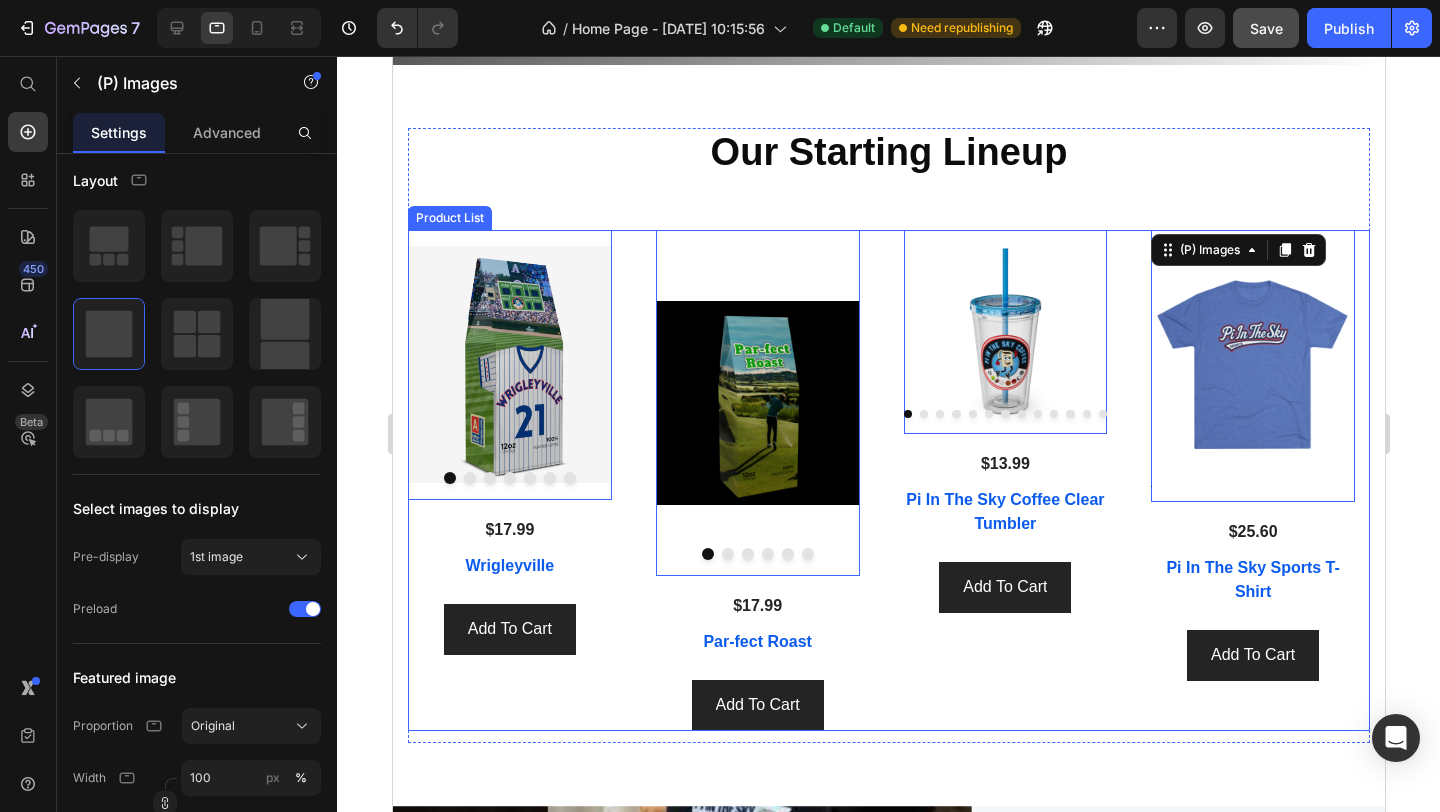 scroll, scrollTop: 1266, scrollLeft: 0, axis: vertical 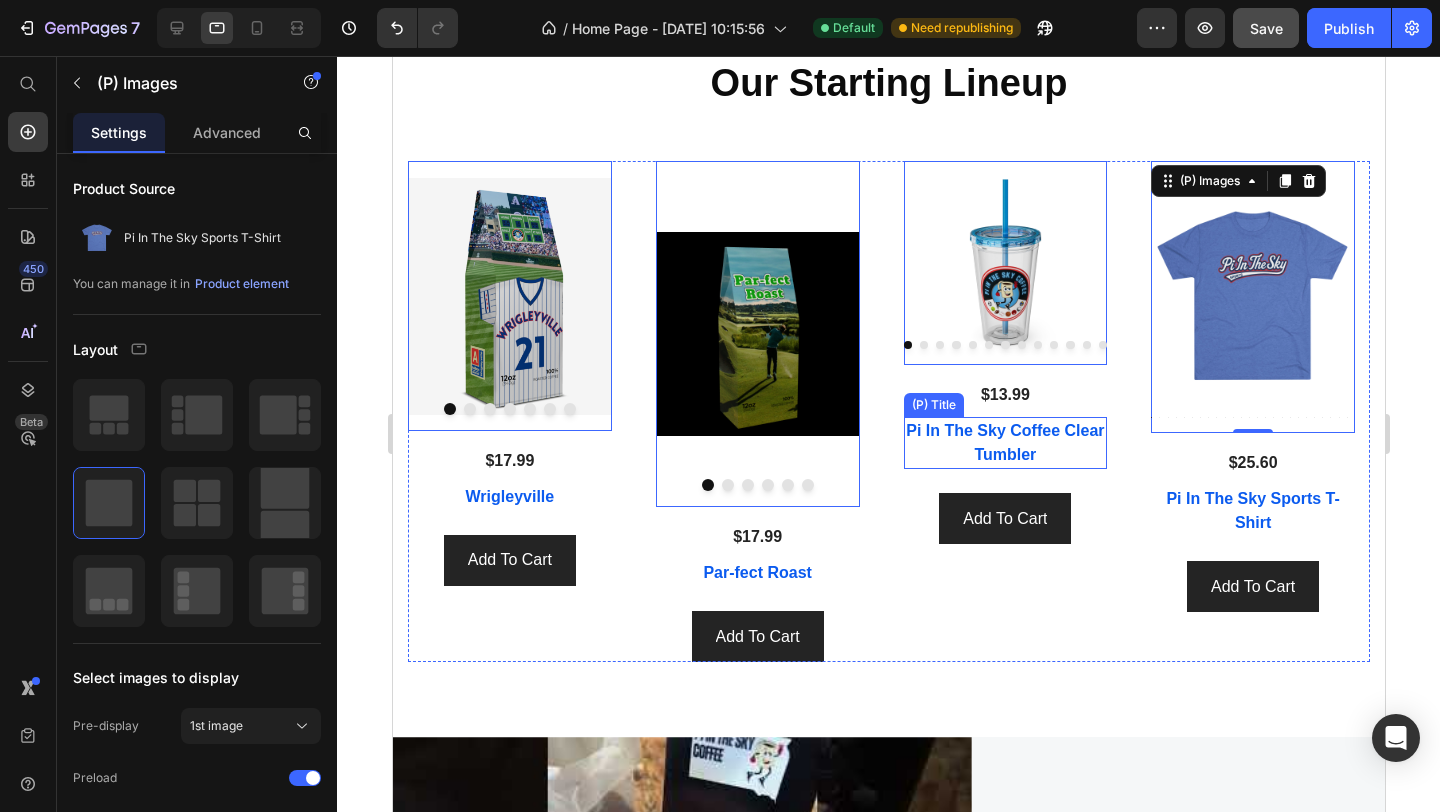 click on "Pi In The Sky Coffee Clear Tumbler" at bounding box center (1005, 443) 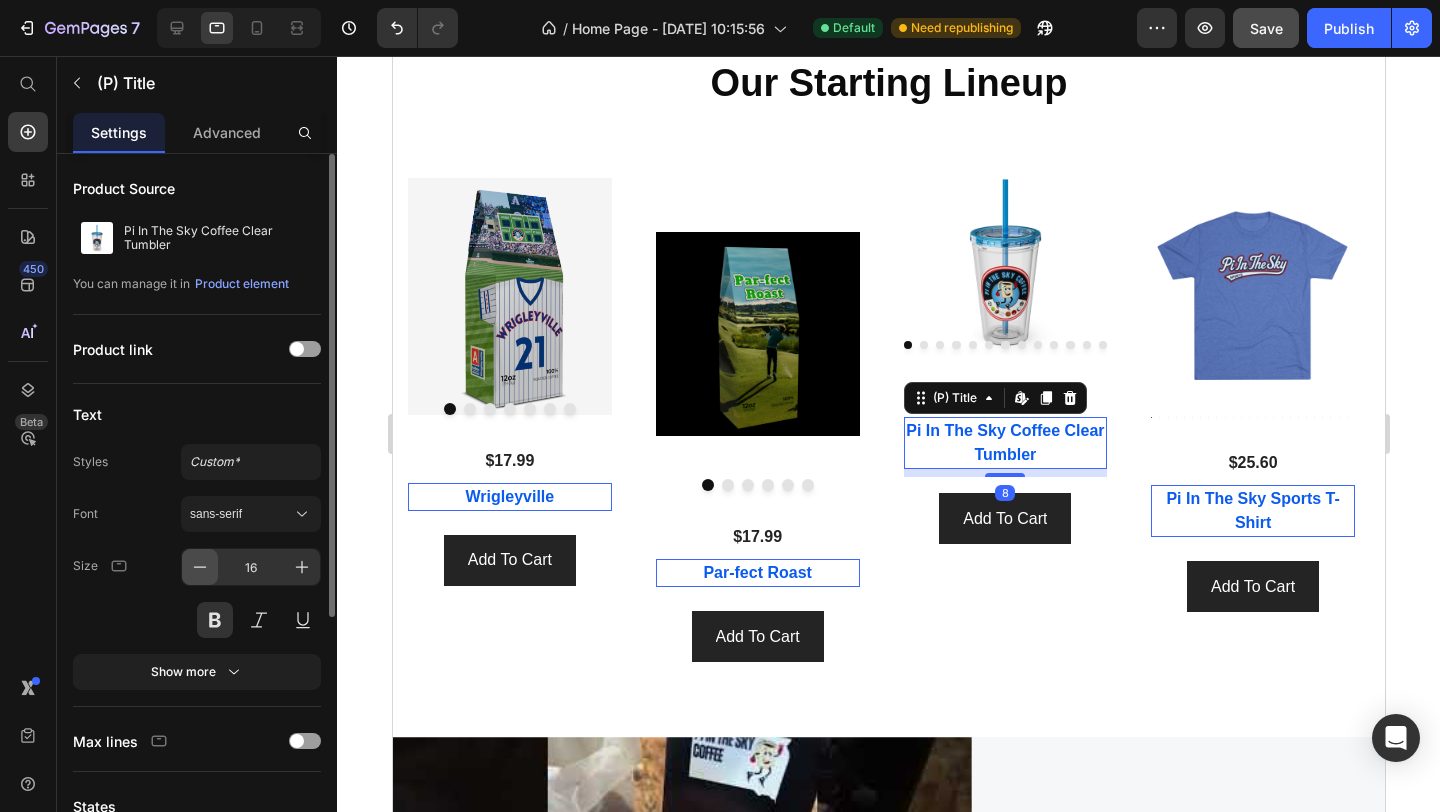 click 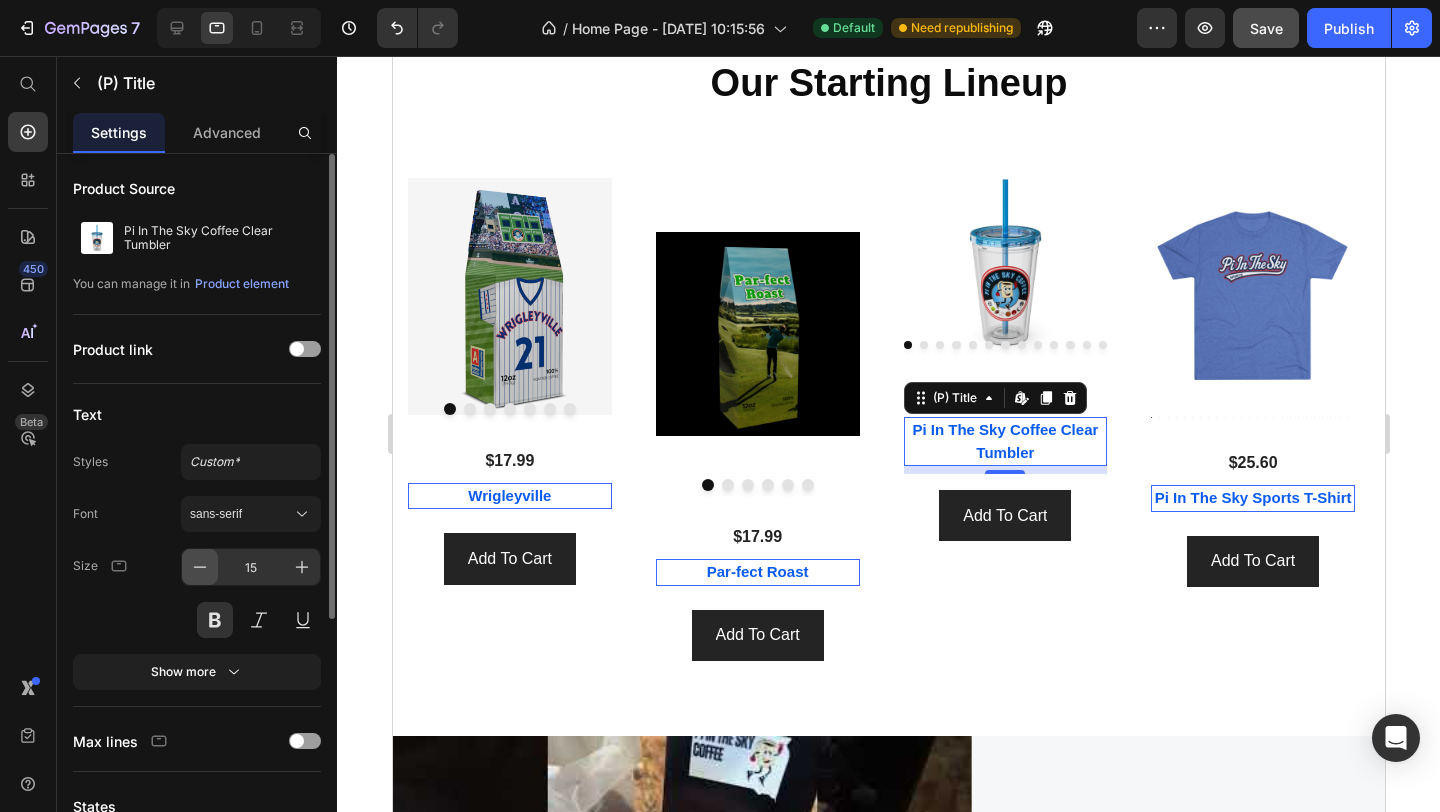 click 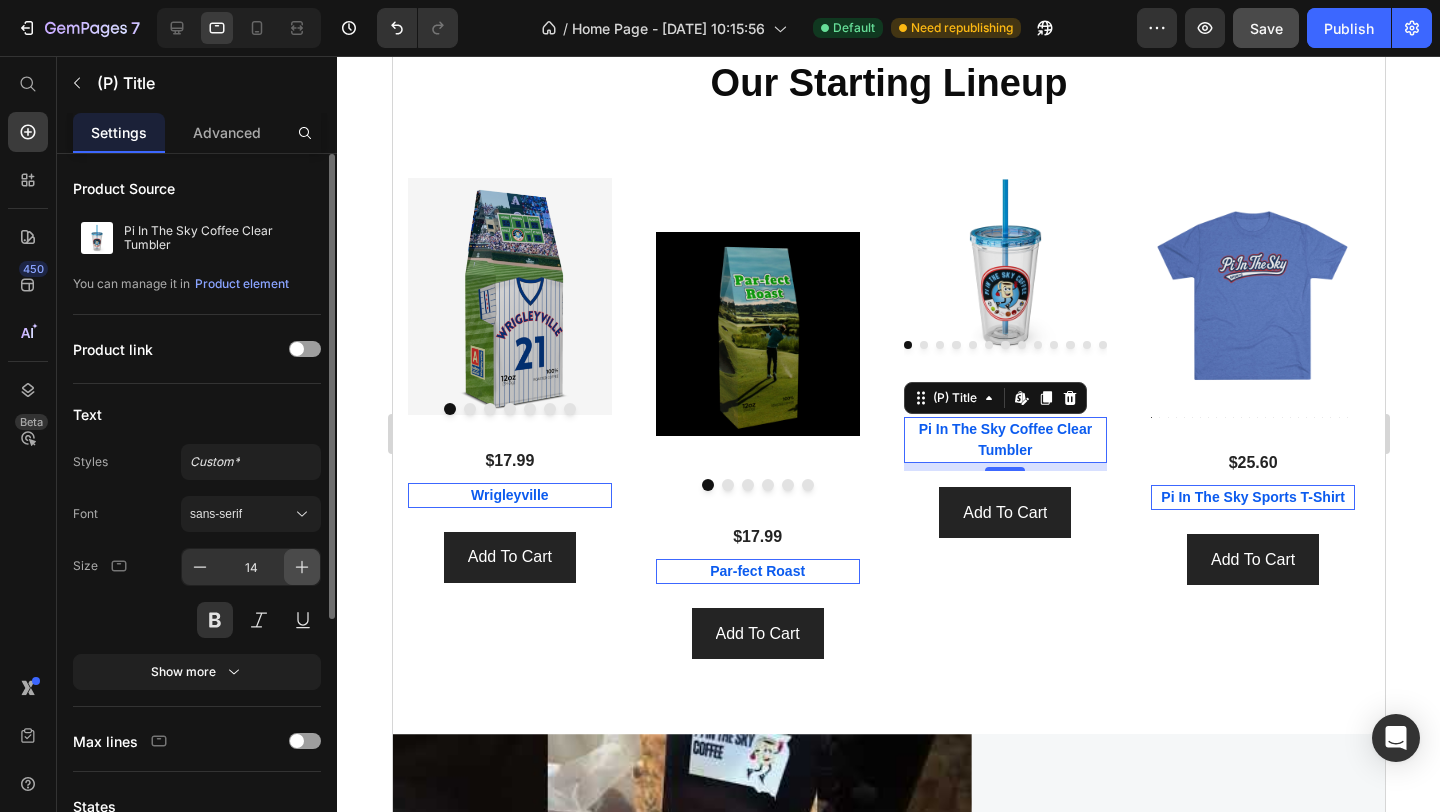 click 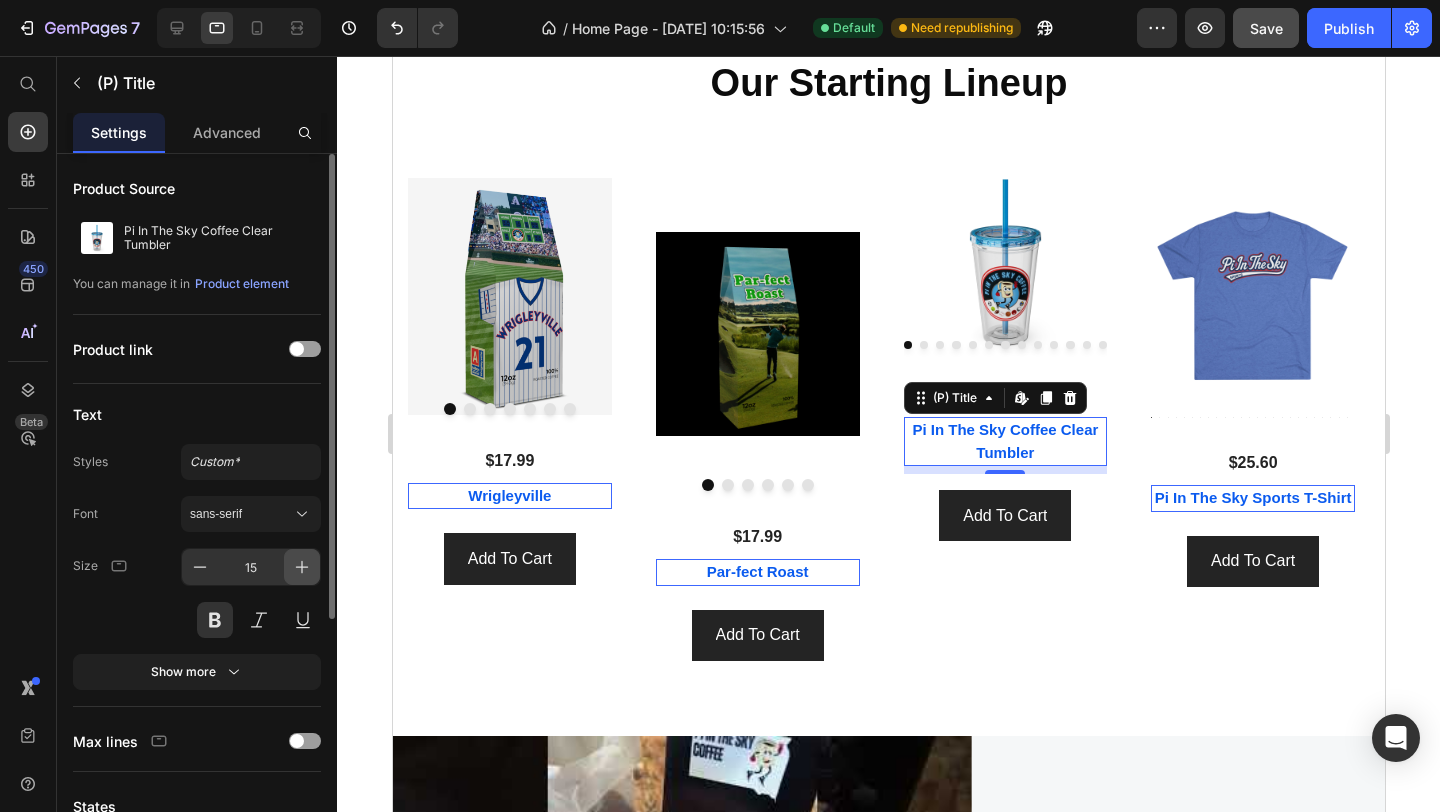 click 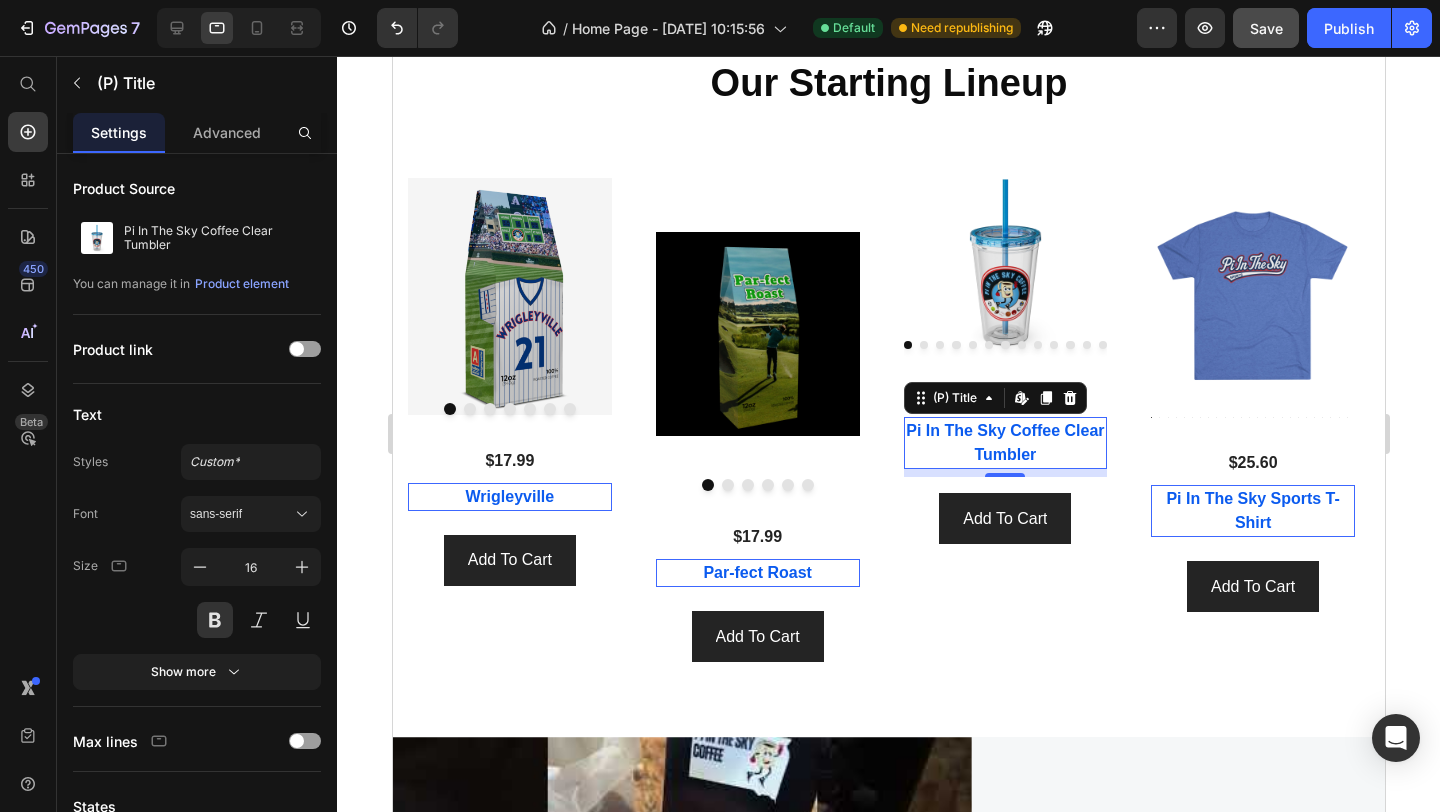 drag, startPoint x: 372, startPoint y: 416, endPoint x: 130, endPoint y: 292, distance: 271.9191 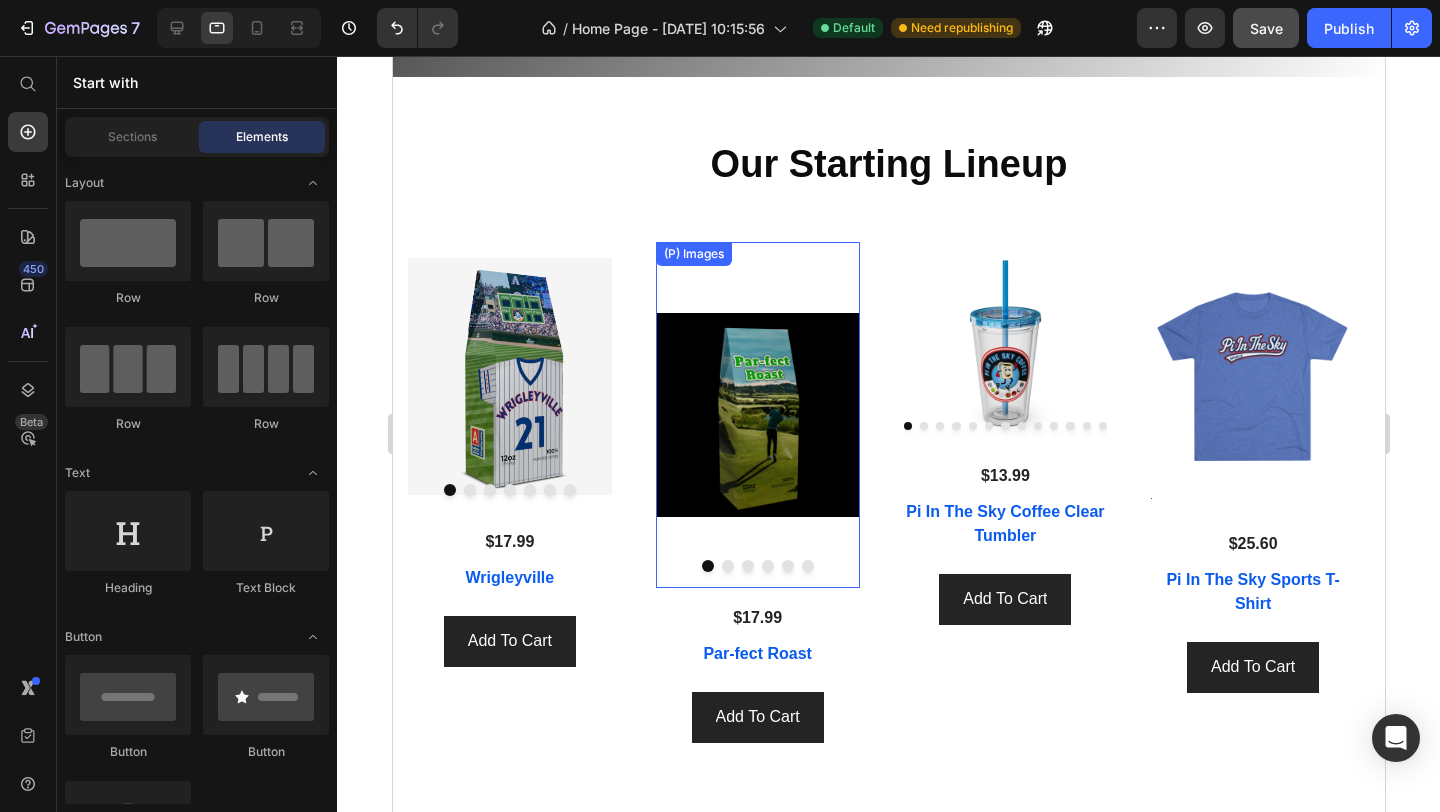 scroll, scrollTop: 1107, scrollLeft: 0, axis: vertical 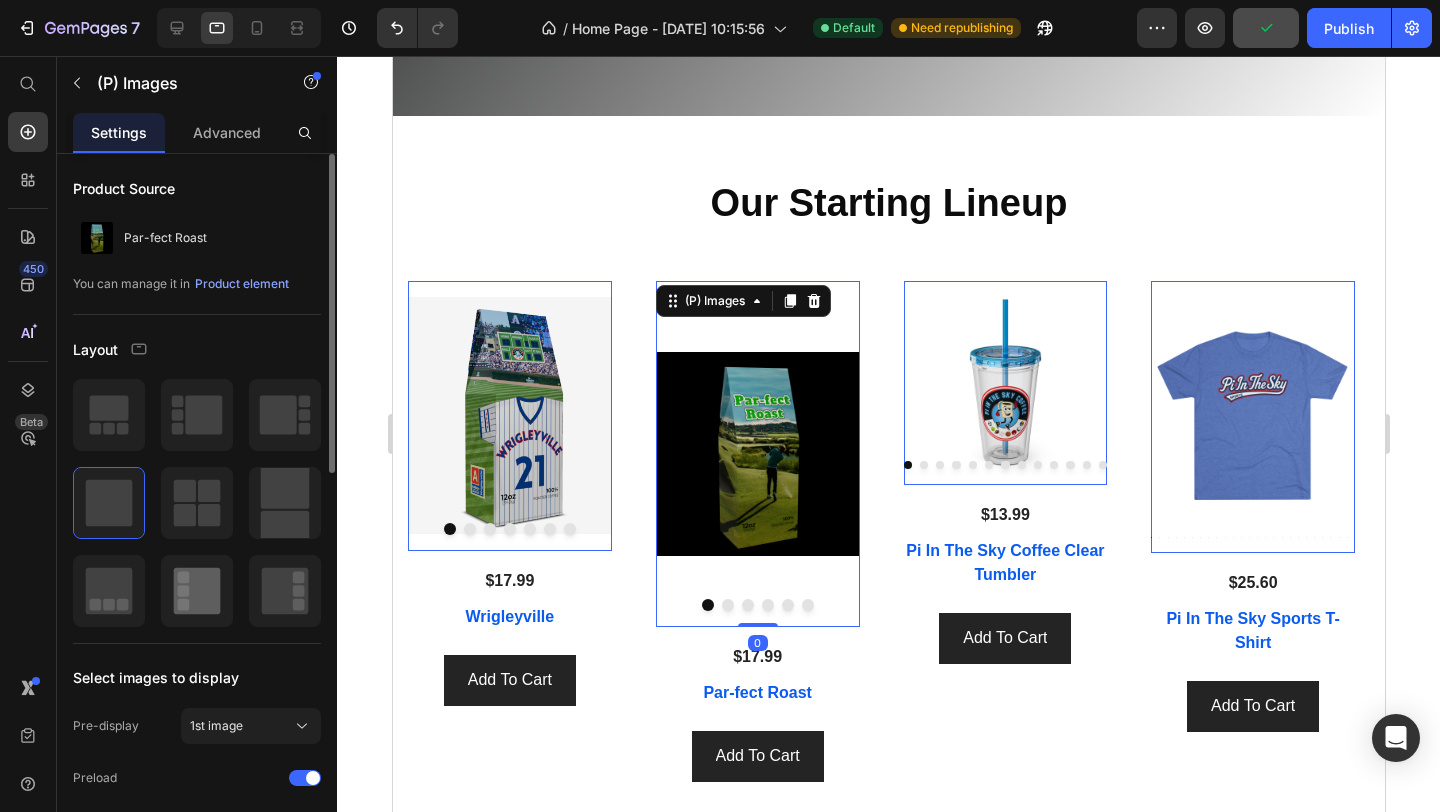 click 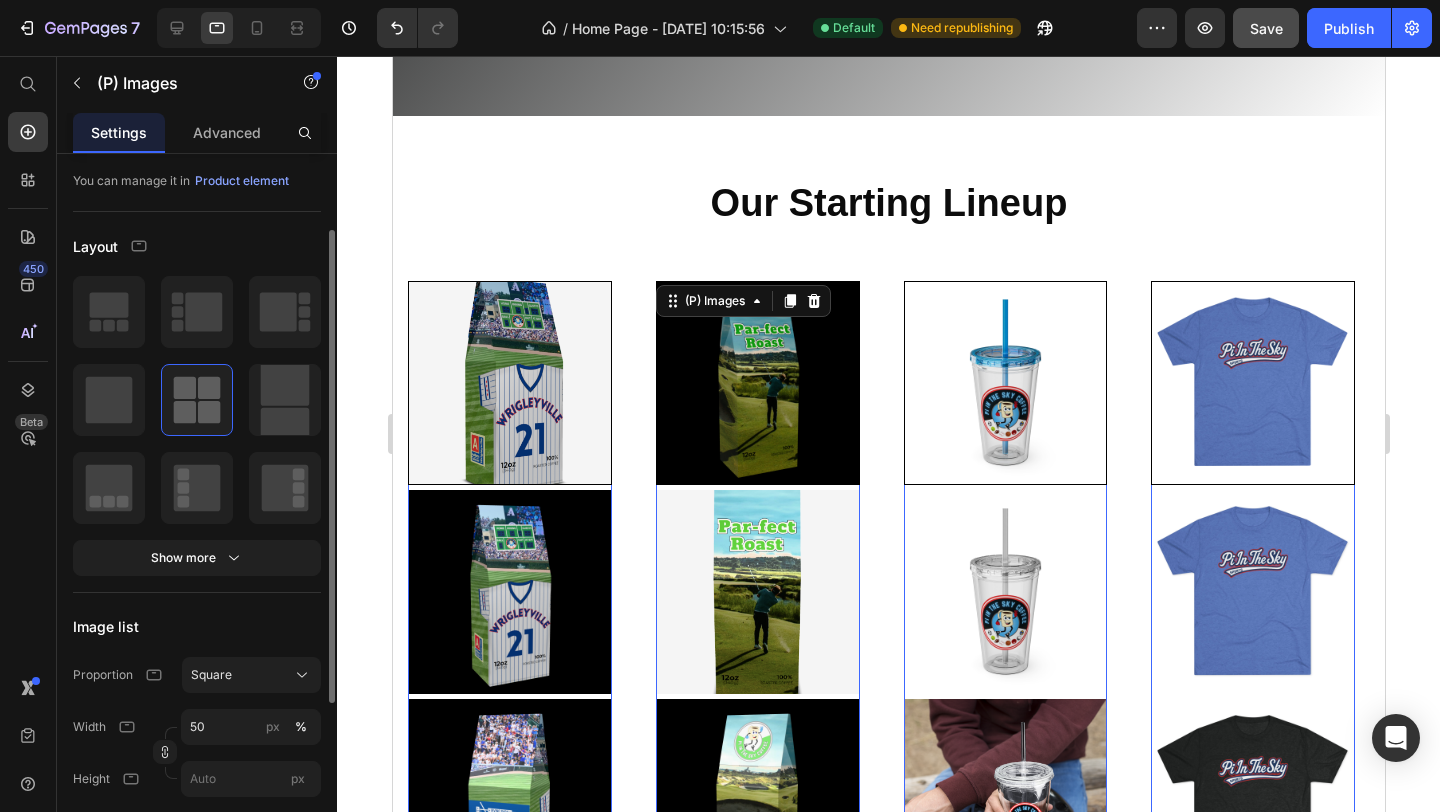 scroll, scrollTop: 108, scrollLeft: 0, axis: vertical 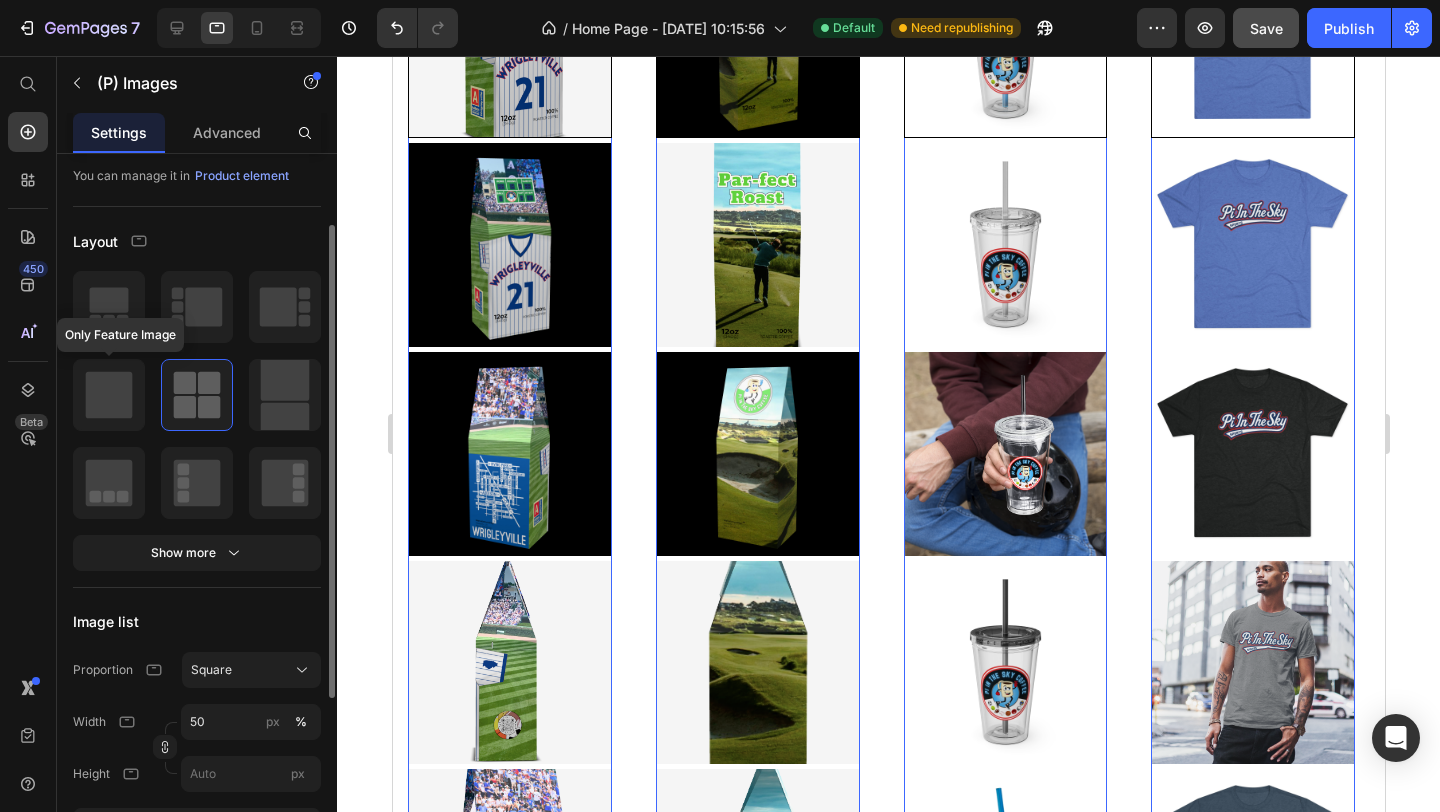 click 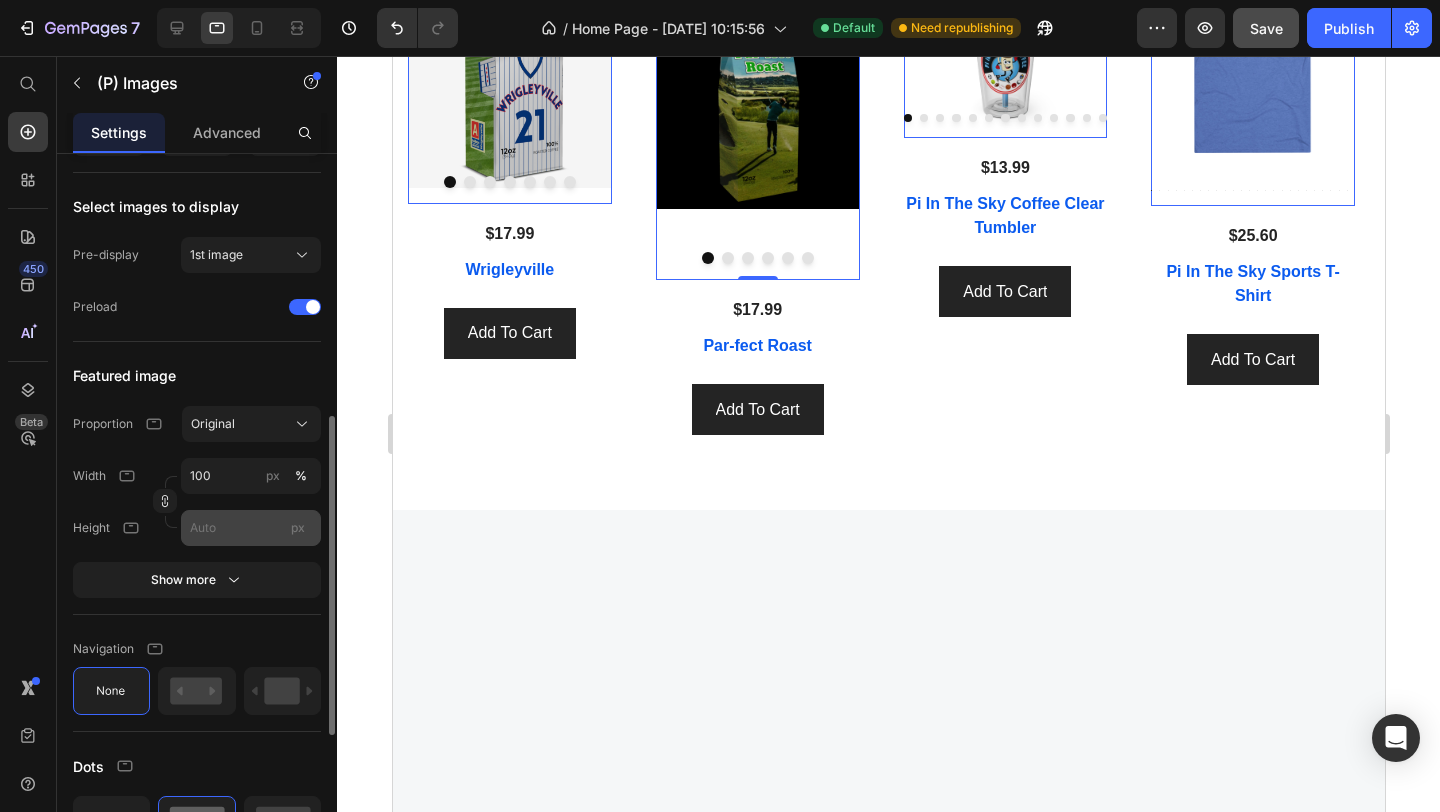 scroll, scrollTop: 524, scrollLeft: 0, axis: vertical 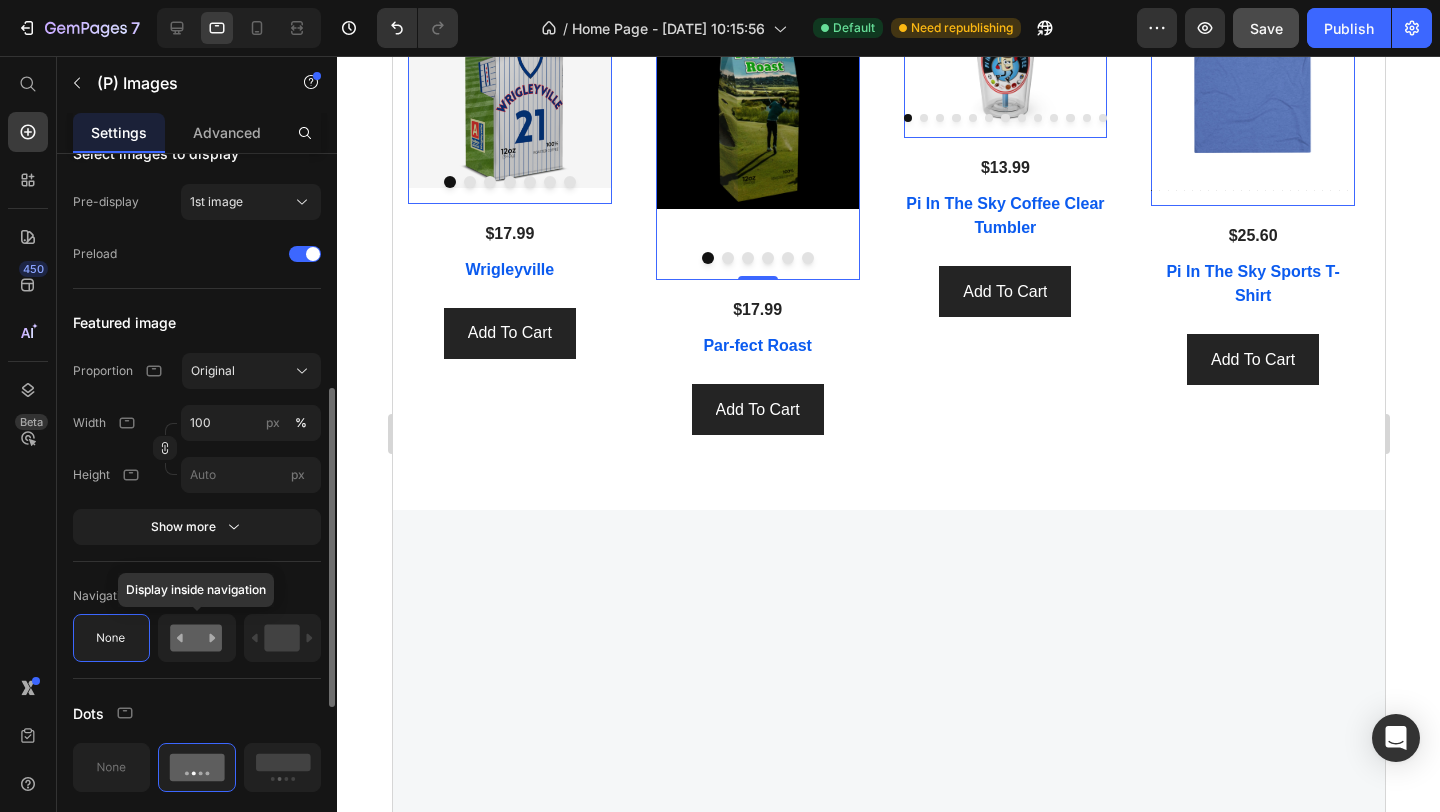 click 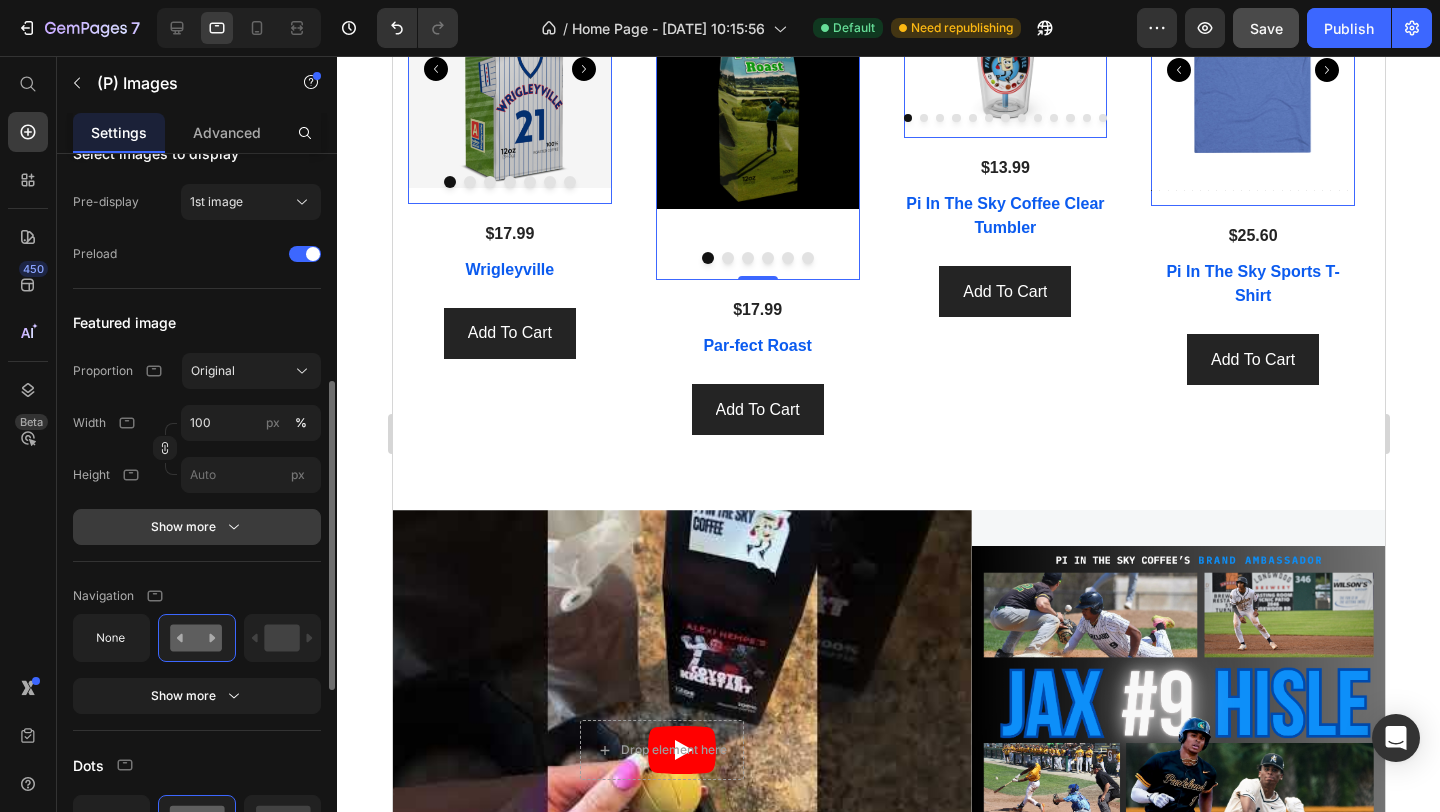 scroll, scrollTop: 1168, scrollLeft: 0, axis: vertical 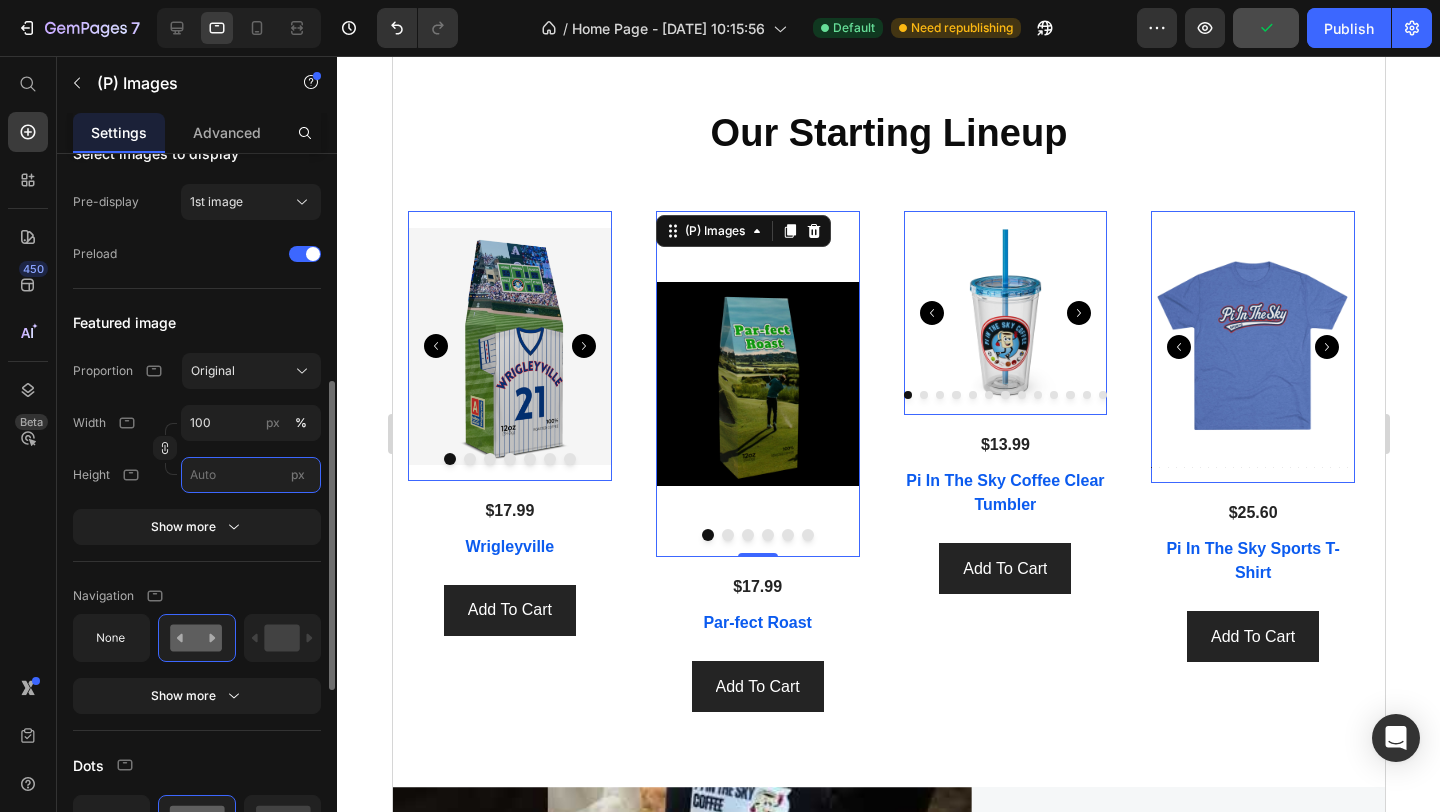 click on "px" at bounding box center (251, 475) 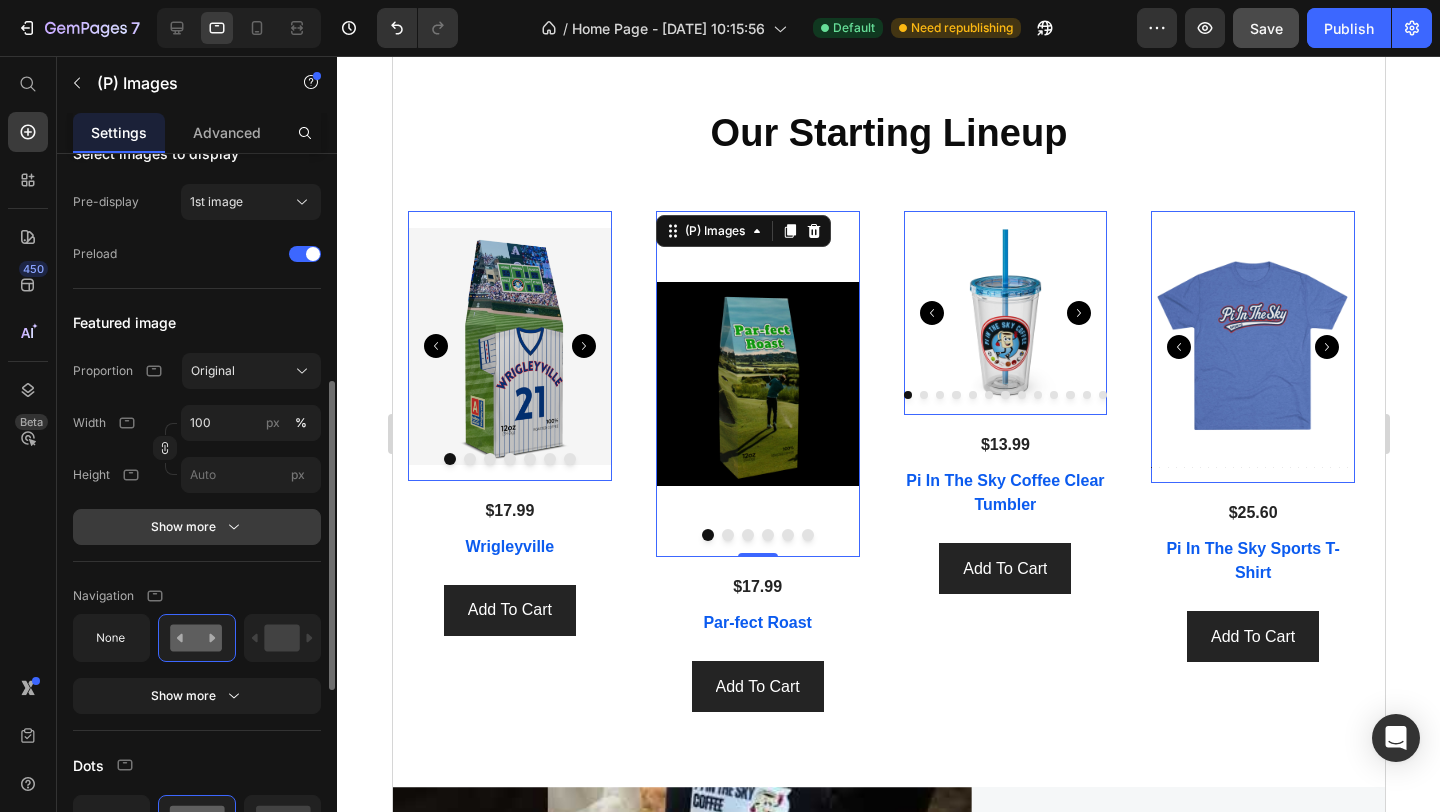 click 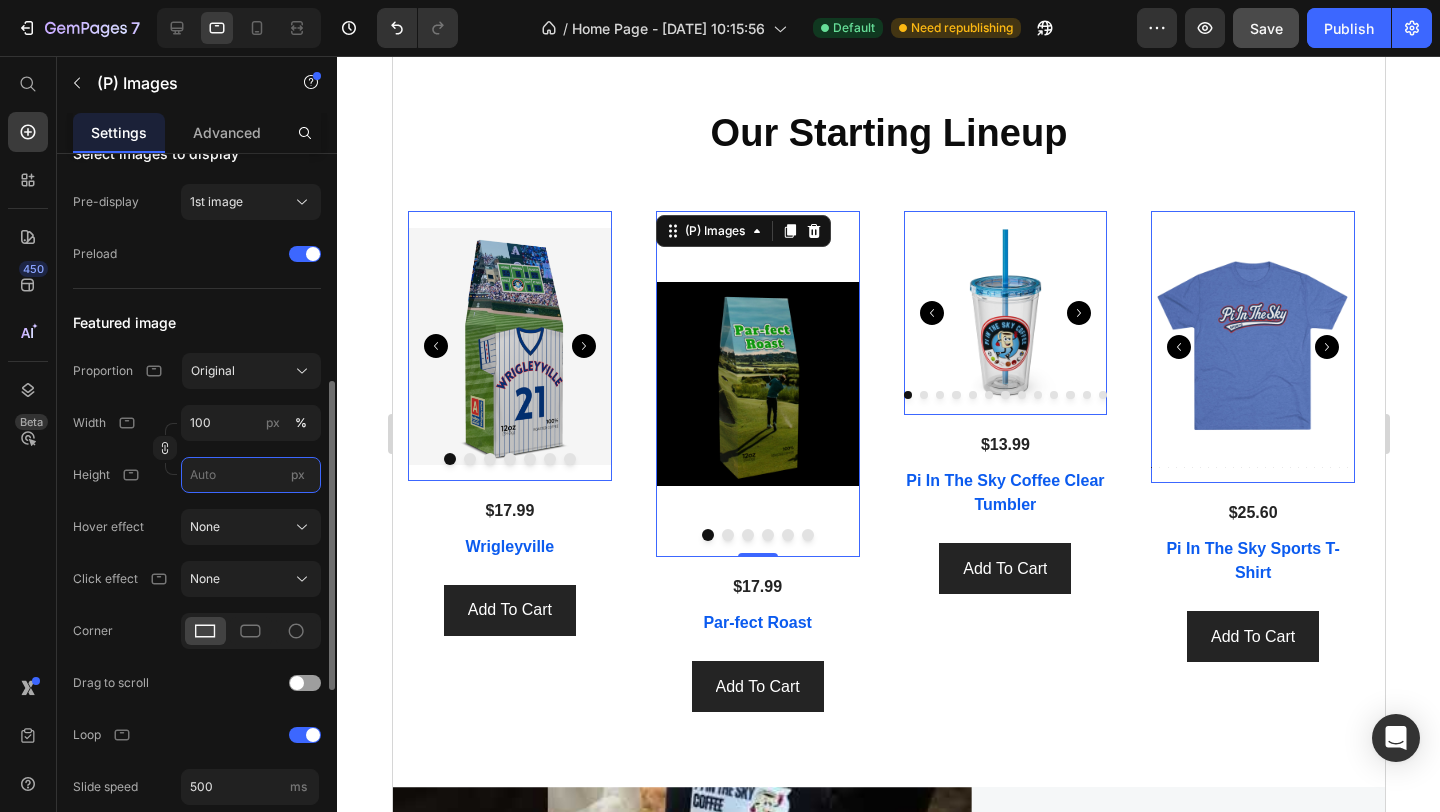 click on "px" at bounding box center (251, 475) 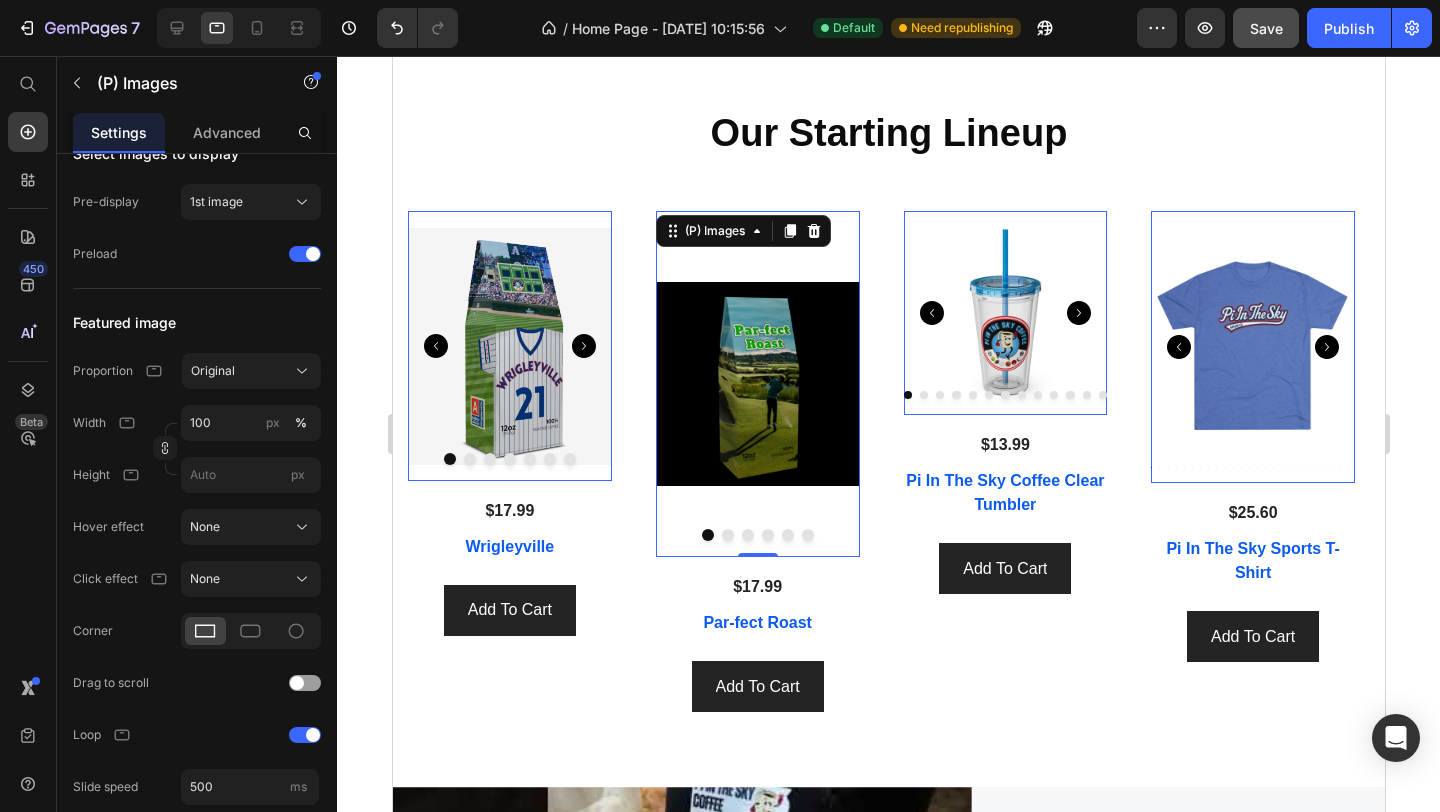 click on "Height px" at bounding box center [197, 475] 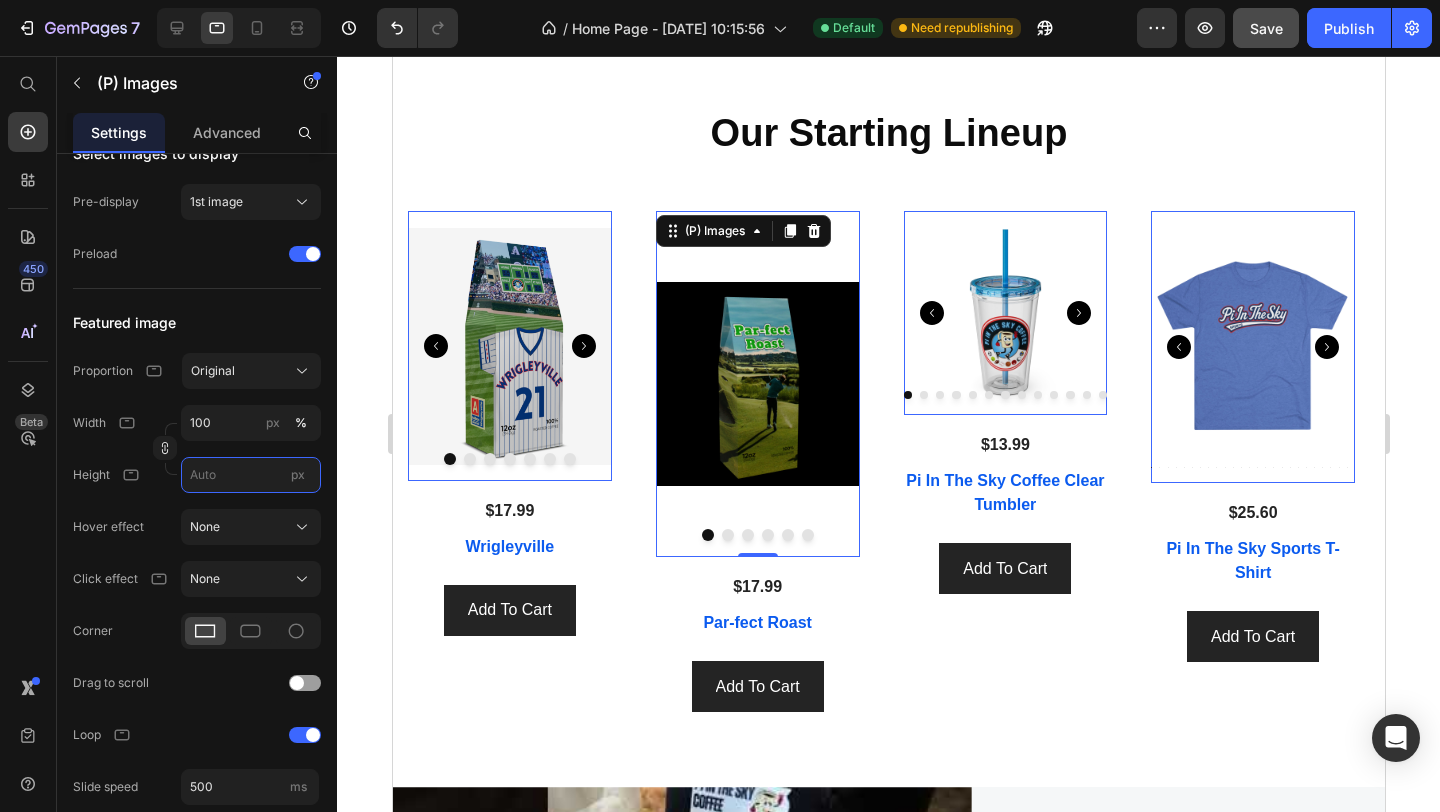 click on "px" at bounding box center [251, 475] 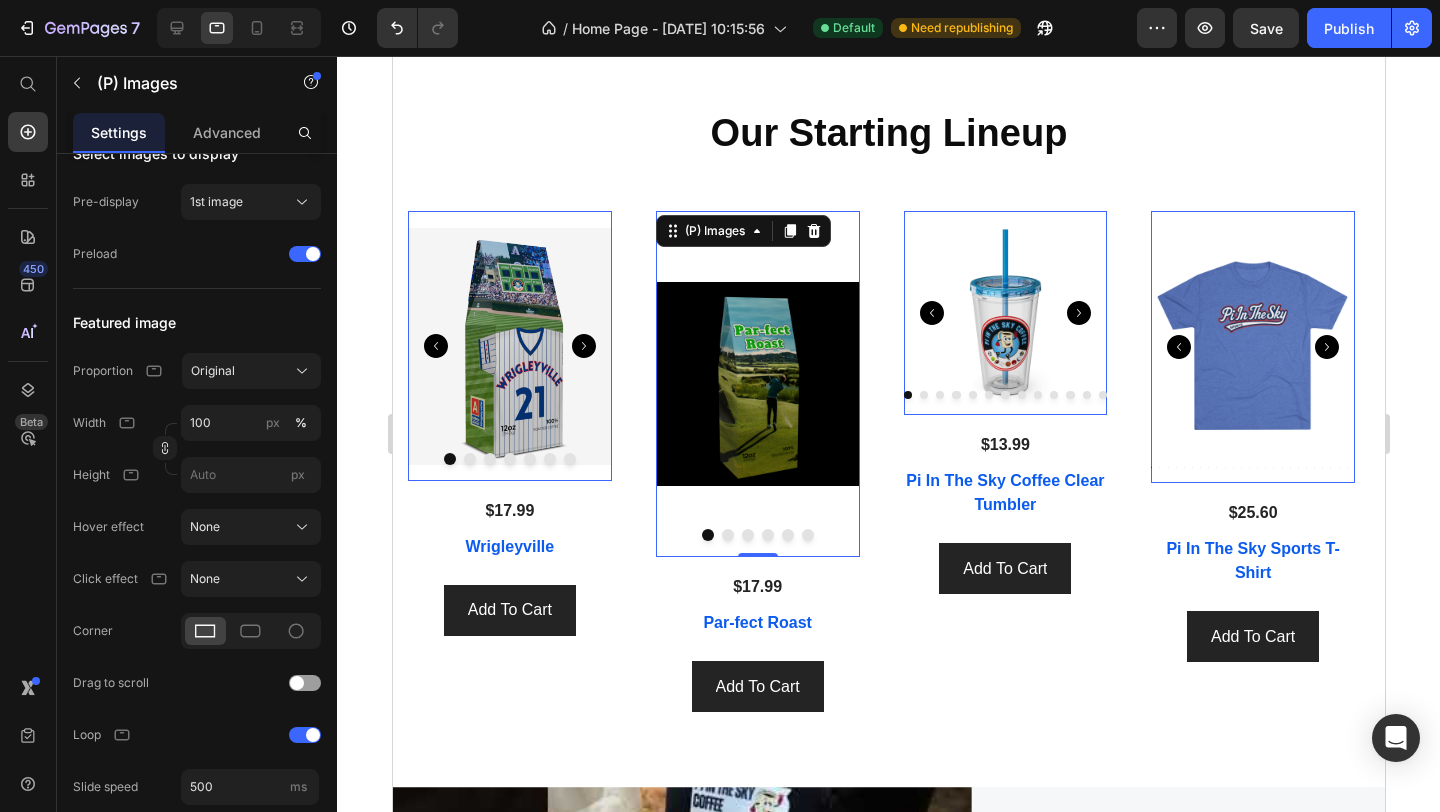 click on "Save" at bounding box center [1266, 28] 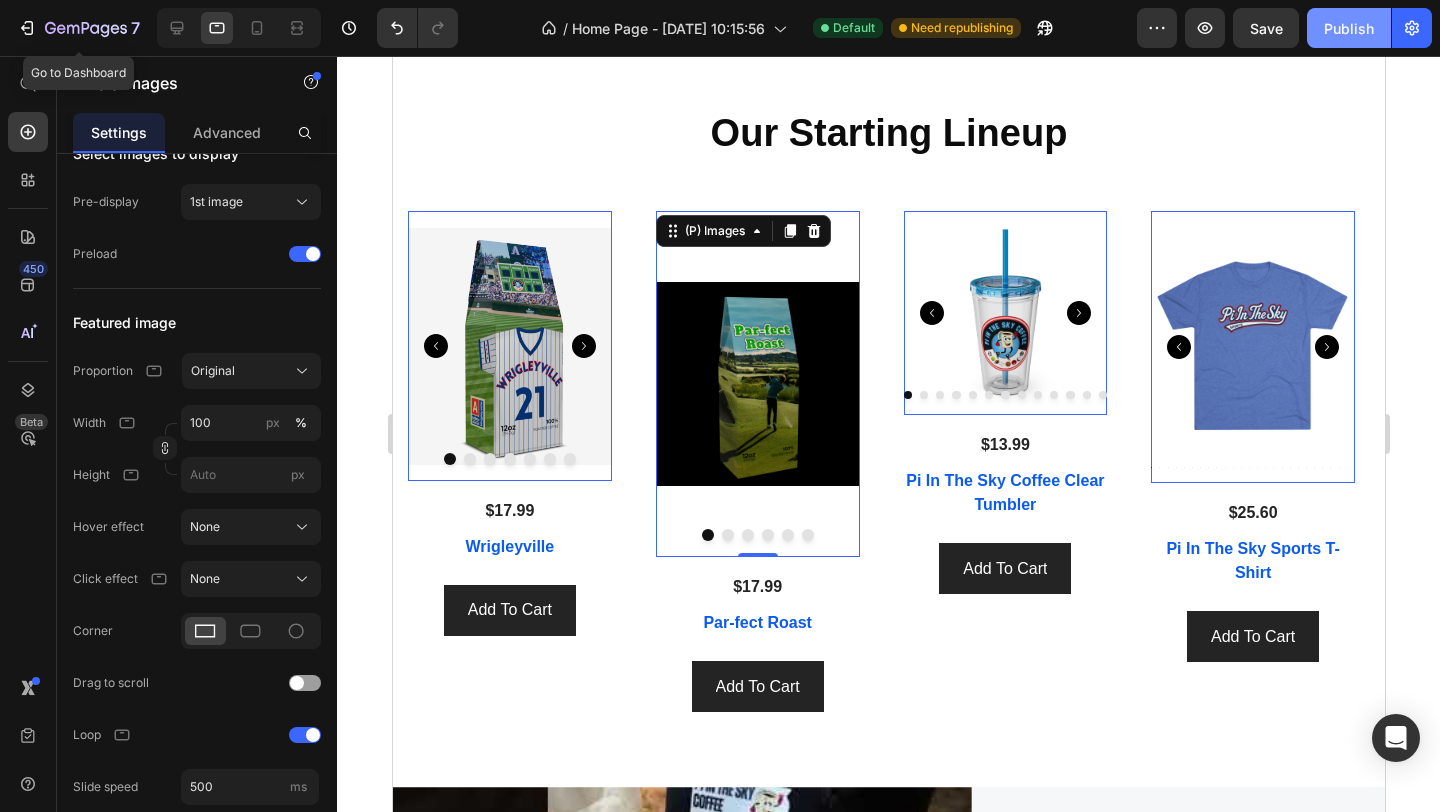 click on "Publish" at bounding box center [1349, 28] 